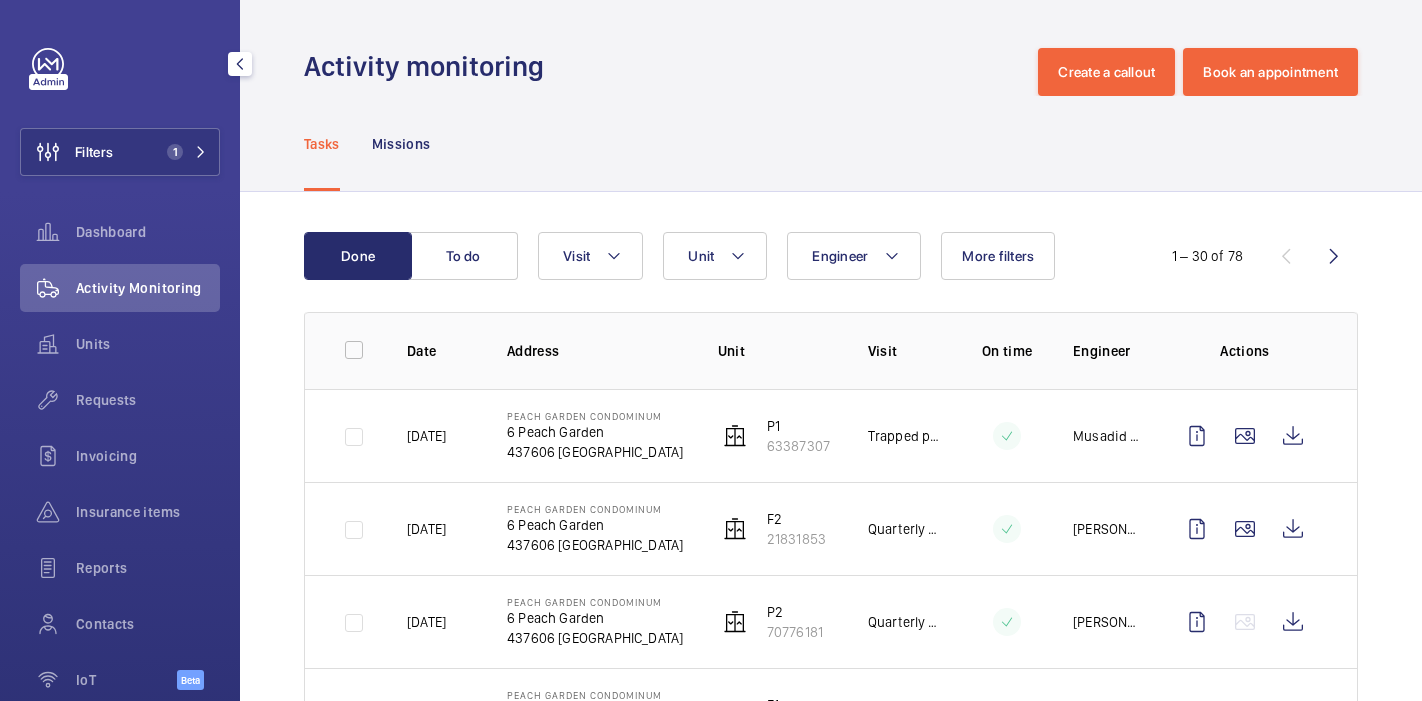 scroll, scrollTop: 0, scrollLeft: 0, axis: both 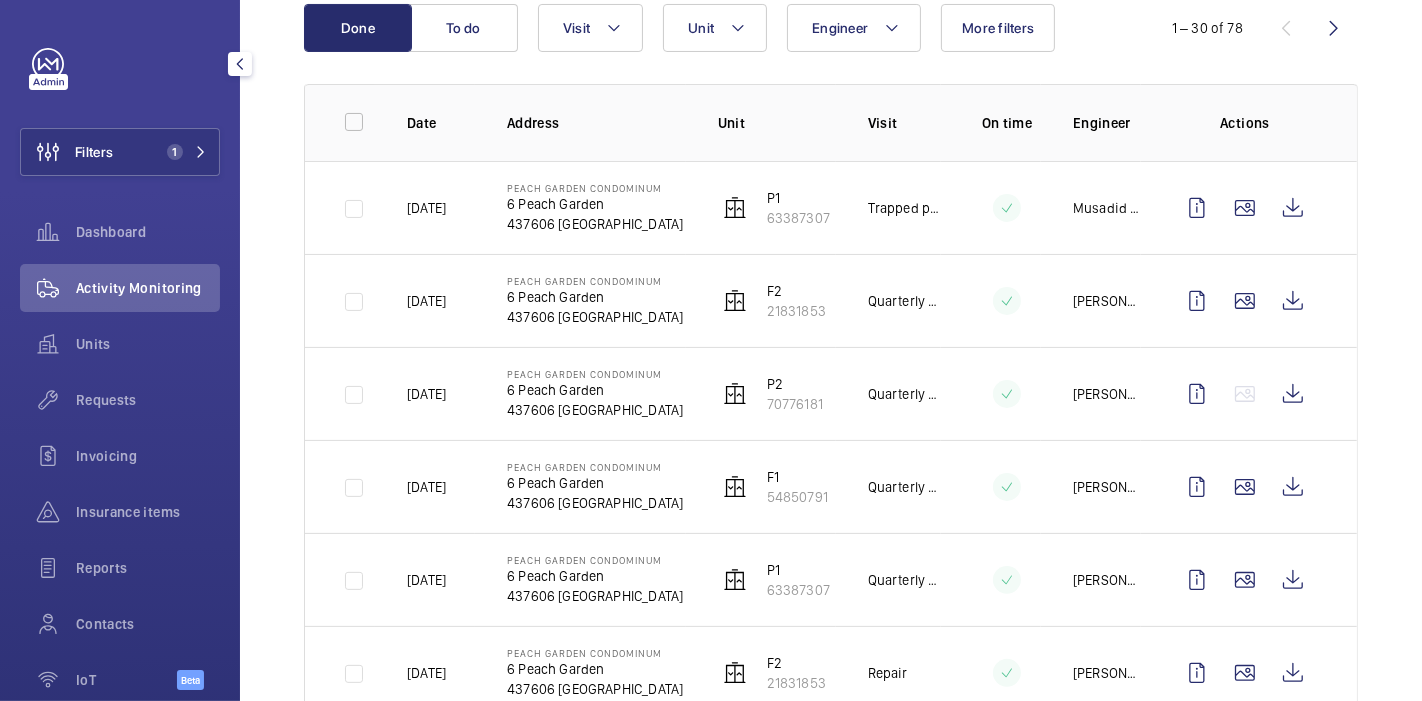 click on "Filters 1" 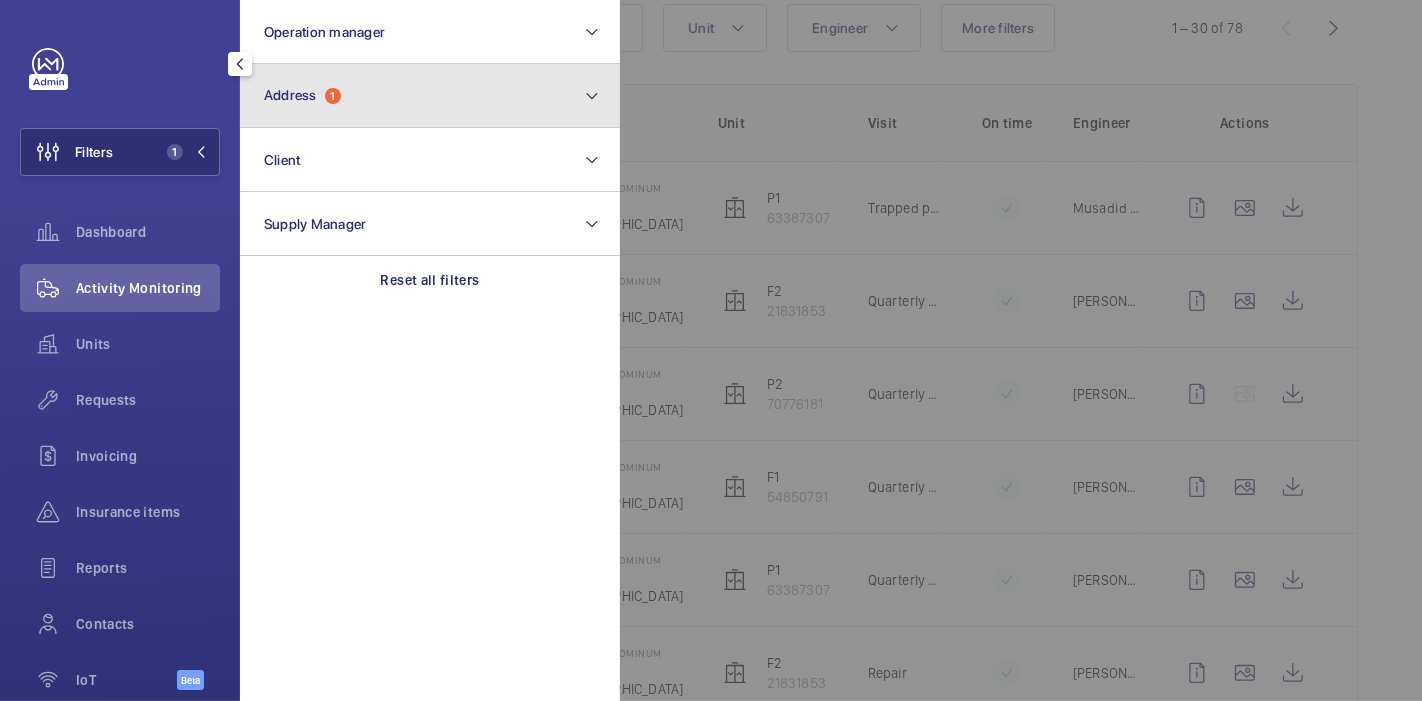 click on "1" 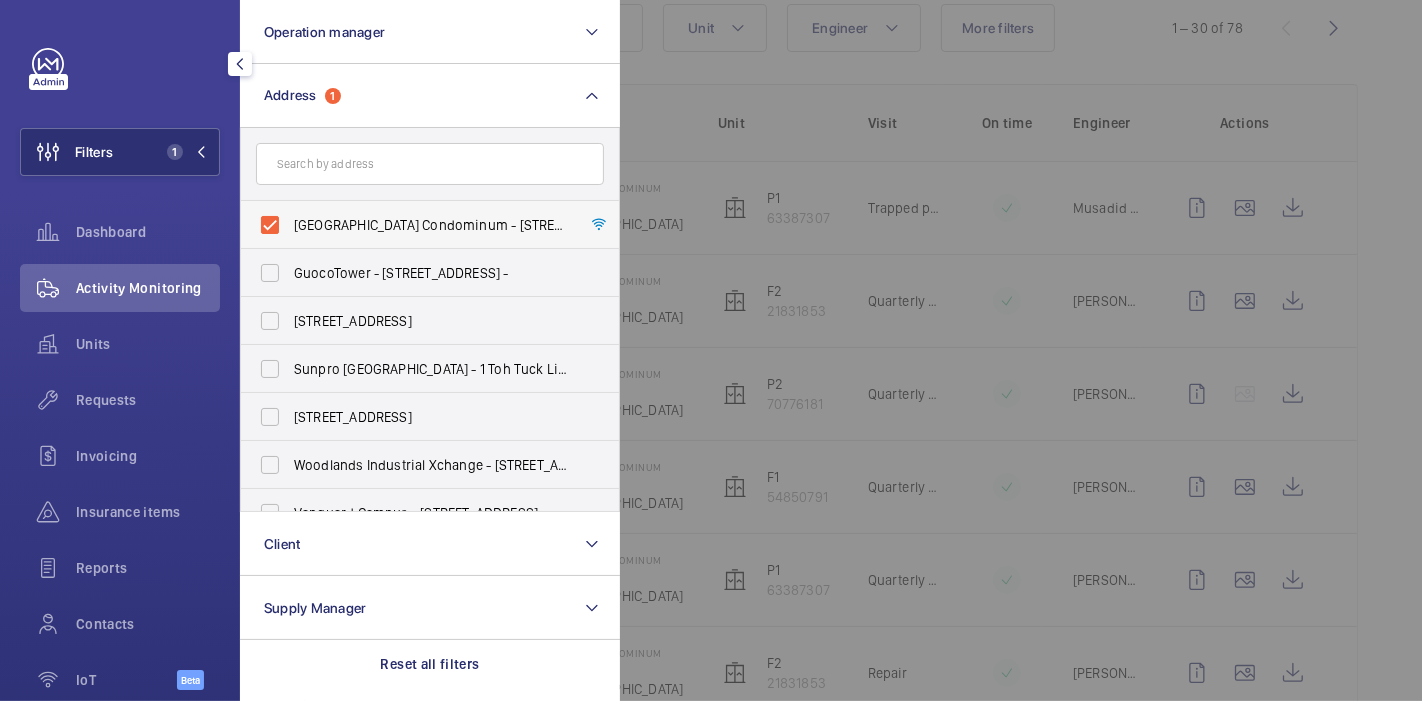 click on "[GEOGRAPHIC_DATA] Condominum - [STREET_ADDRESS]" at bounding box center (415, 225) 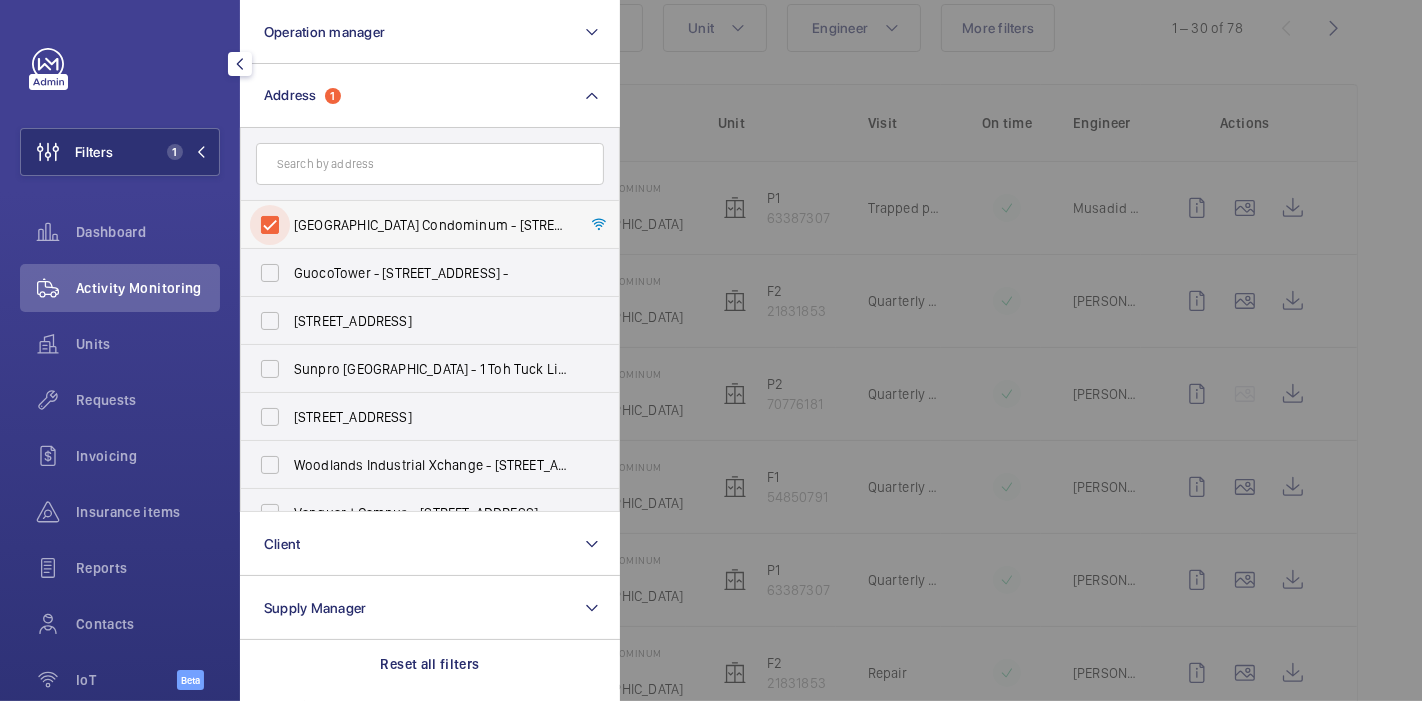 click on "[GEOGRAPHIC_DATA] Condominum - [STREET_ADDRESS]" at bounding box center [270, 225] 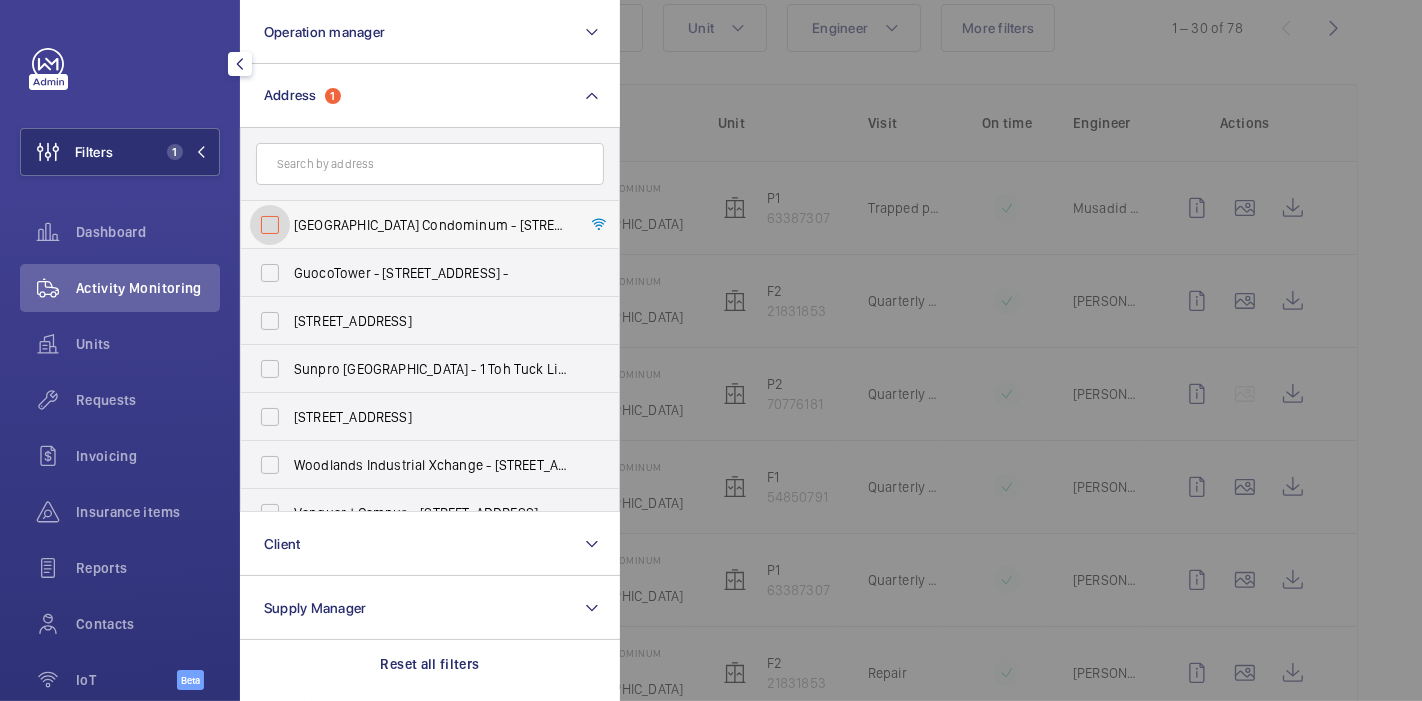 checkbox on "false" 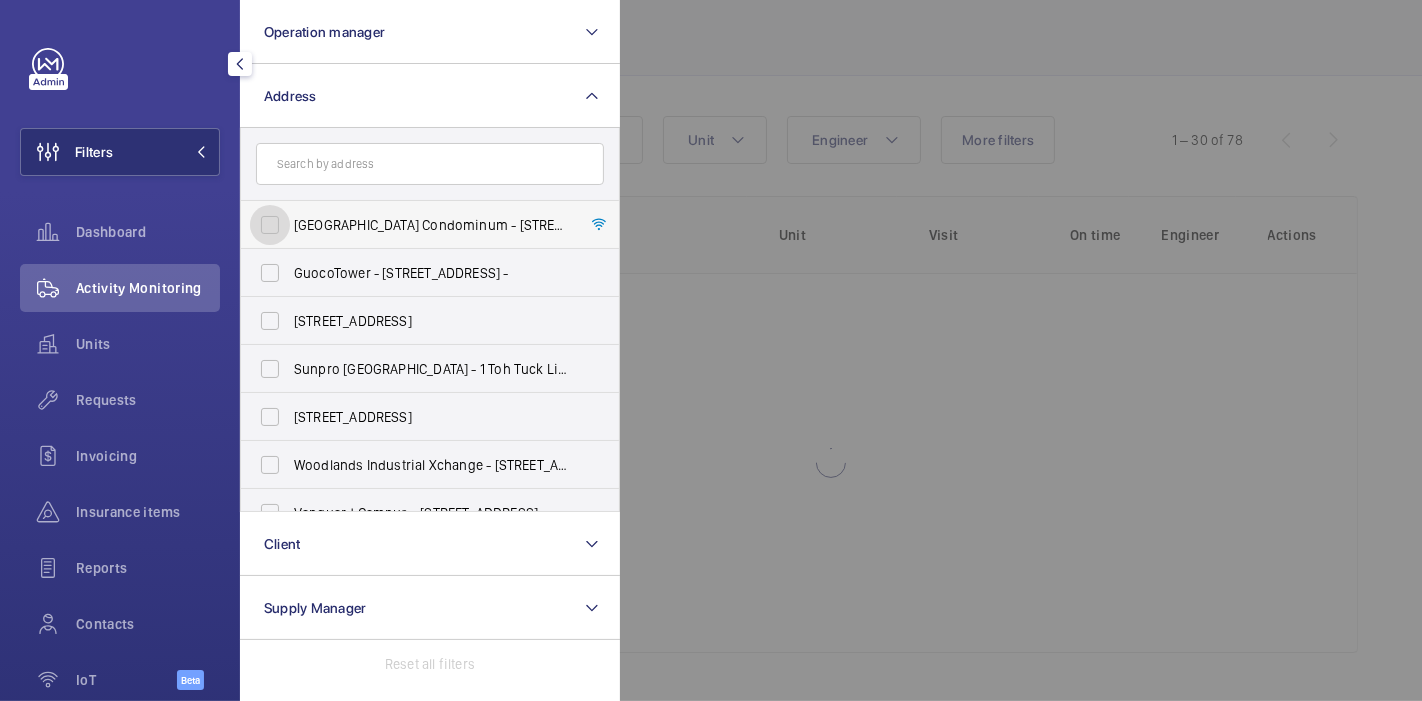 scroll, scrollTop: 115, scrollLeft: 0, axis: vertical 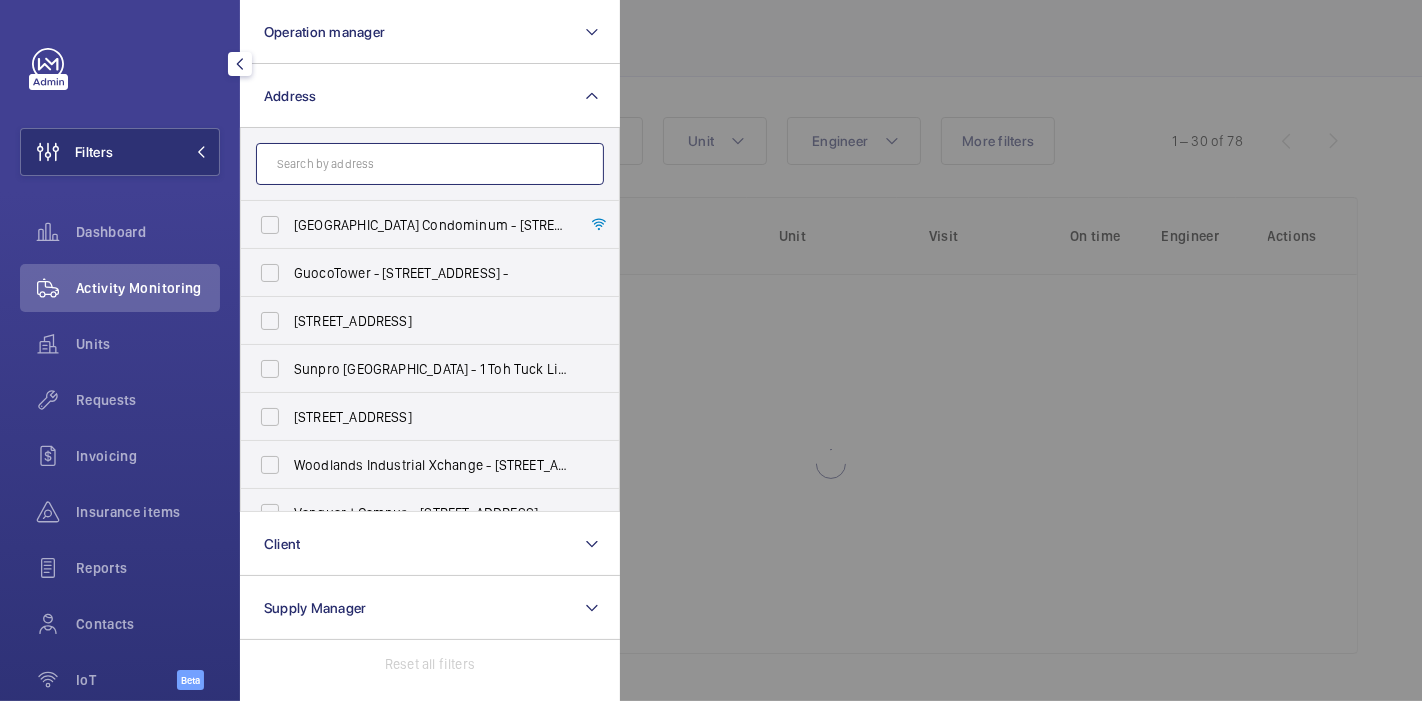 click 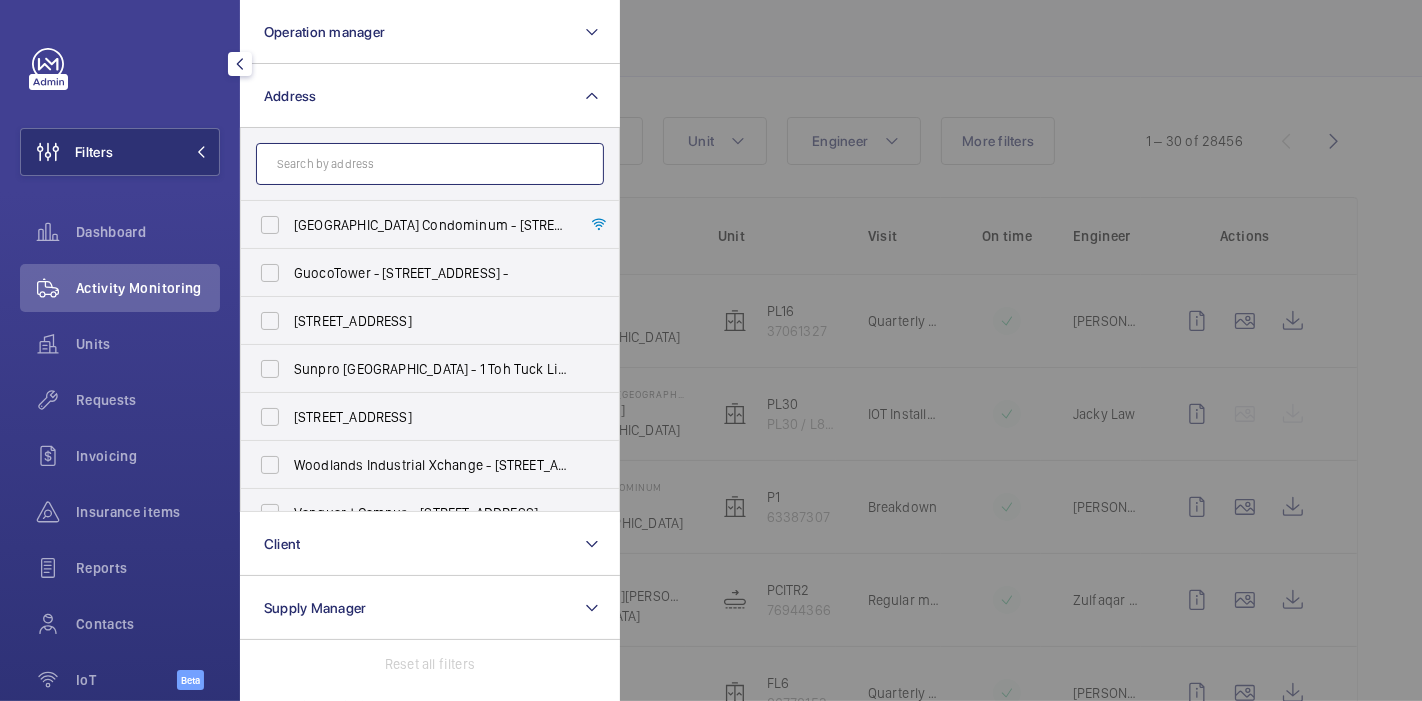 scroll, scrollTop: 228, scrollLeft: 0, axis: vertical 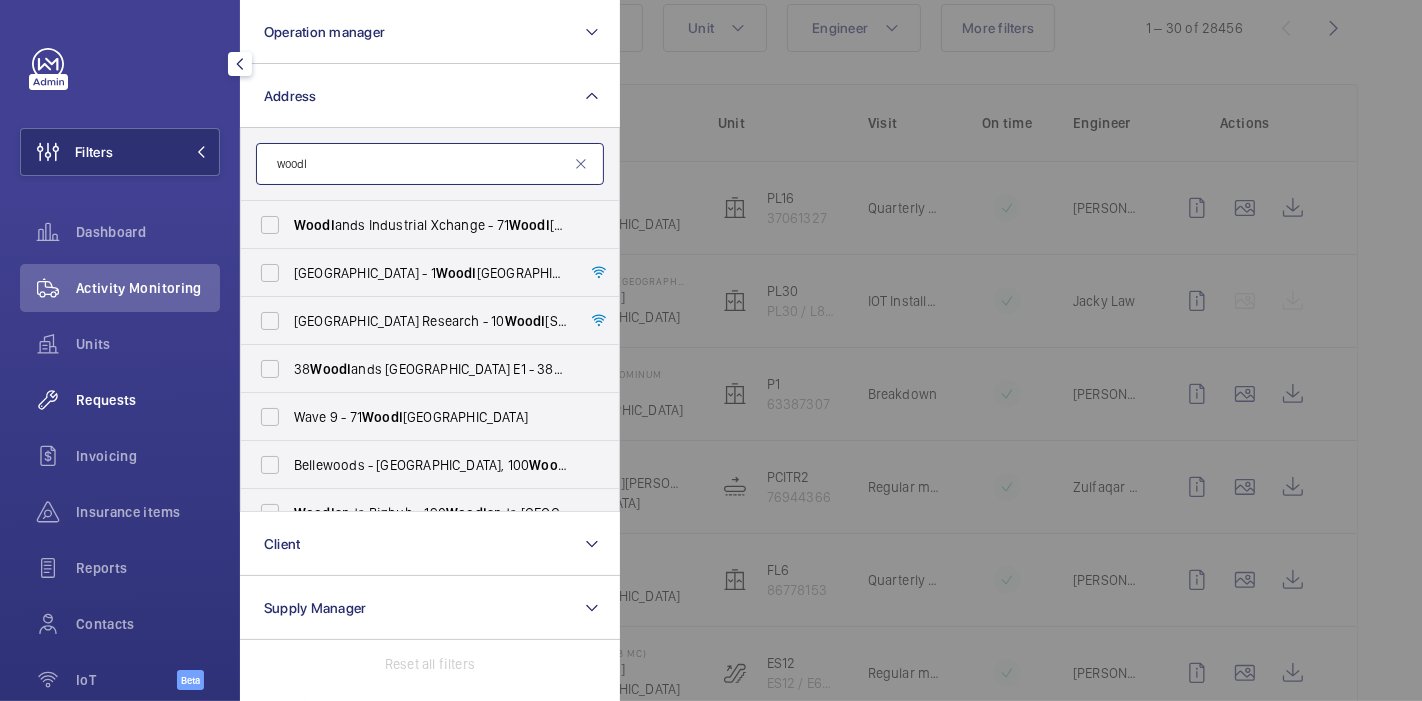type on "woodl" 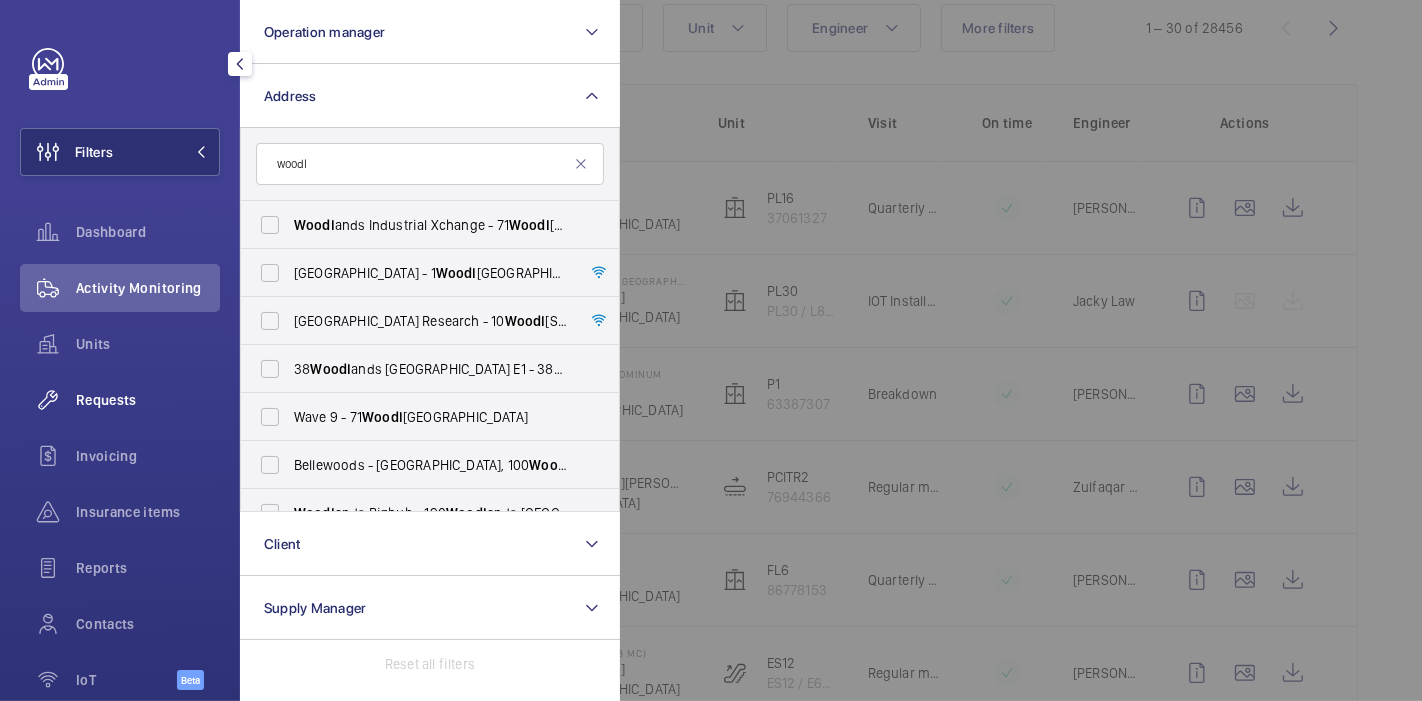 click on "Requests" 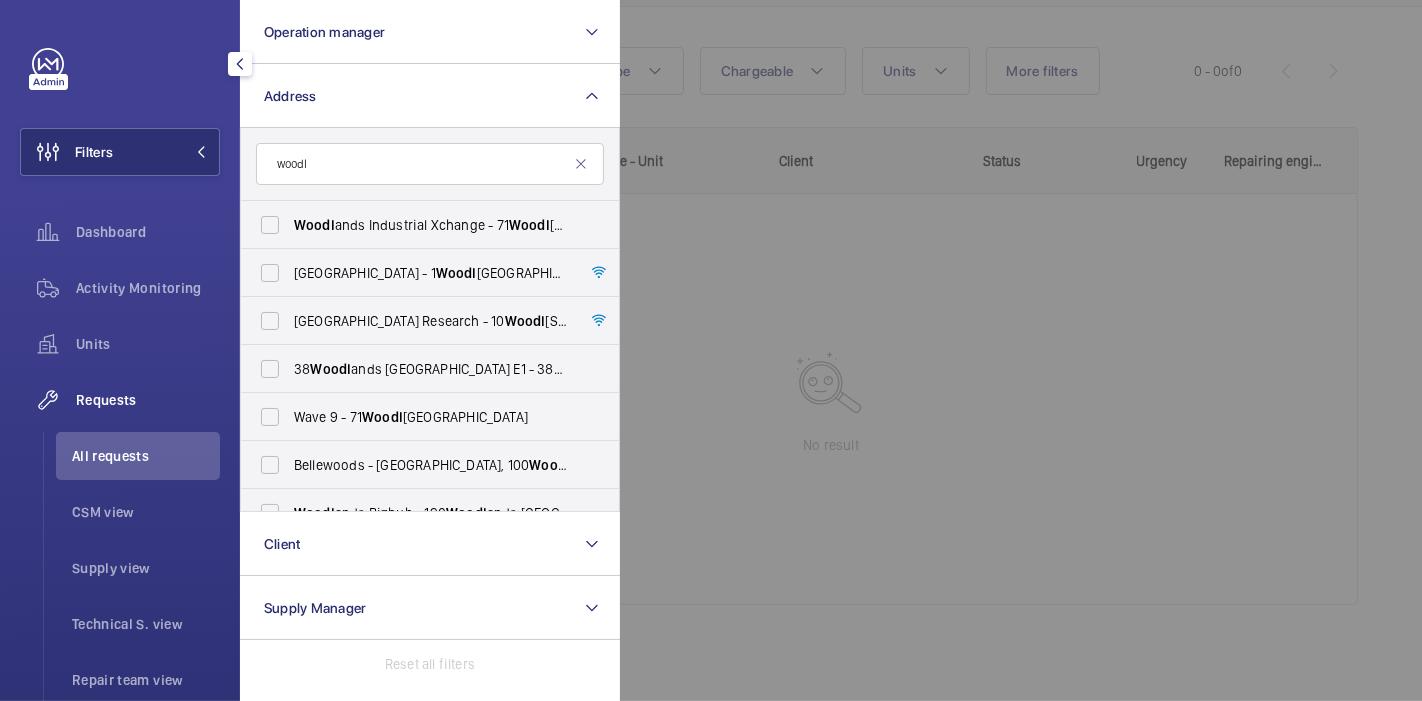 scroll, scrollTop: 199, scrollLeft: 0, axis: vertical 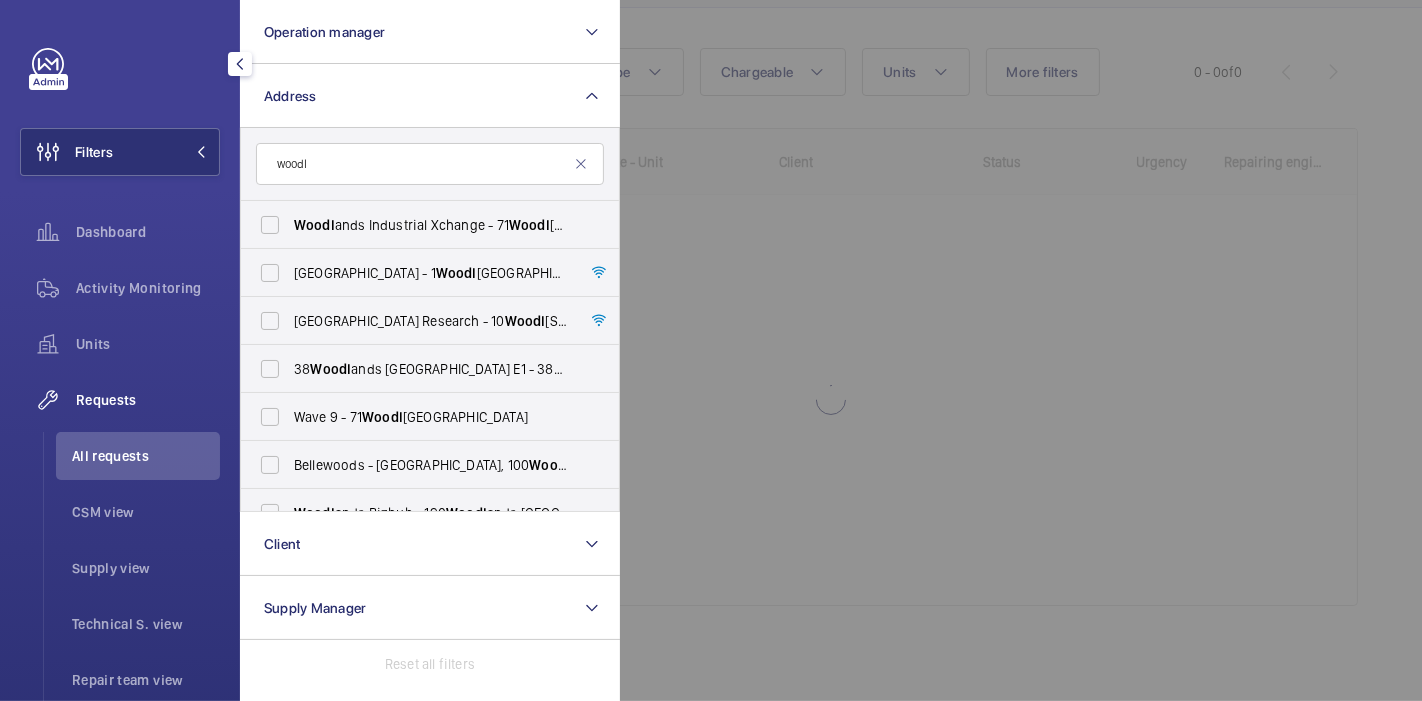 click 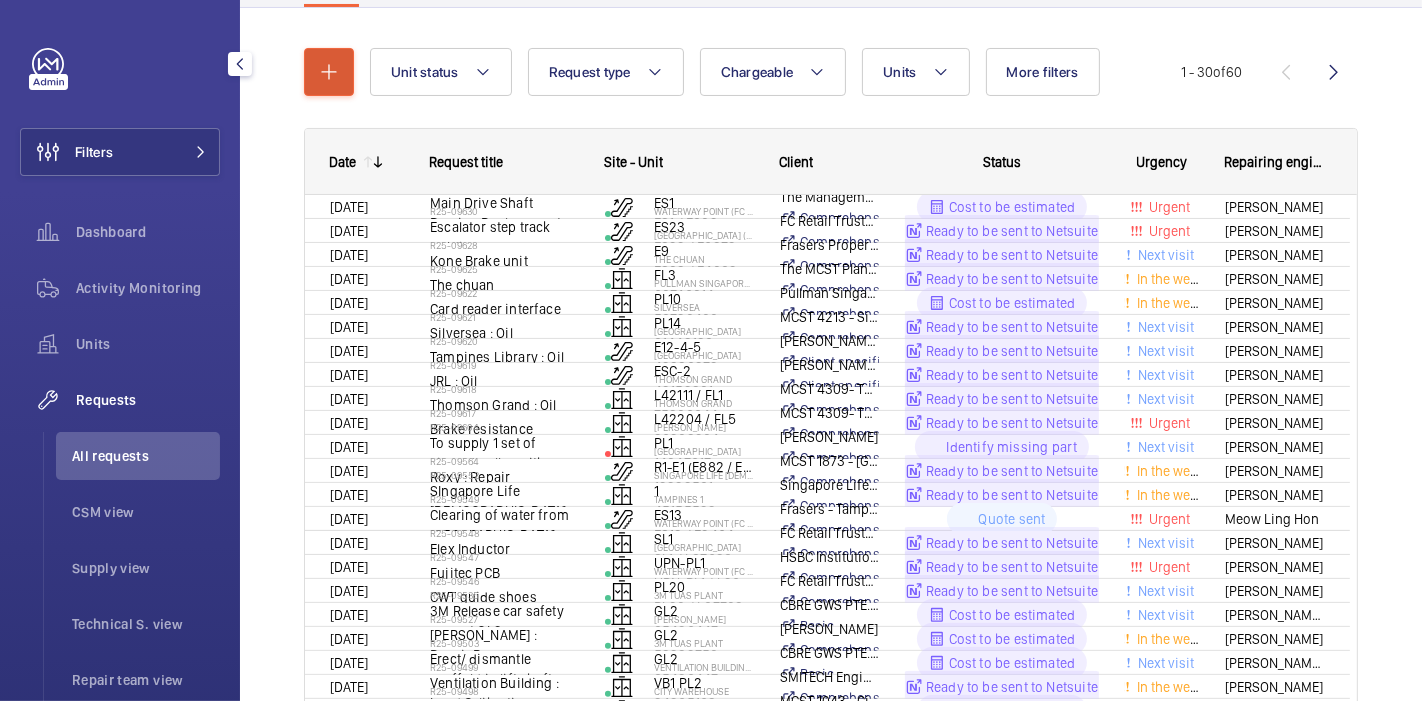 scroll, scrollTop: 216, scrollLeft: 0, axis: vertical 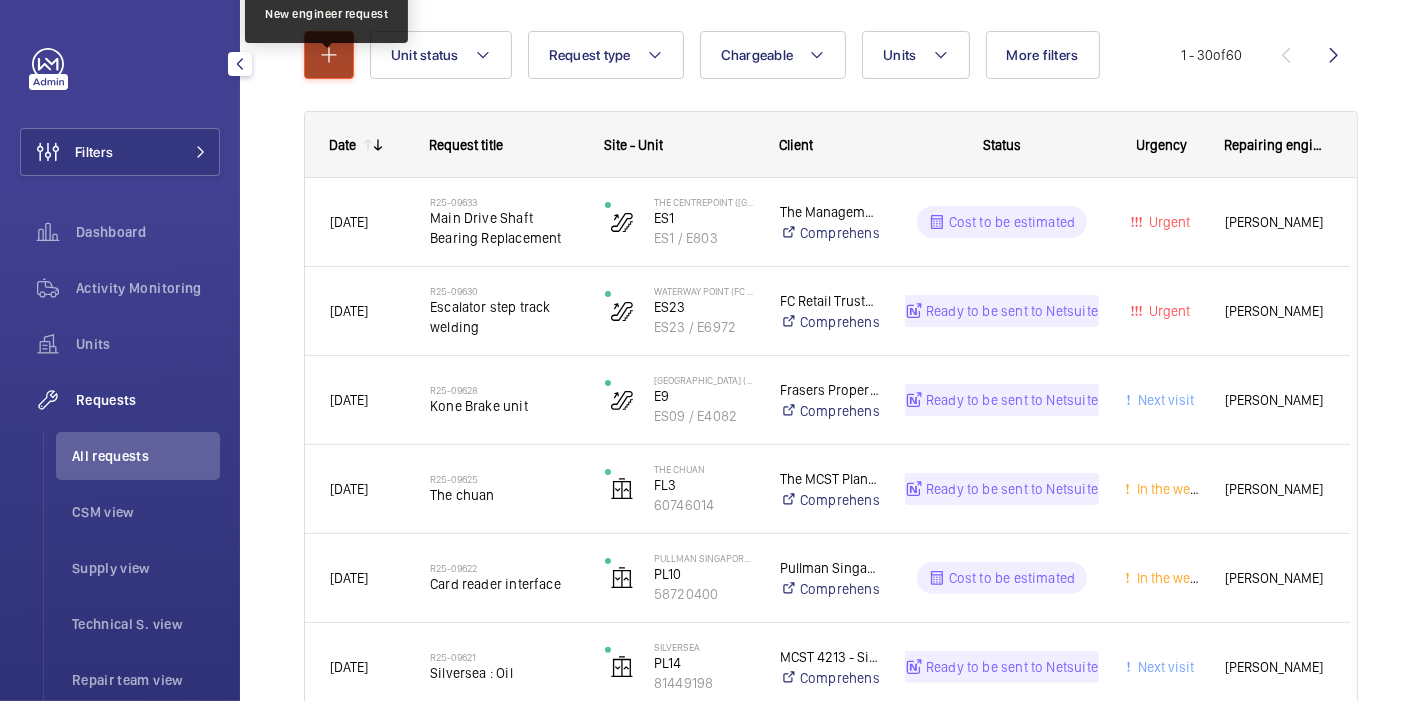 click 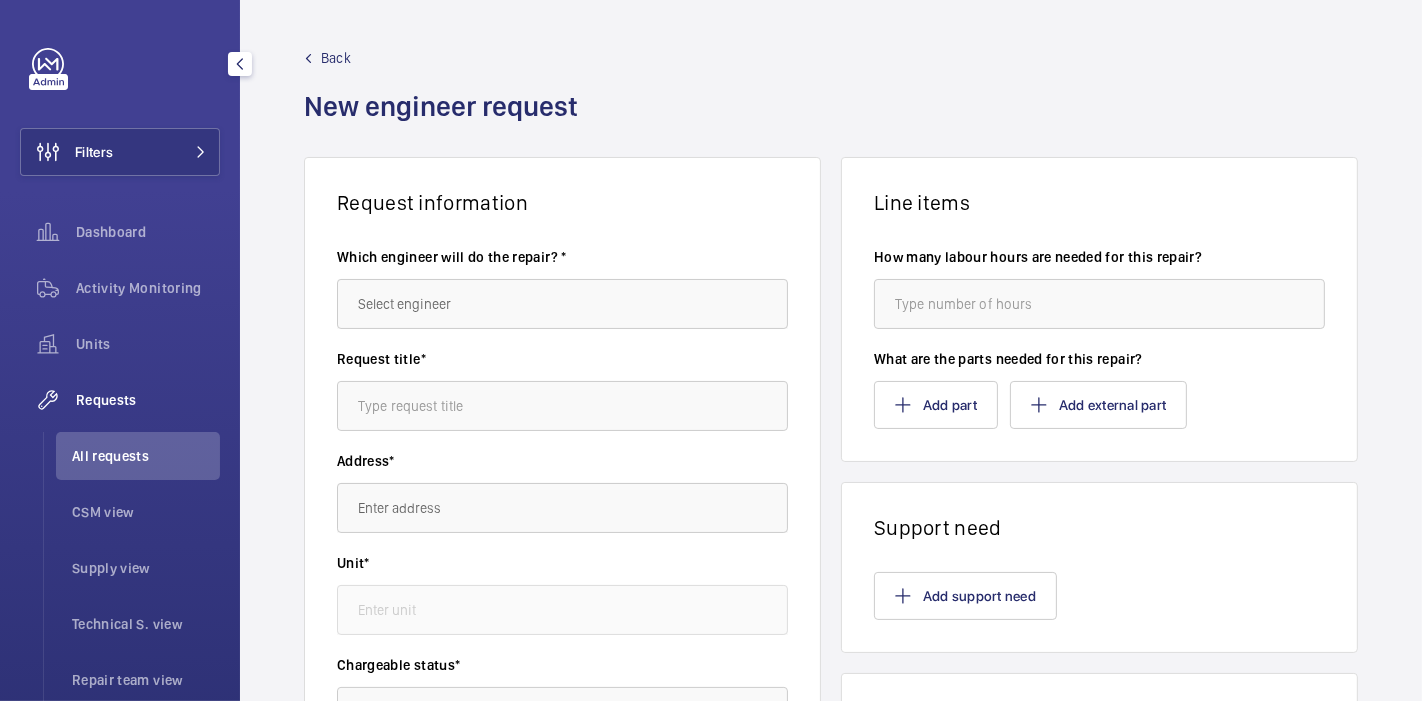 scroll, scrollTop: 0, scrollLeft: 0, axis: both 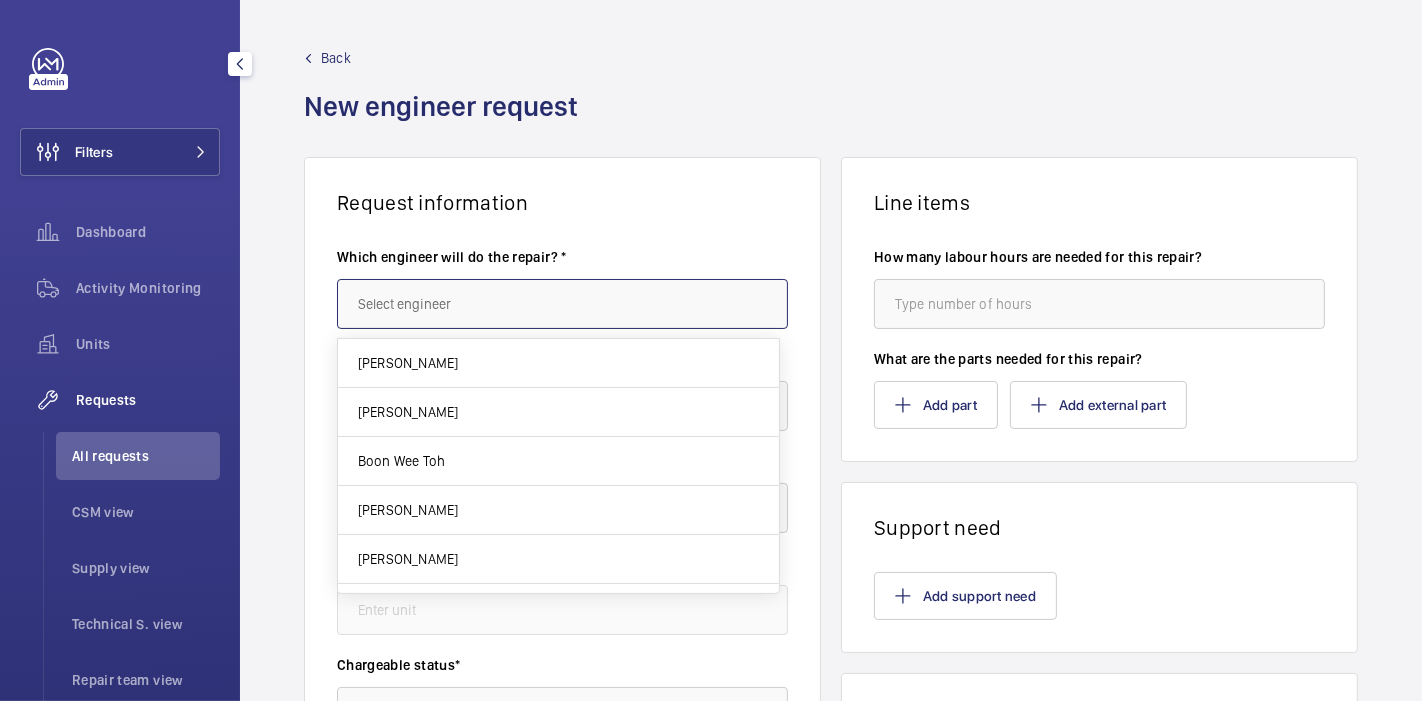 click at bounding box center (562, 304) 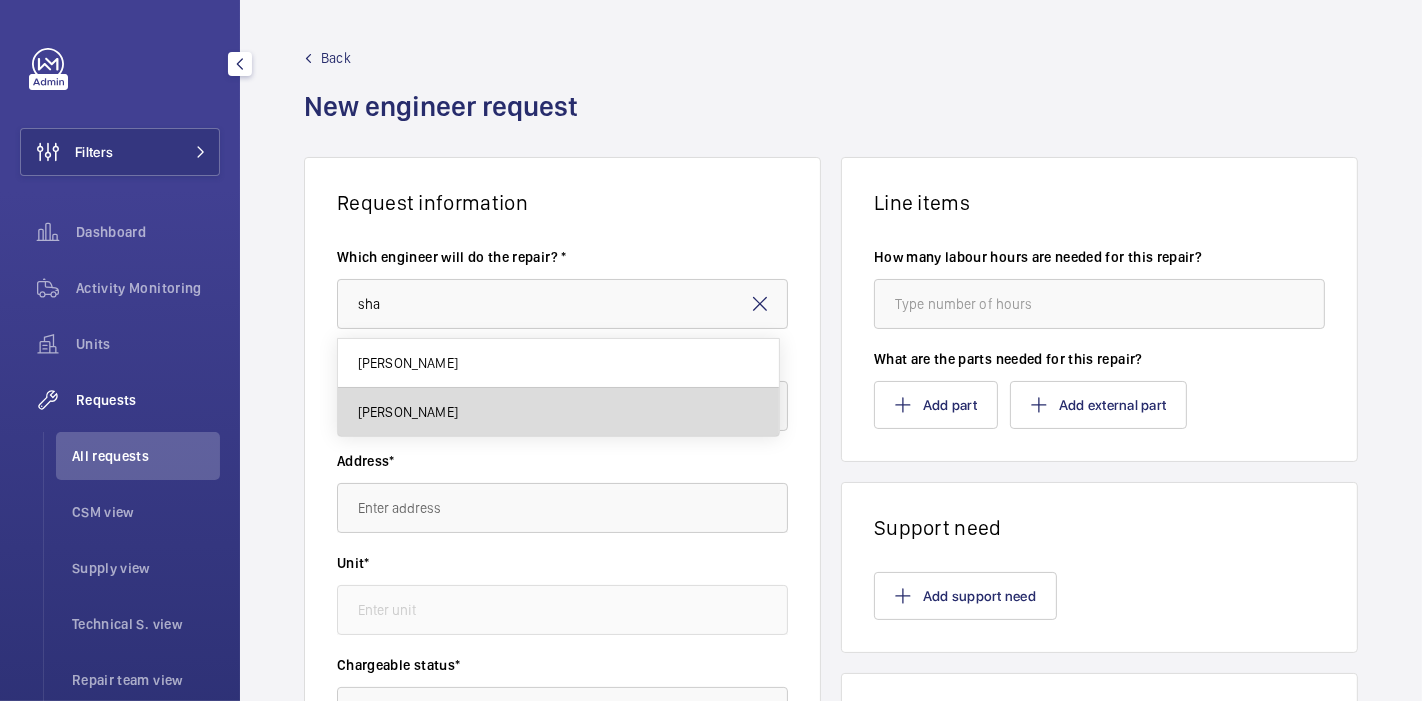 click on "[PERSON_NAME]" at bounding box center [558, 412] 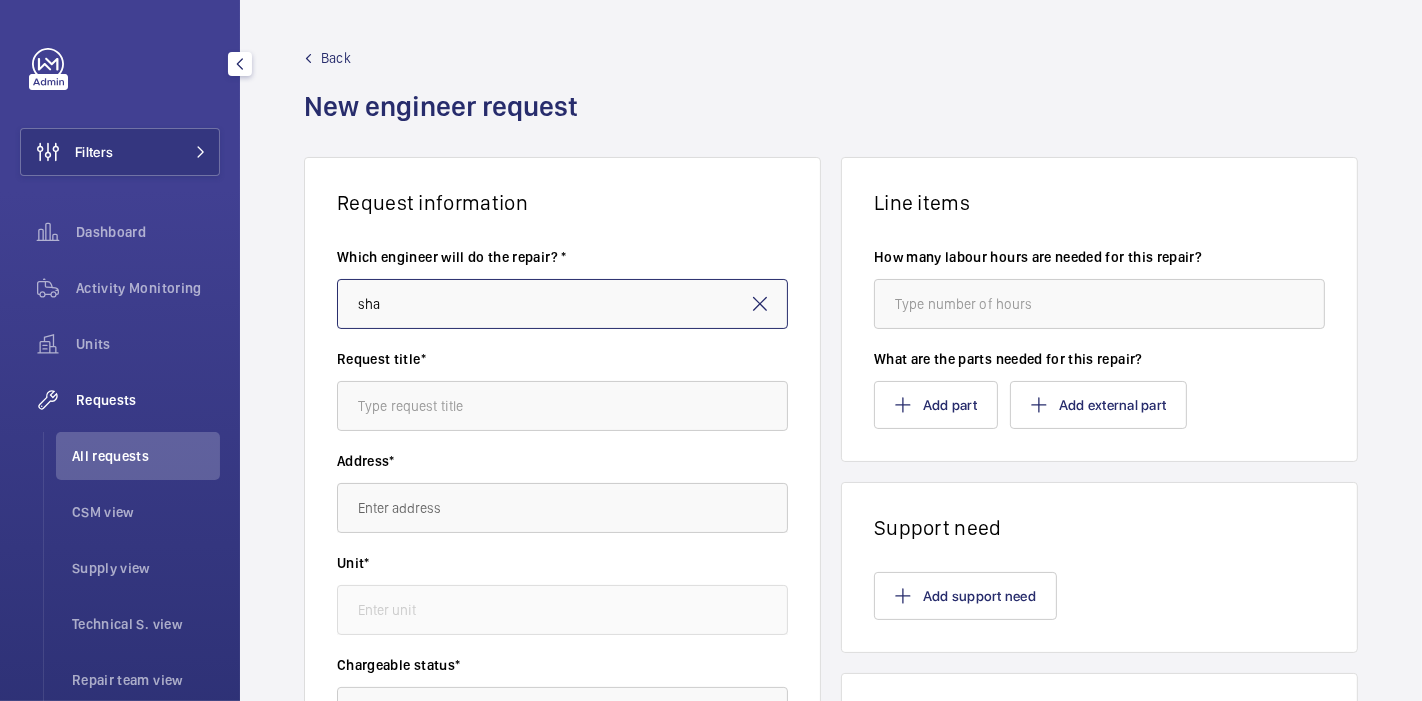 type on "[PERSON_NAME]" 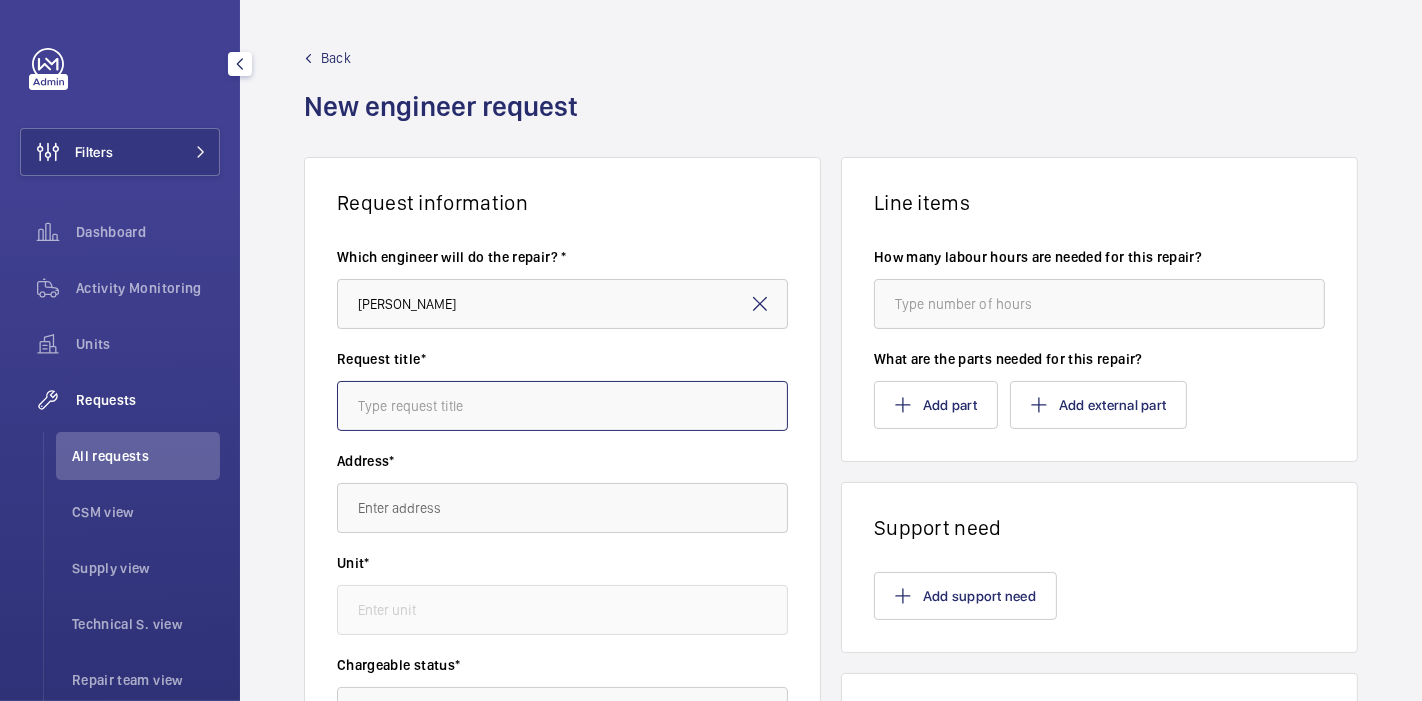 click 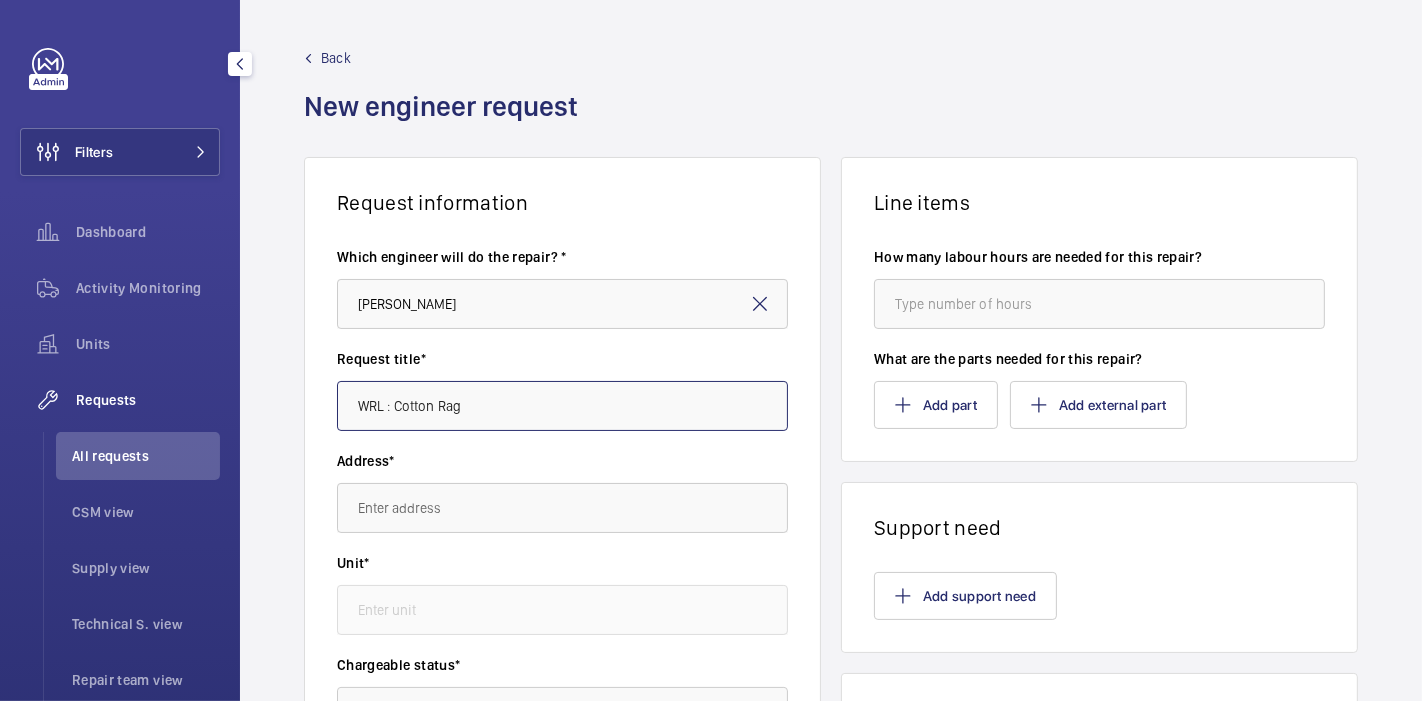 type on "WRL : Cotton Rag" 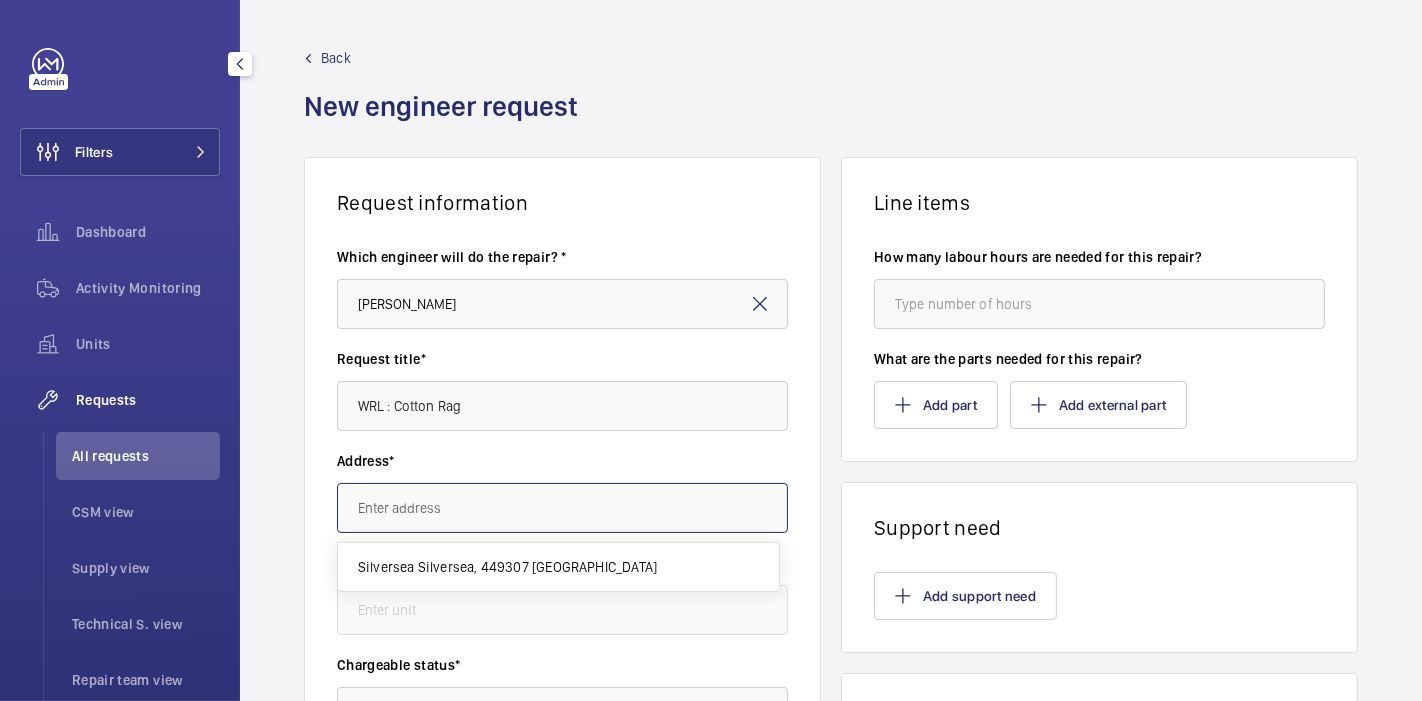 click at bounding box center (562, 508) 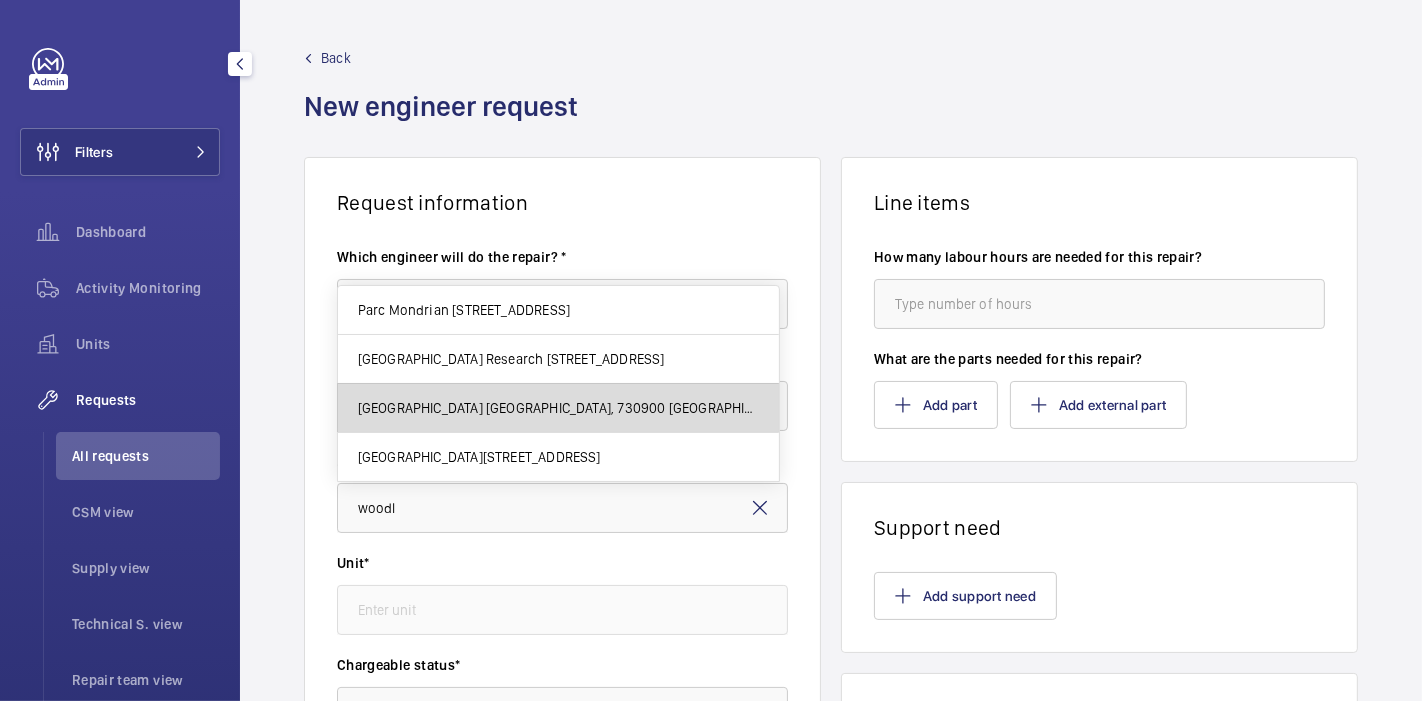 click on "[GEOGRAPHIC_DATA] [GEOGRAPHIC_DATA], 730900 [GEOGRAPHIC_DATA]" at bounding box center [558, 408] 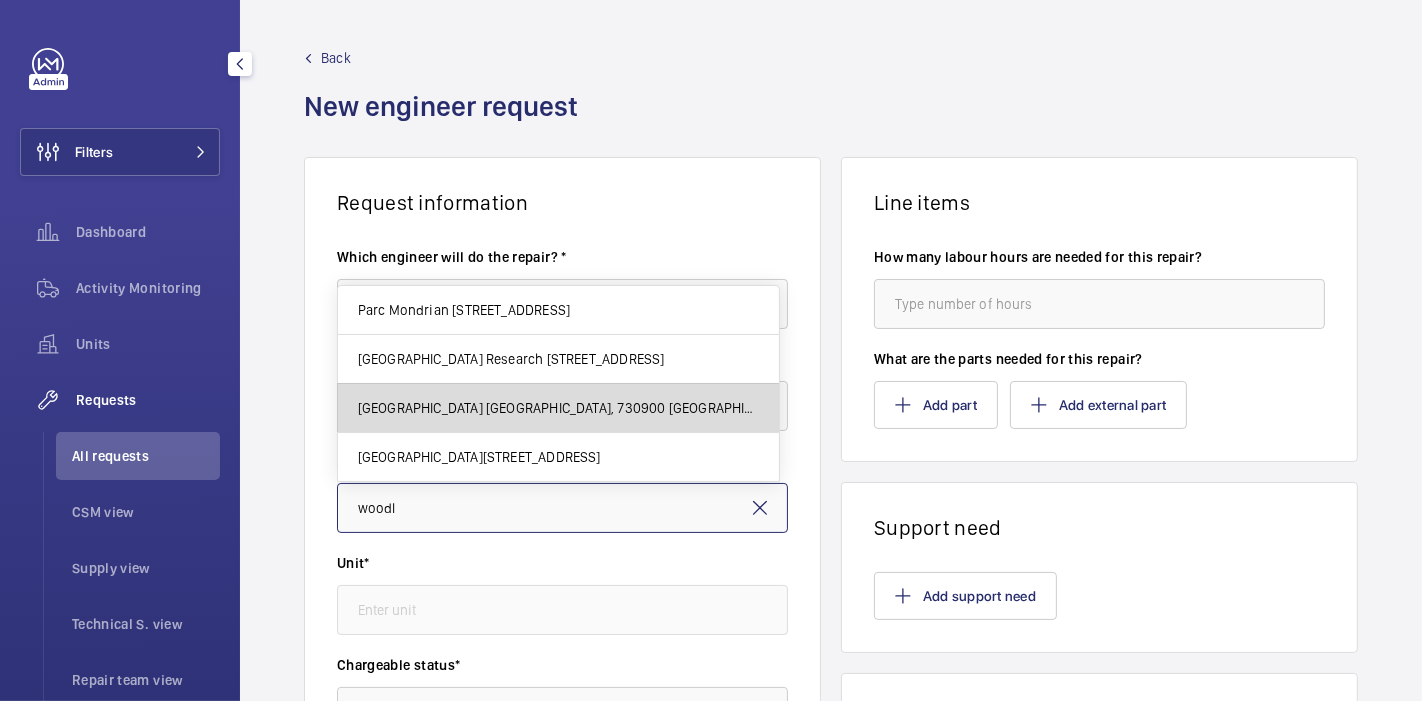 type on "[GEOGRAPHIC_DATA] [GEOGRAPHIC_DATA], 730900 [GEOGRAPHIC_DATA]" 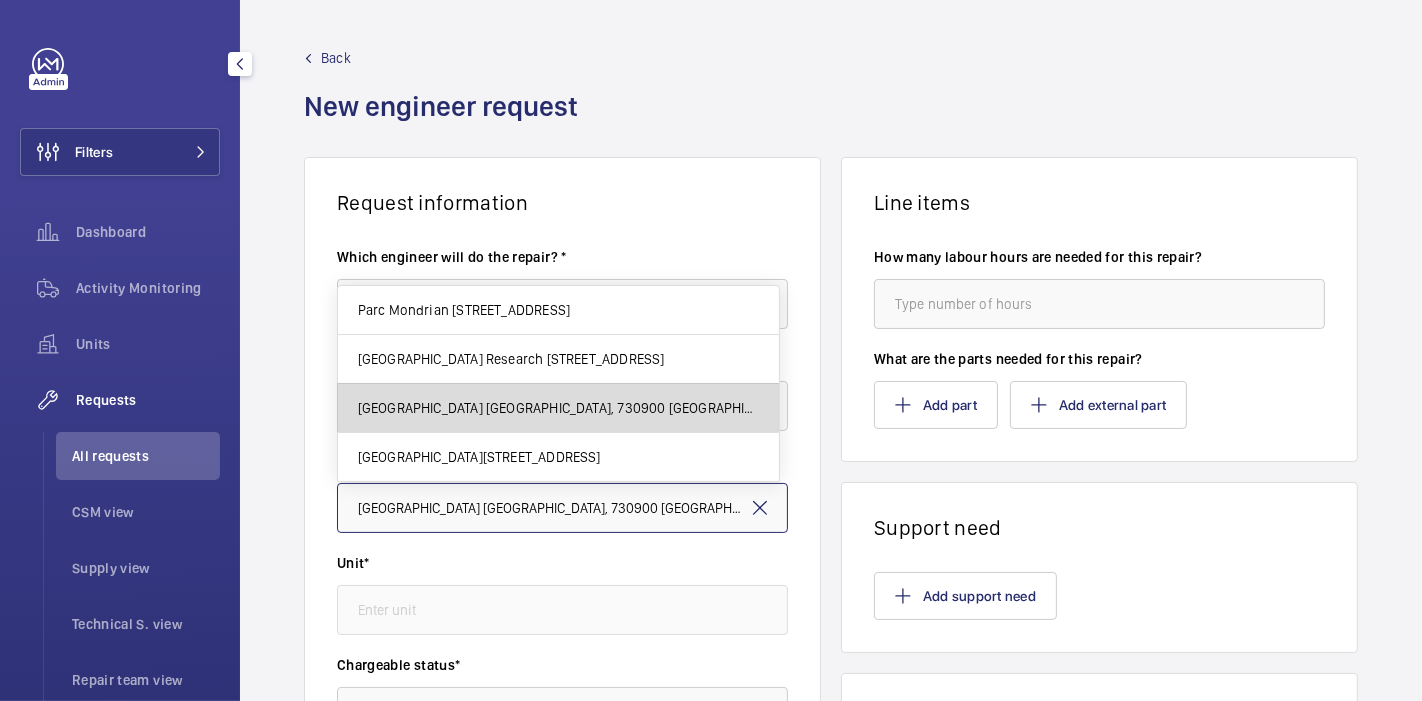 scroll, scrollTop: 0, scrollLeft: 81, axis: horizontal 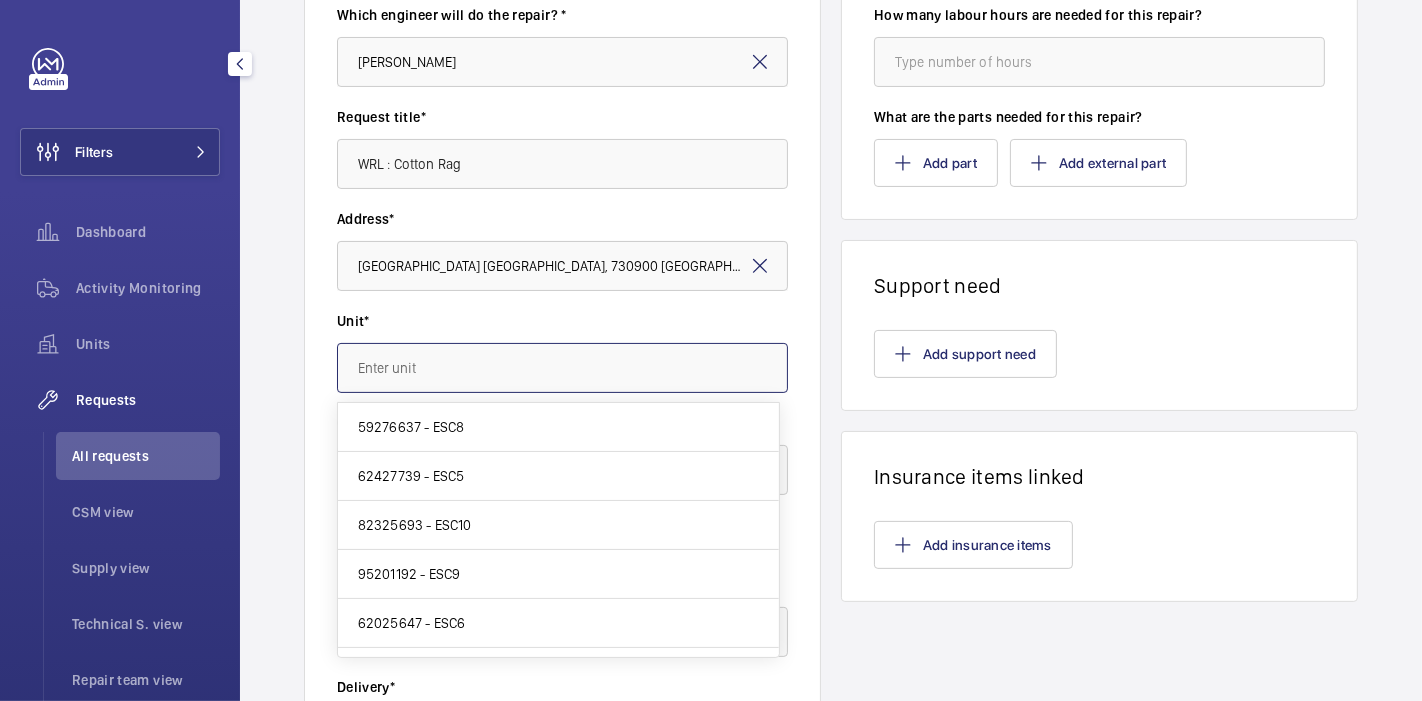 click at bounding box center (562, 368) 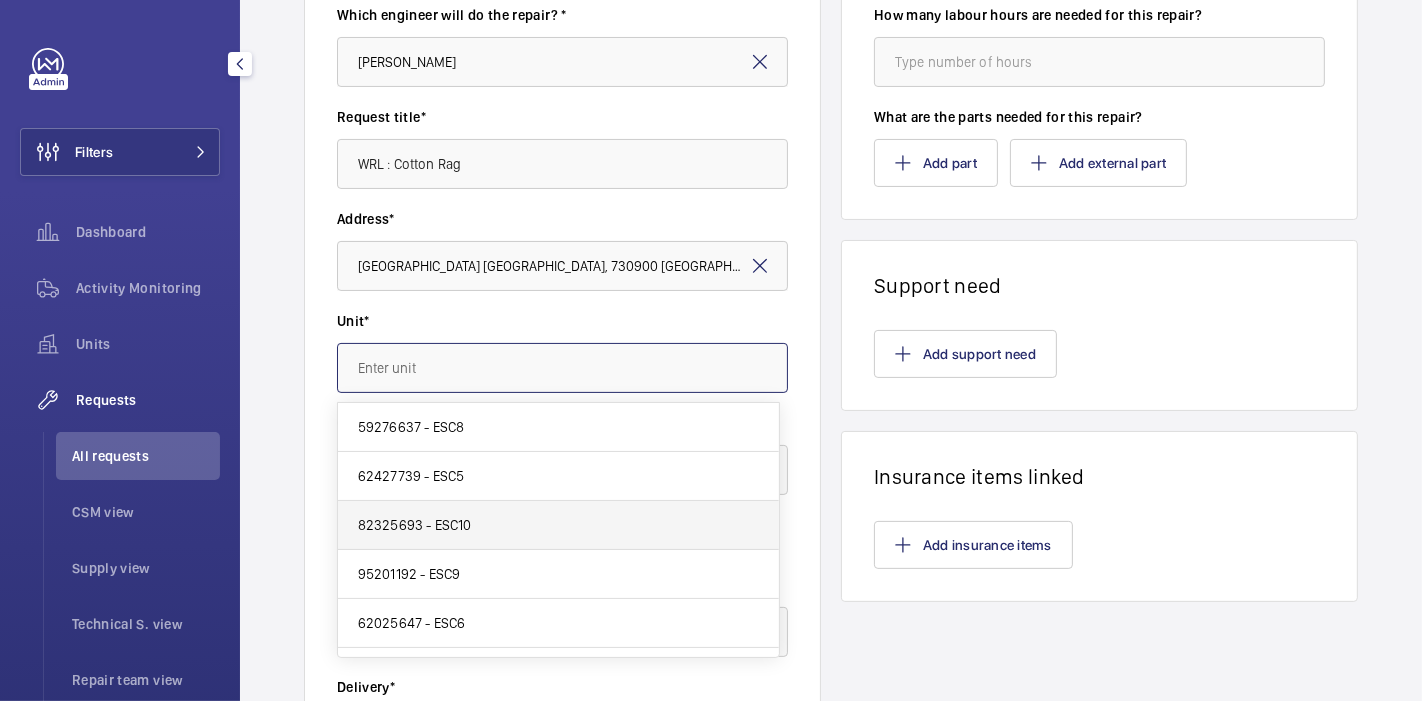 scroll, scrollTop: 134, scrollLeft: 0, axis: vertical 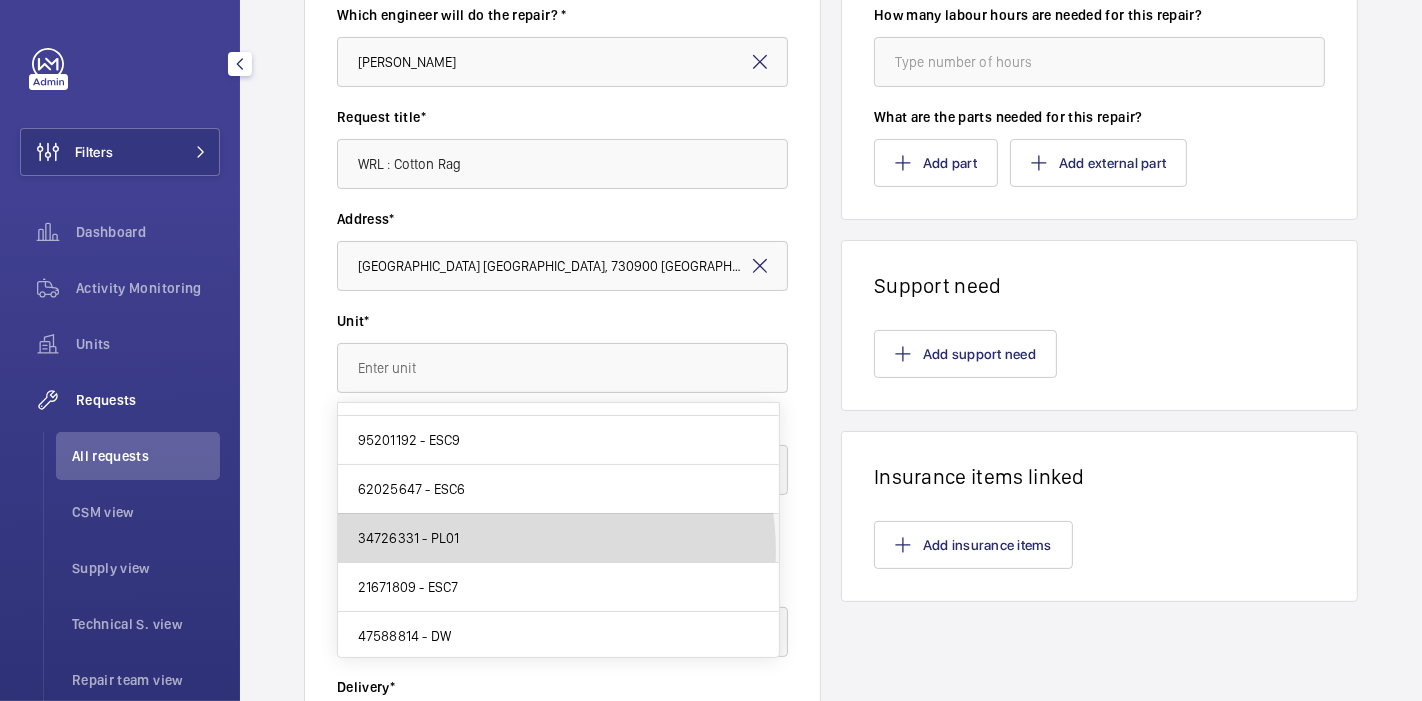 click on "34726331 - PL01" at bounding box center [558, 538] 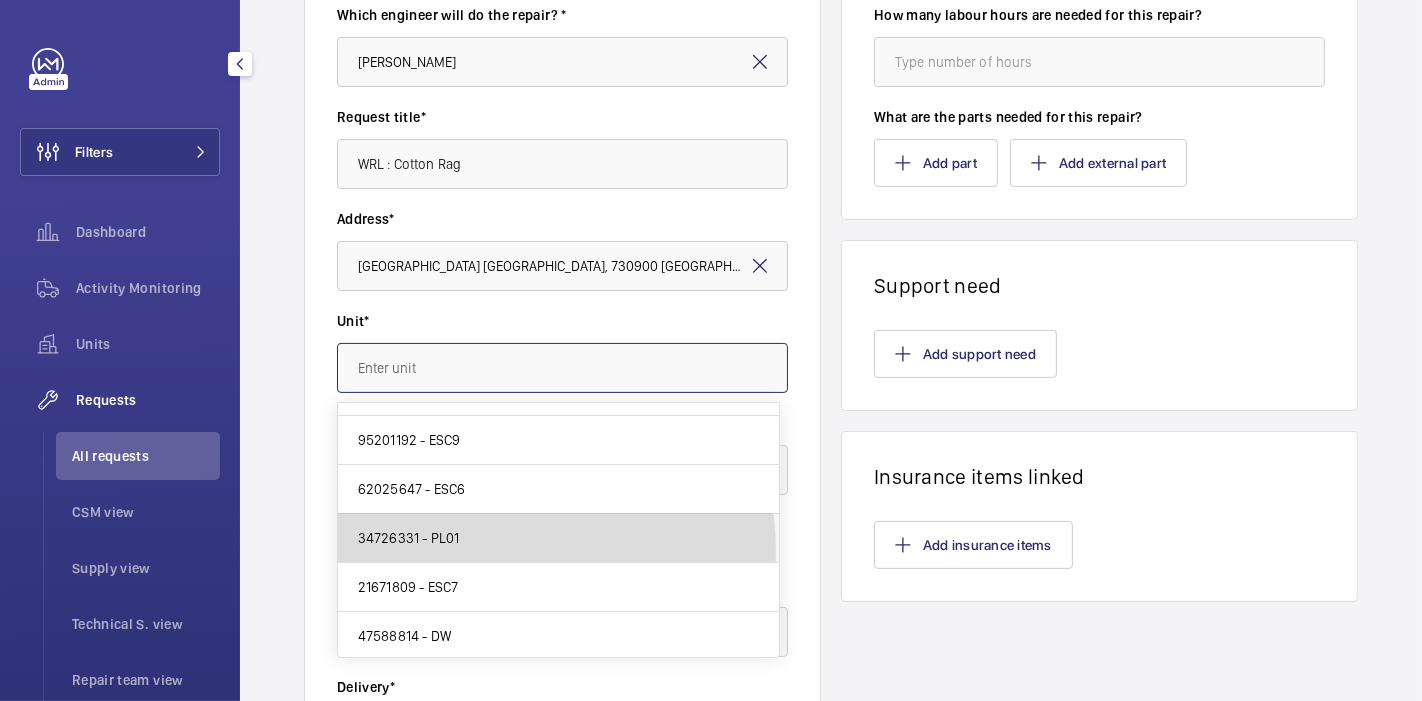 type on "34726331 - PL01" 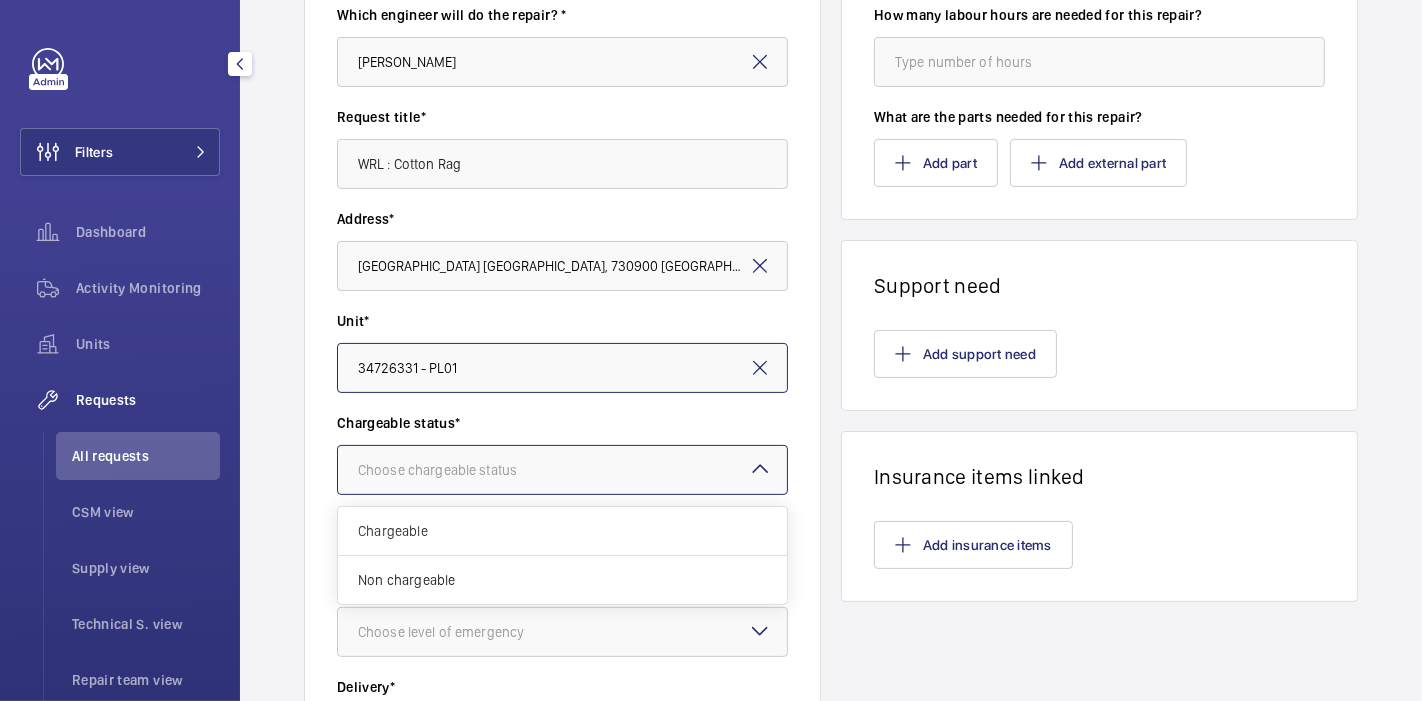 click at bounding box center [562, 470] 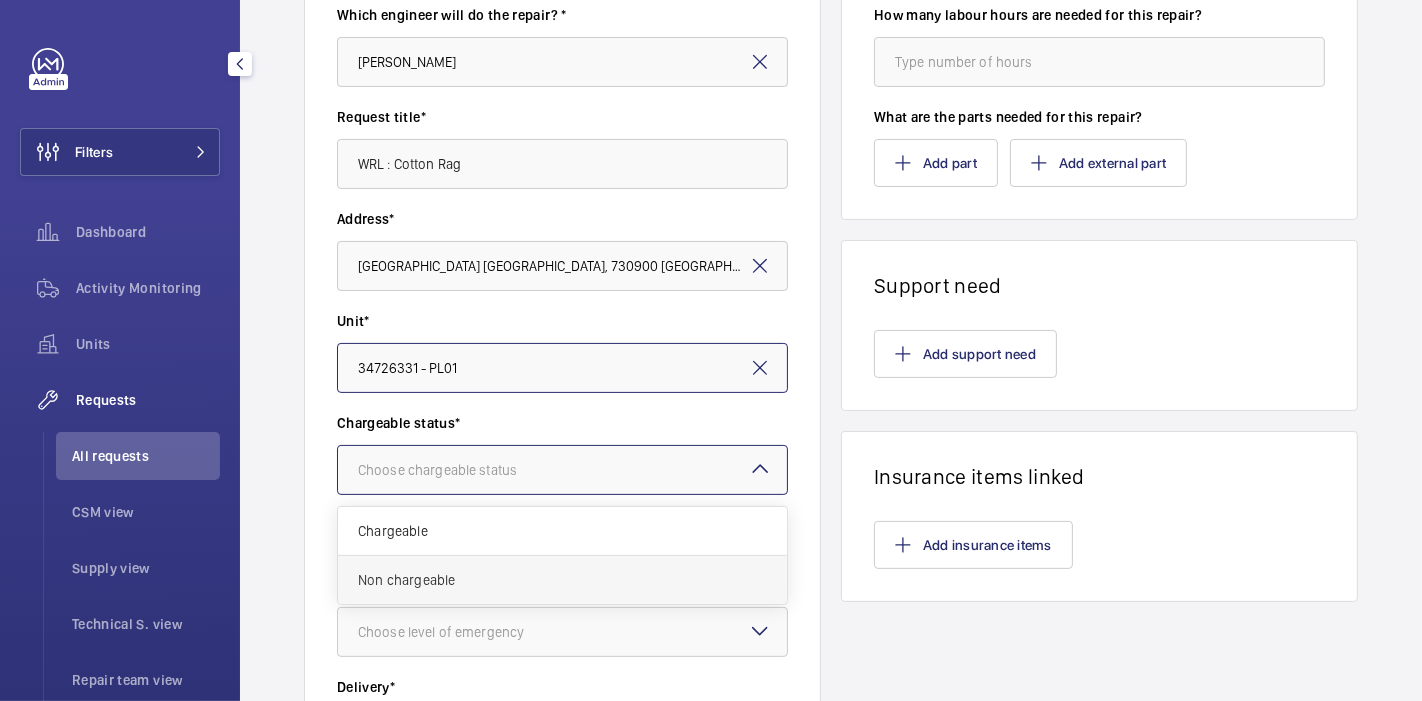click on "Non chargeable" at bounding box center [562, 580] 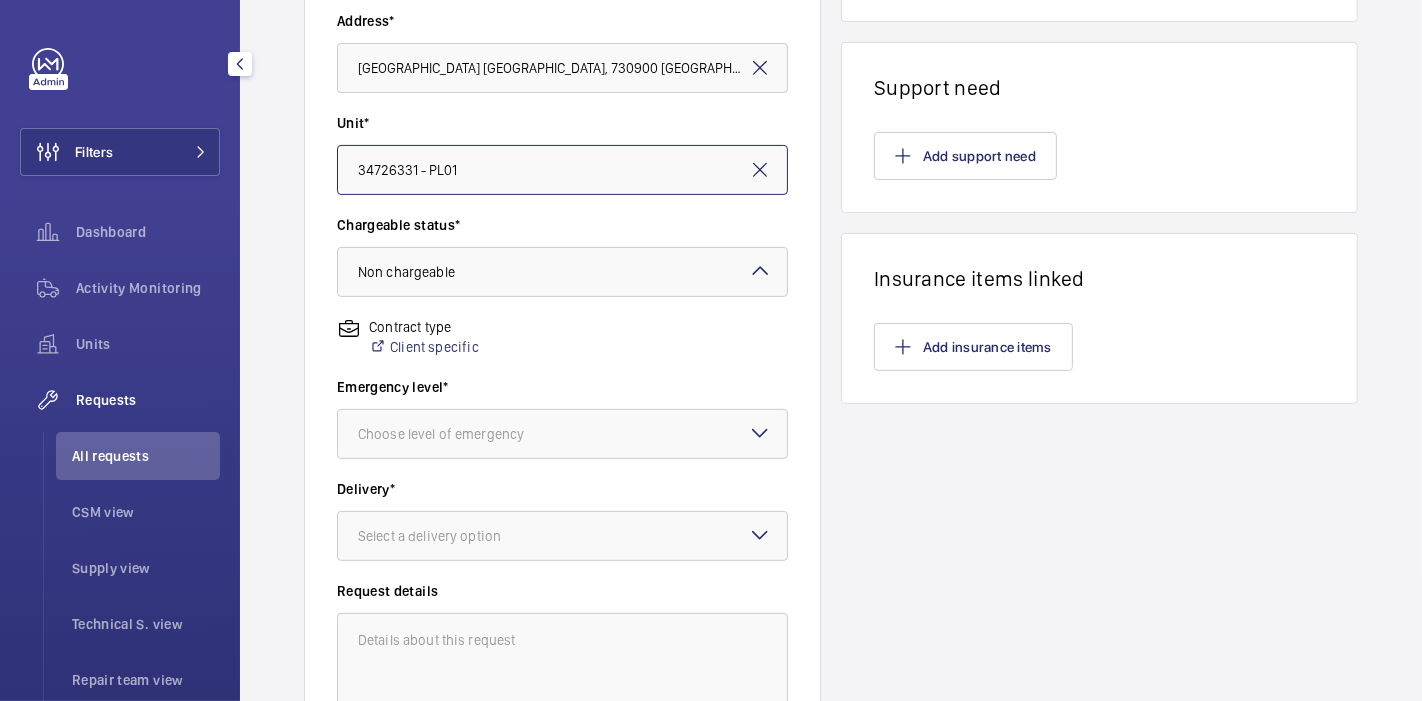 scroll, scrollTop: 458, scrollLeft: 0, axis: vertical 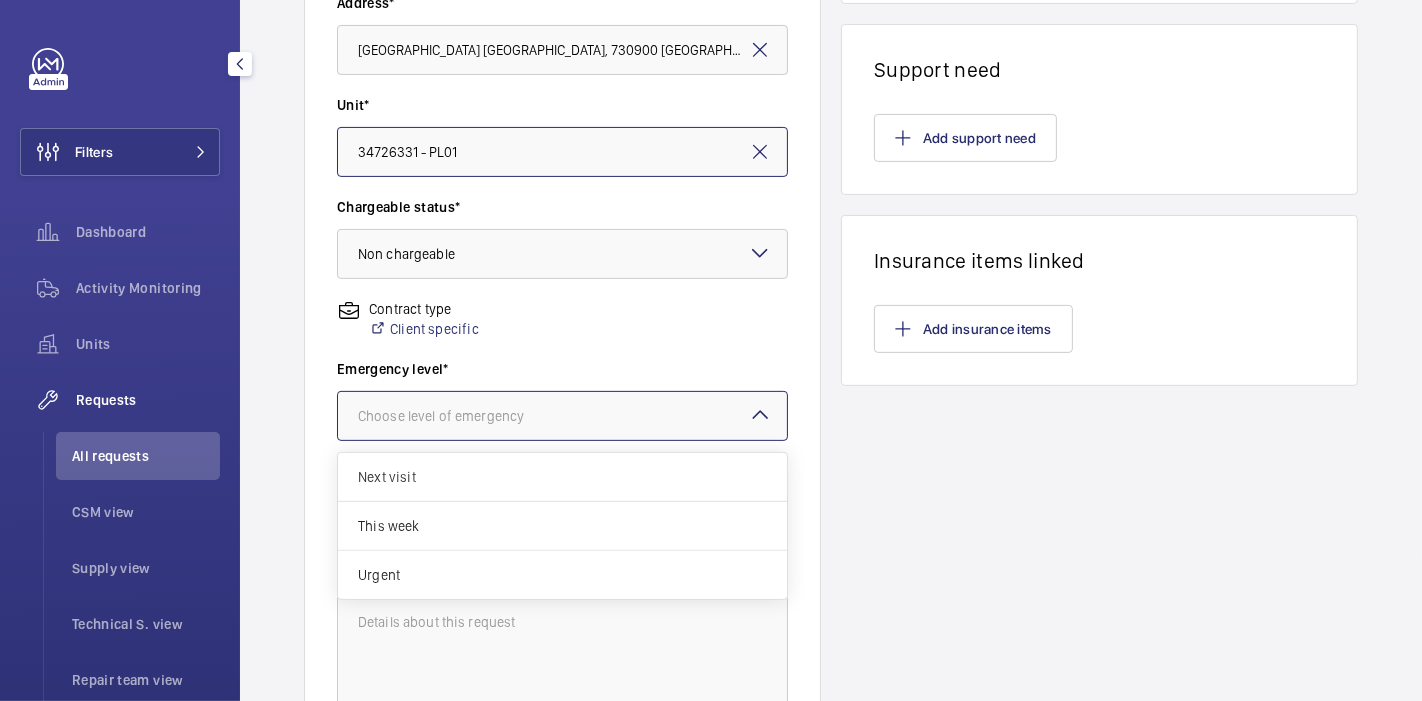click on "Choose level of emergency" at bounding box center [466, 416] 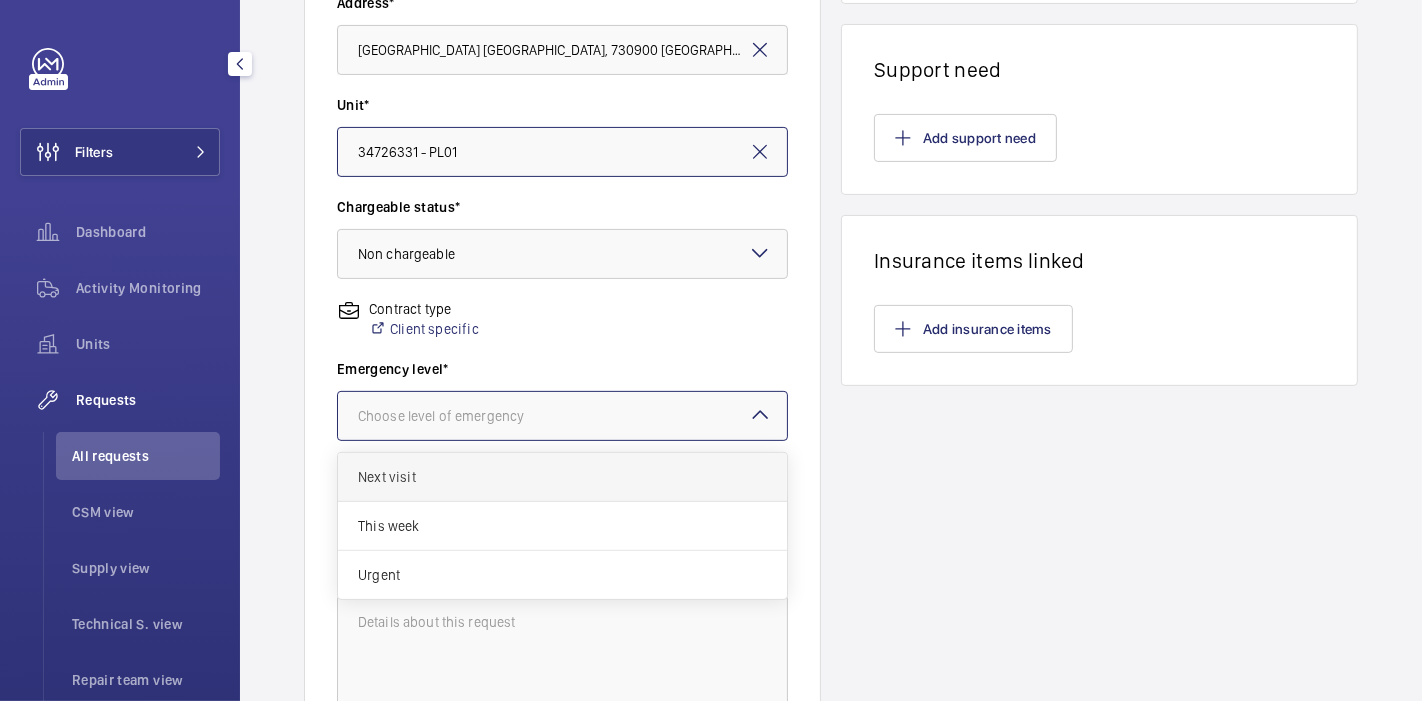 click on "Next visit" at bounding box center [562, 477] 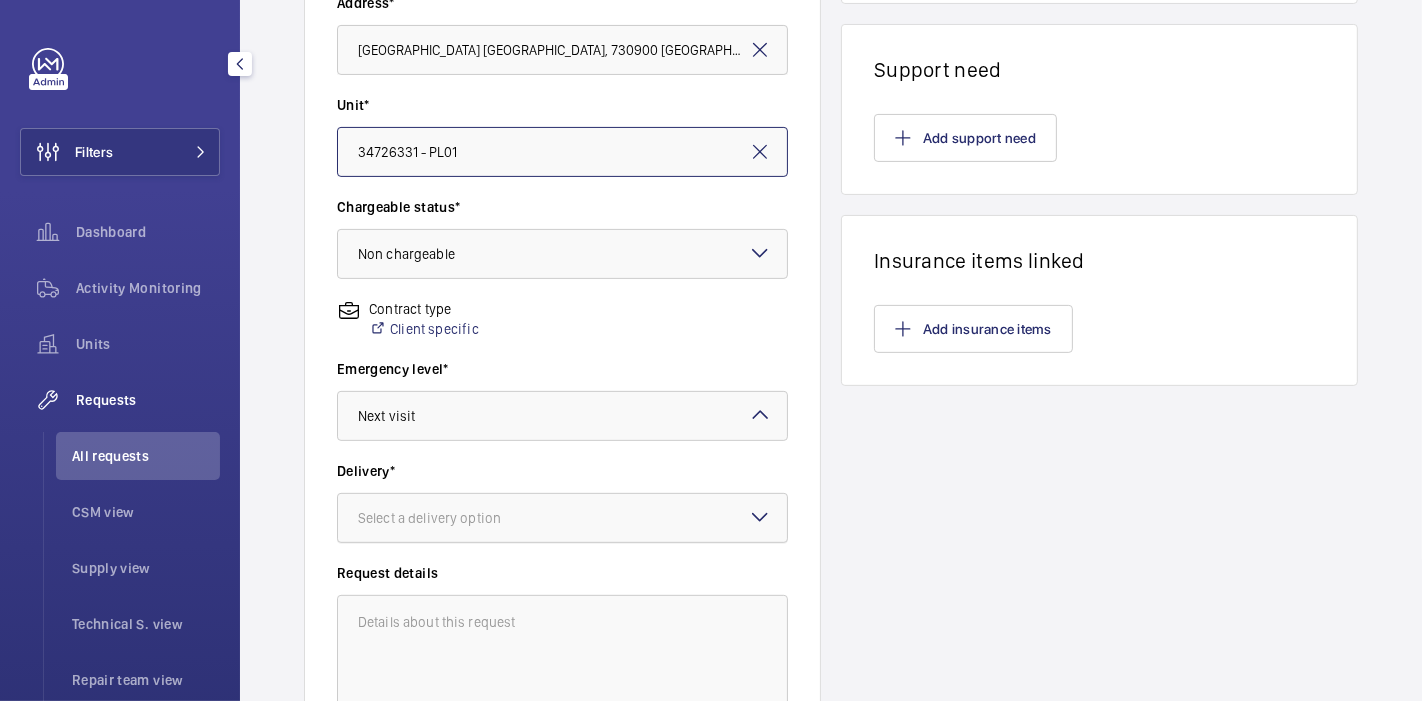 click on "Select a delivery option" at bounding box center (454, 518) 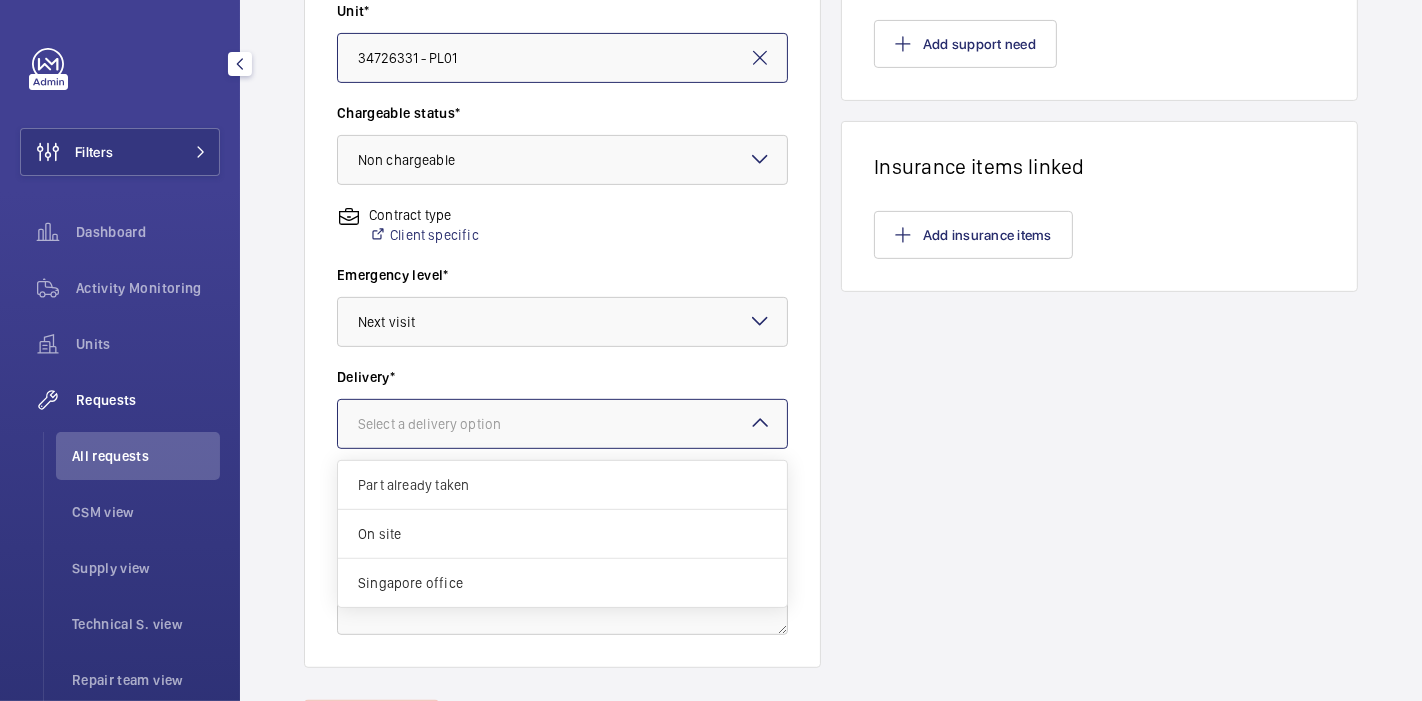 scroll, scrollTop: 554, scrollLeft: 0, axis: vertical 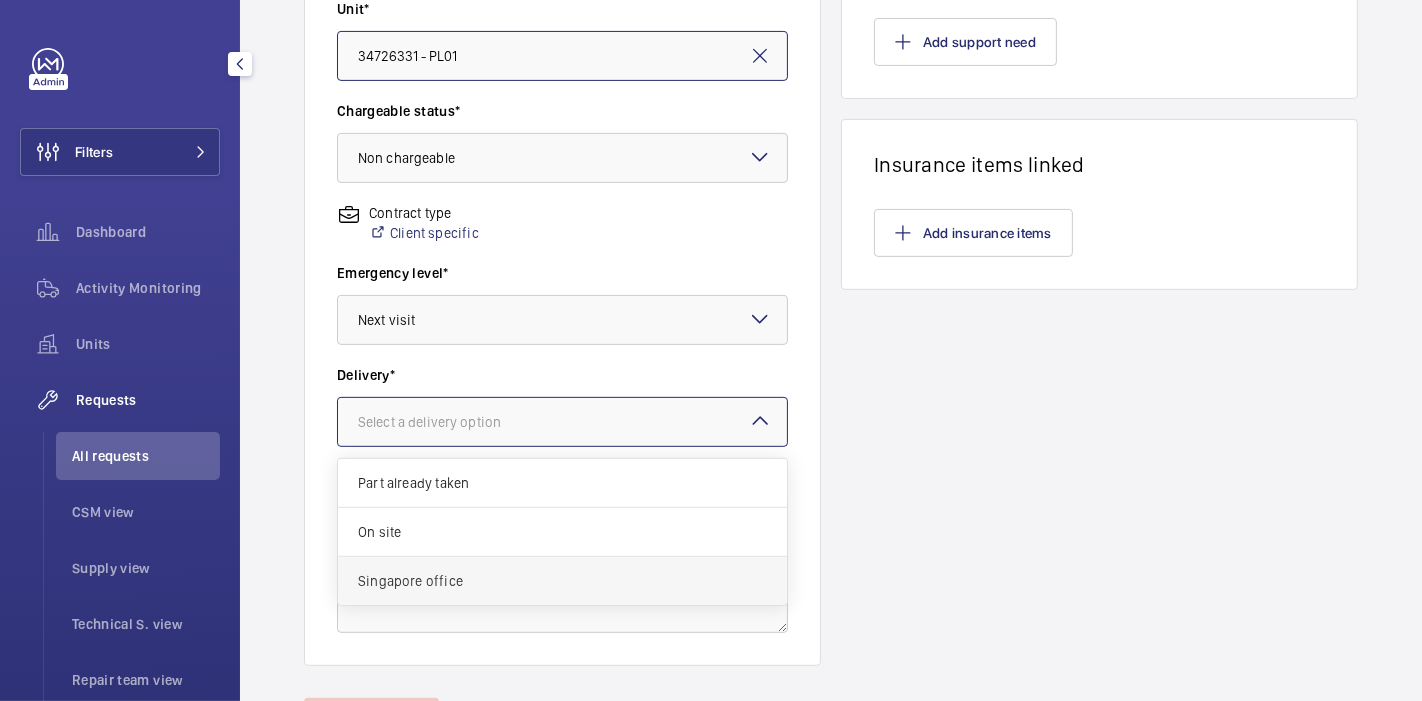 click on "Singapore office" at bounding box center (562, 581) 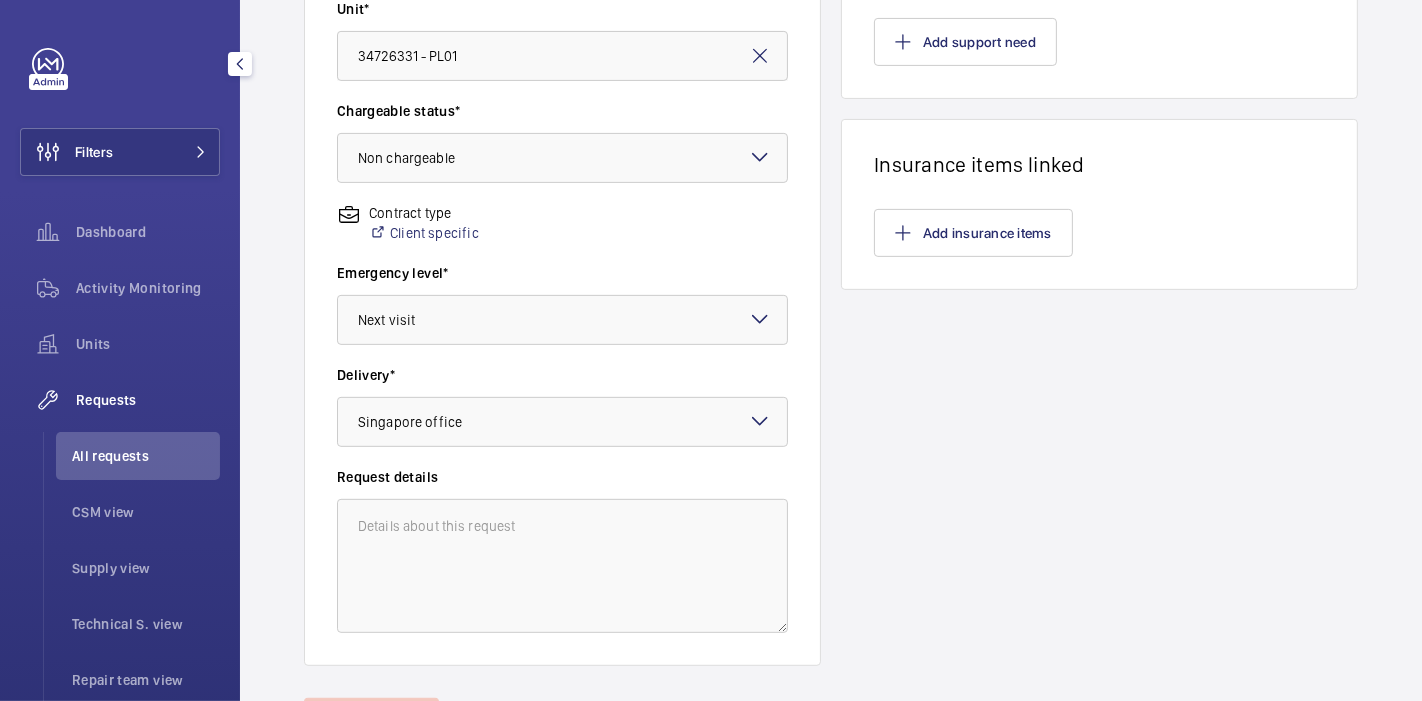 click on "Line items How many labour hours are needed for this repair? What are the parts needed for this repair?  Add part  Add external part  Support need  Add support need   Insurance items linked   Add insurance items" 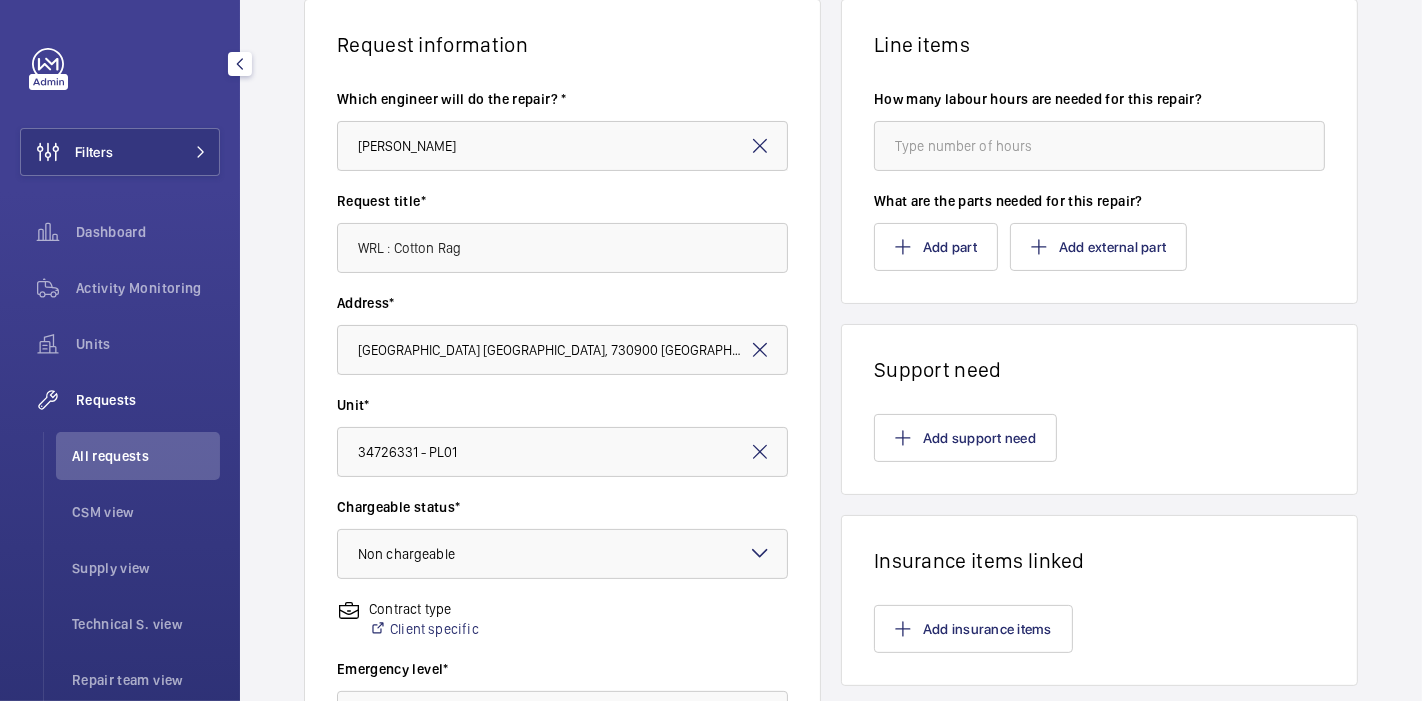 scroll, scrollTop: 0, scrollLeft: 0, axis: both 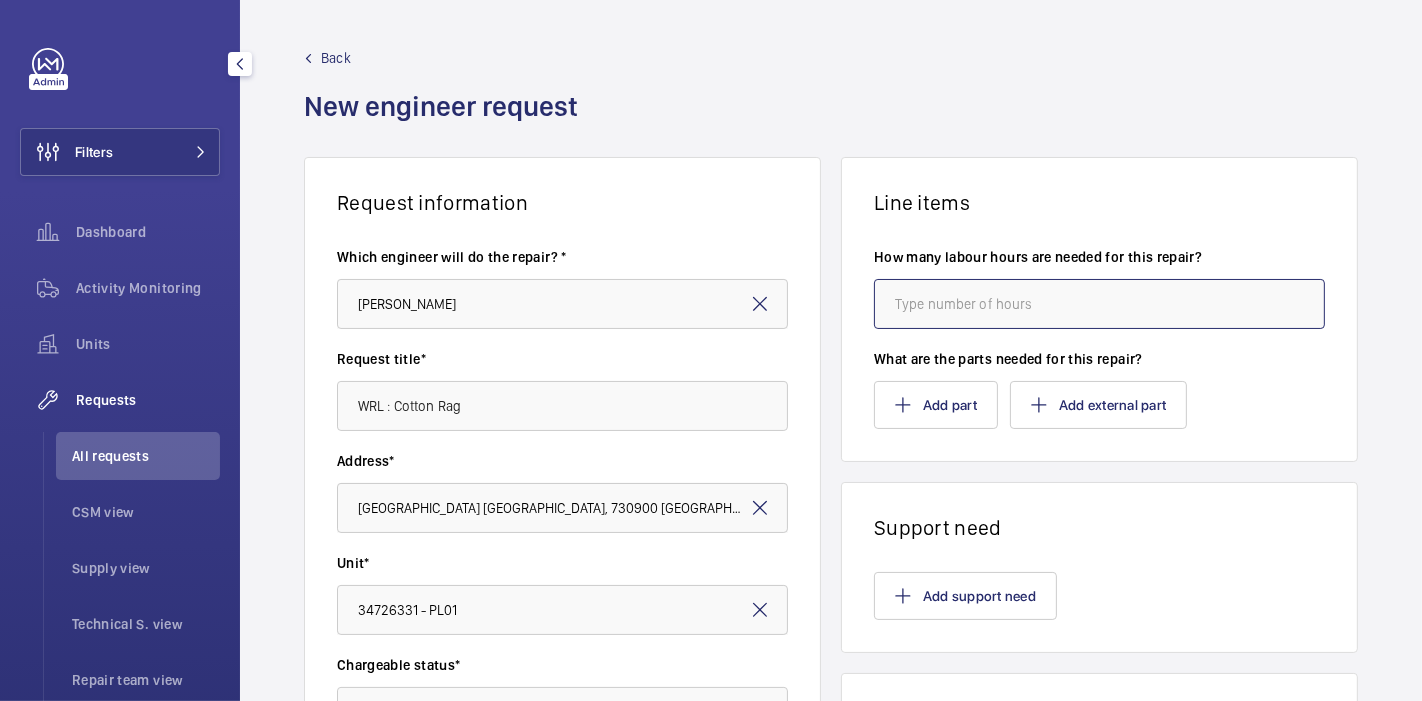 click 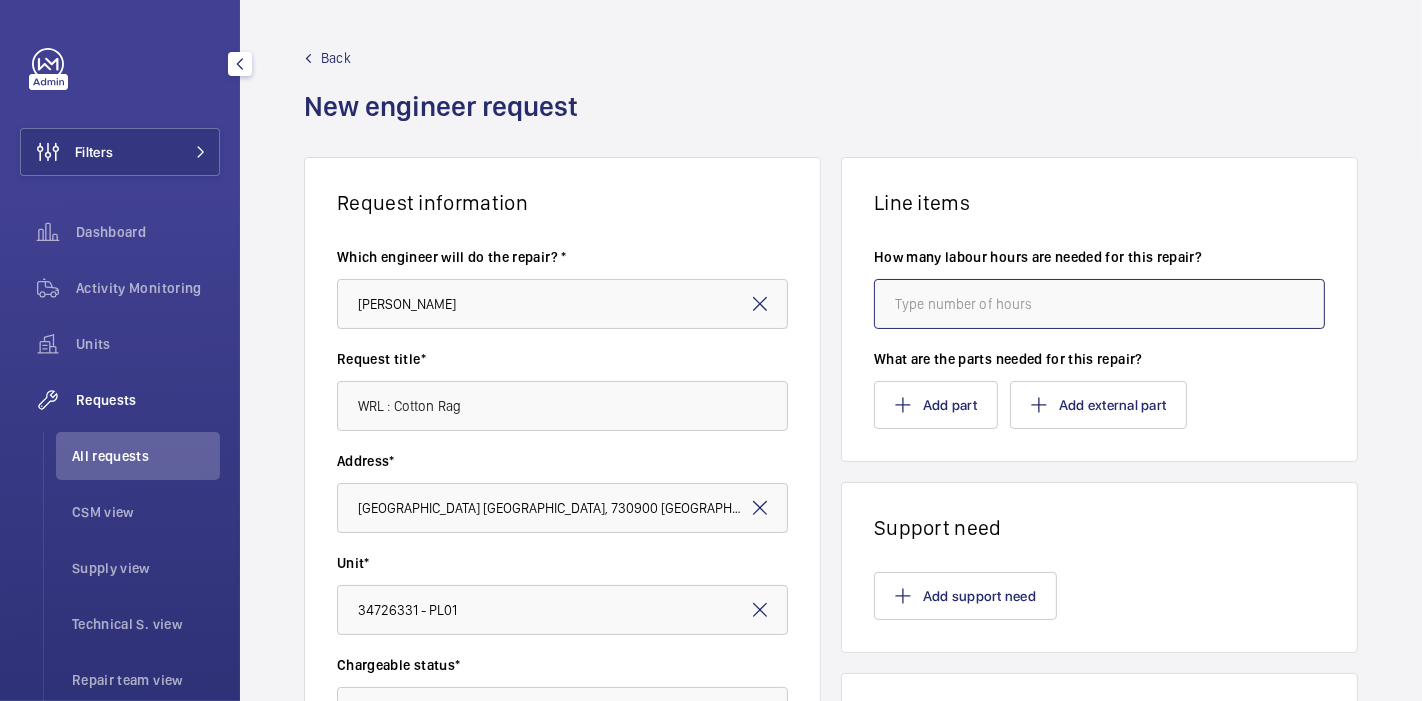 type on "2" 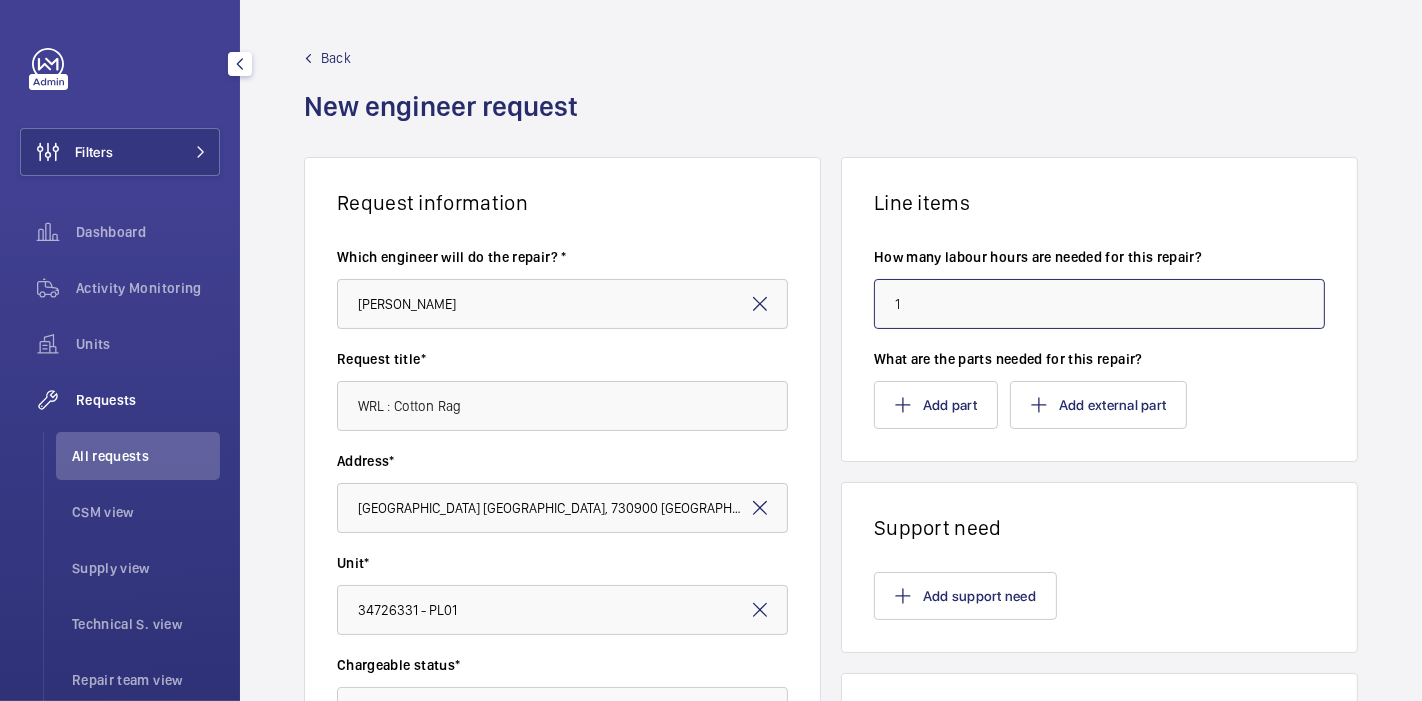 type on "1" 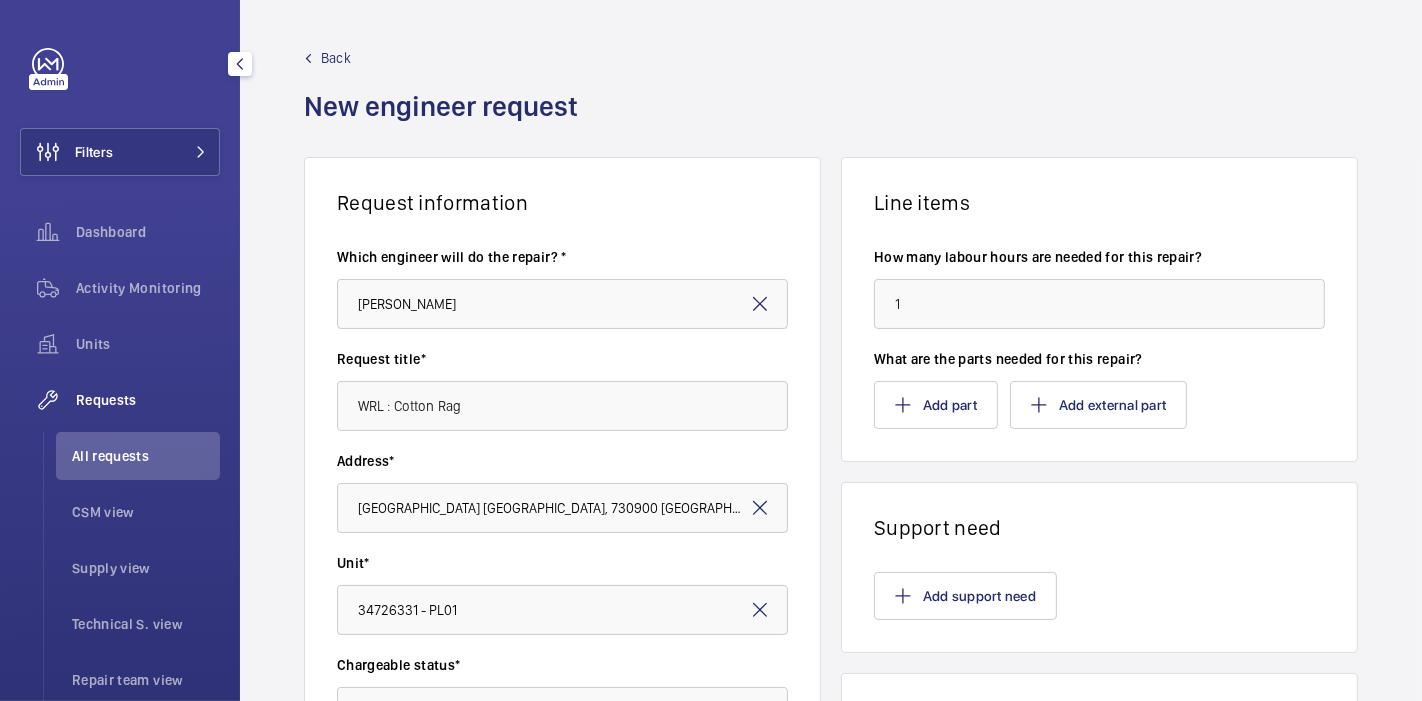 click on "Request information  Which engineer will do the repair? * [PERSON_NAME] Request title* WRL : Cotton Rag Address* [GEOGRAPHIC_DATA] [GEOGRAPHIC_DATA], 730900 [GEOGRAPHIC_DATA] Unit* 34726331 - PL01 Chargeable status* Choose chargeable status × Non chargeable × Contract type  Client specific  Emergency level* Choose level of emergency × Next visit × Delivery* Select a delivery option × [GEOGRAPHIC_DATA] office × Request details Line items How many labour hours are needed for this repair? 1 What are the parts needed for this repair?  Add part  Add external part  Support need  Add support need   Insurance items linked   Add insurance items" 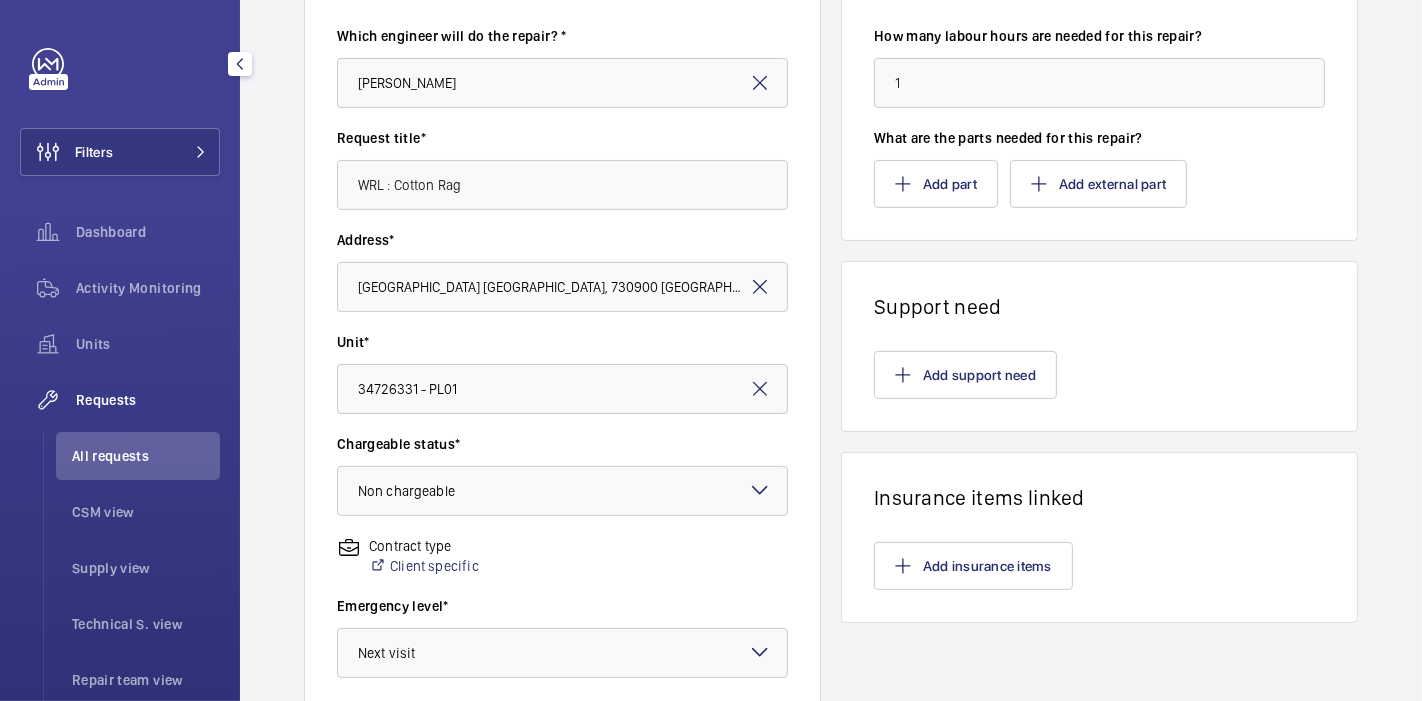 scroll, scrollTop: 222, scrollLeft: 0, axis: vertical 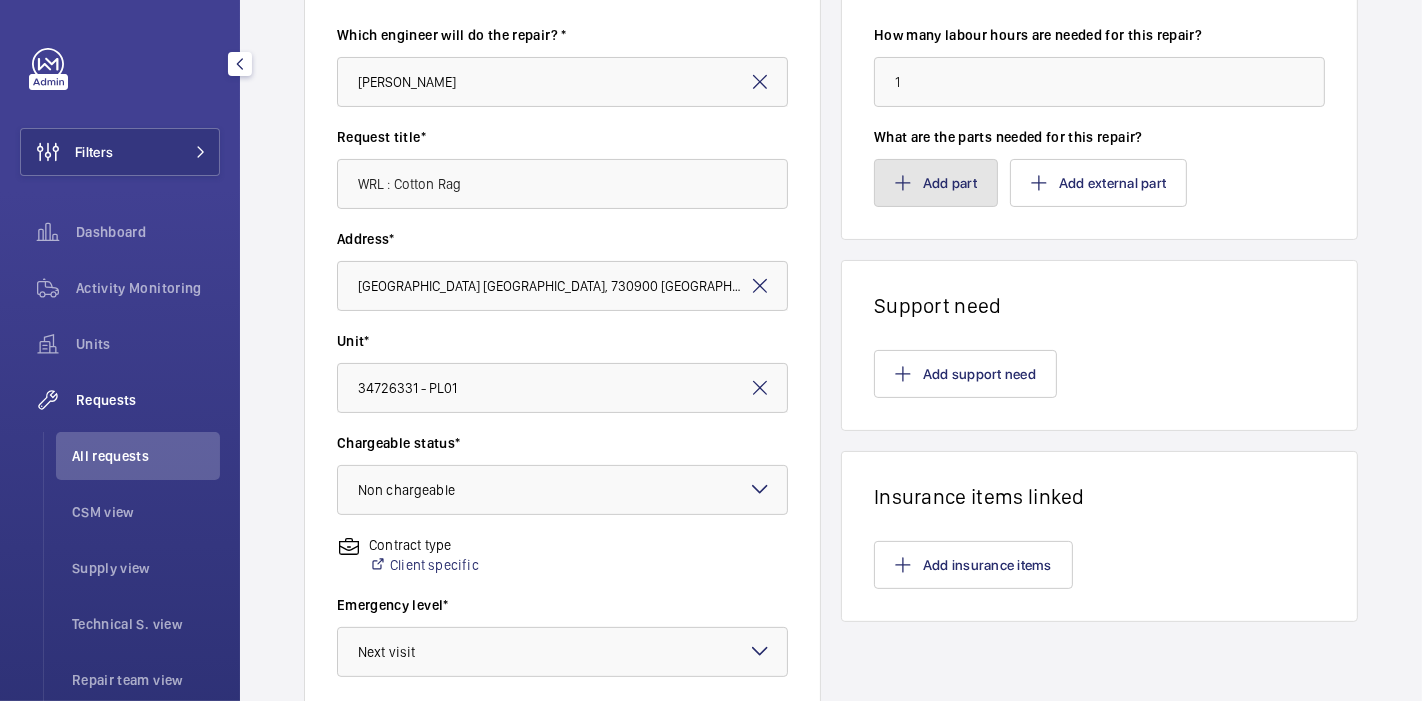 click on "Add part" 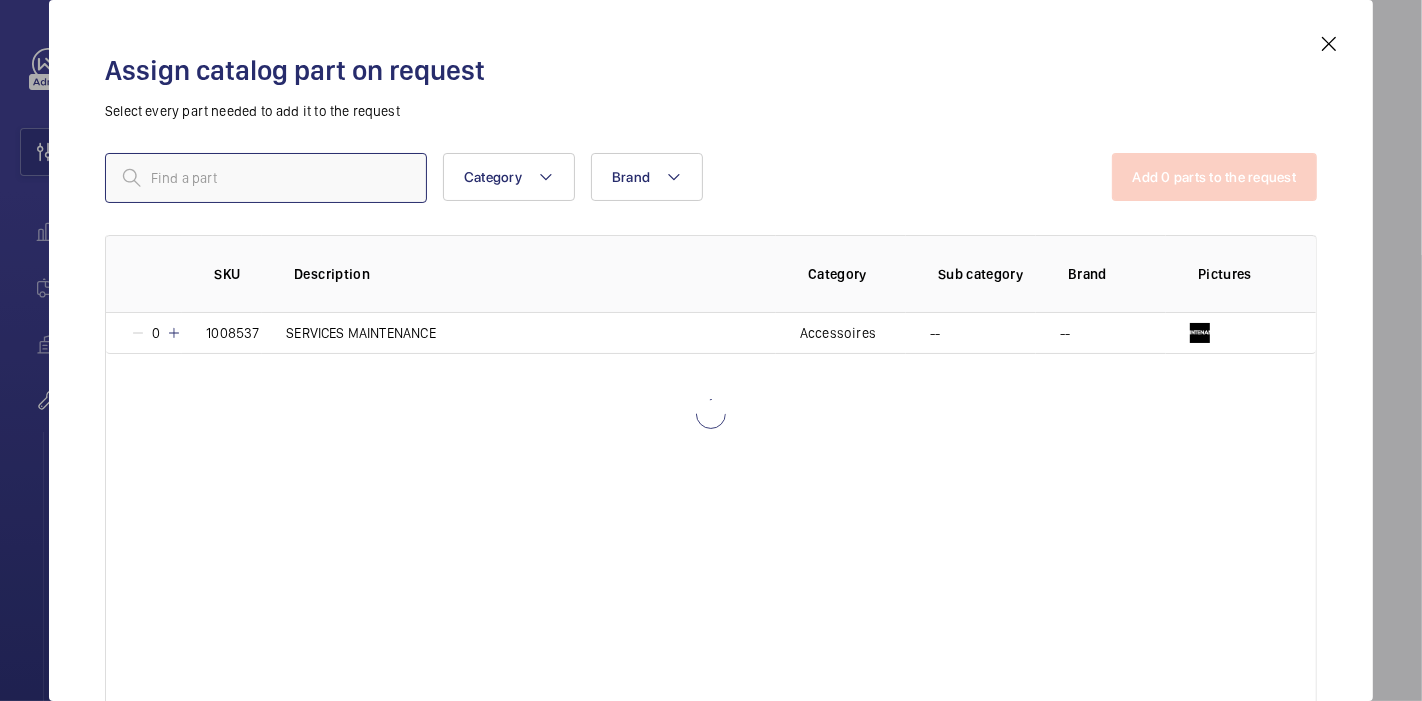 click at bounding box center (266, 178) 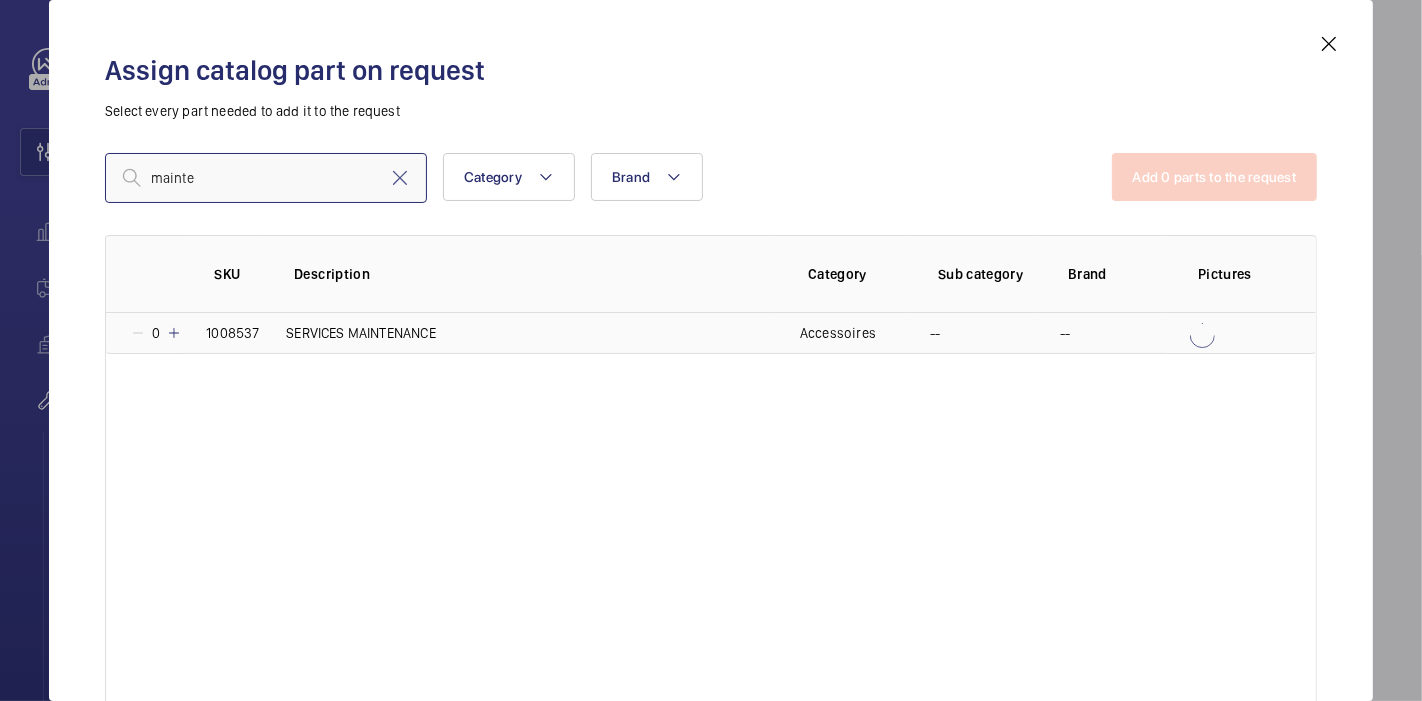 type on "mainte" 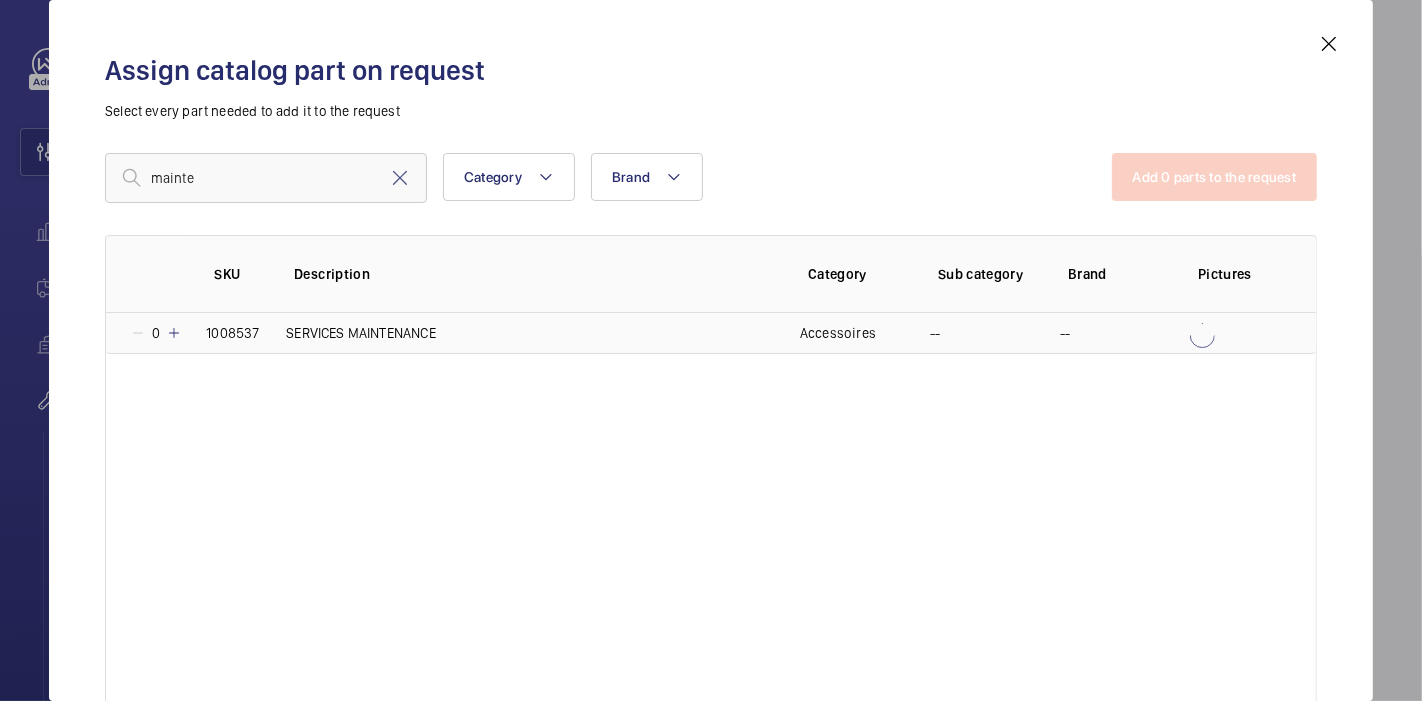 click at bounding box center [174, 333] 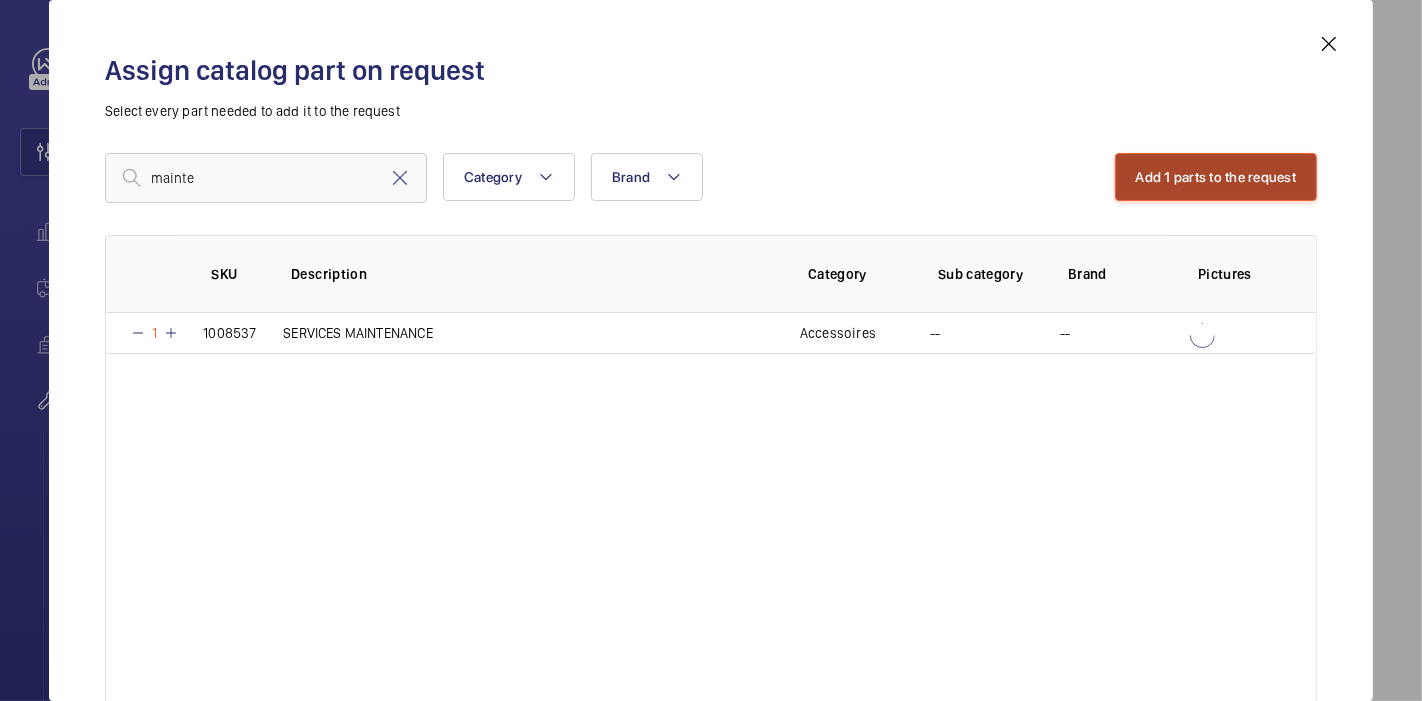 click on "Add 1 parts to the request" at bounding box center [1216, 177] 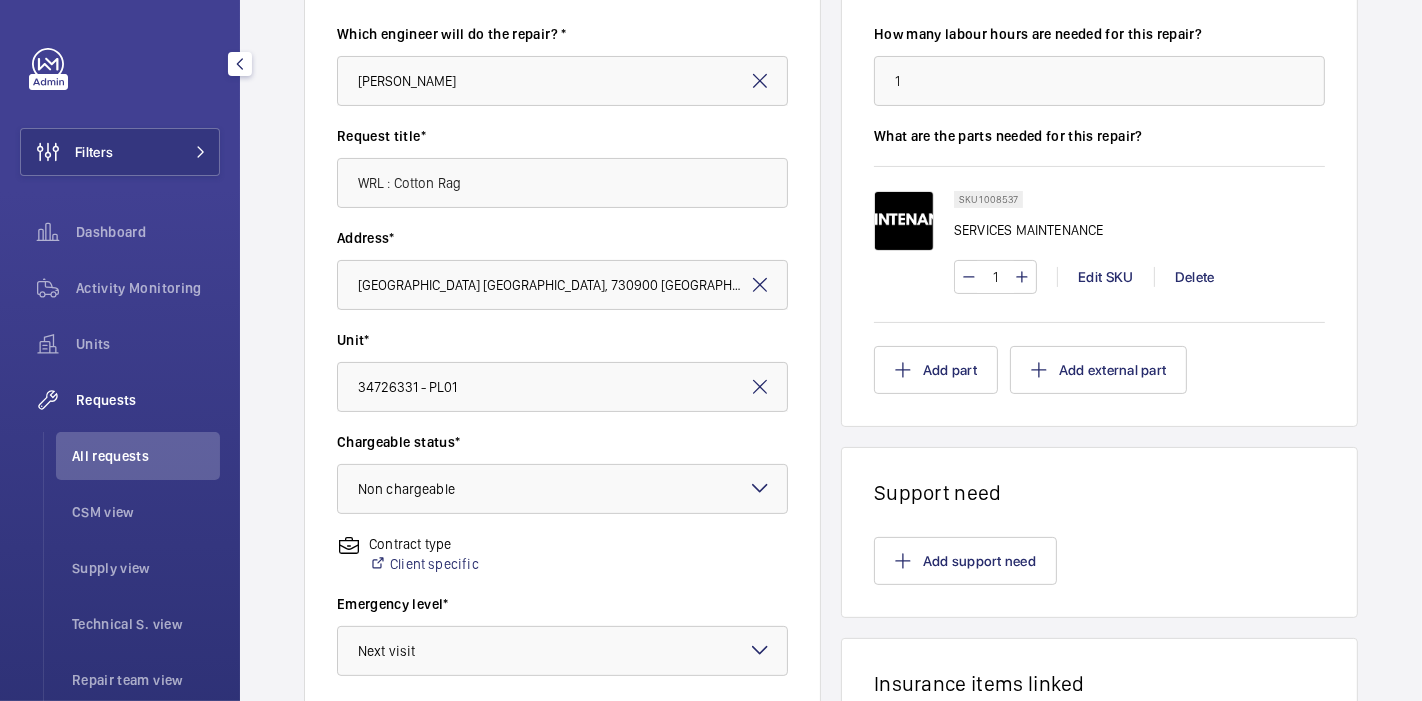 scroll, scrollTop: 362, scrollLeft: 0, axis: vertical 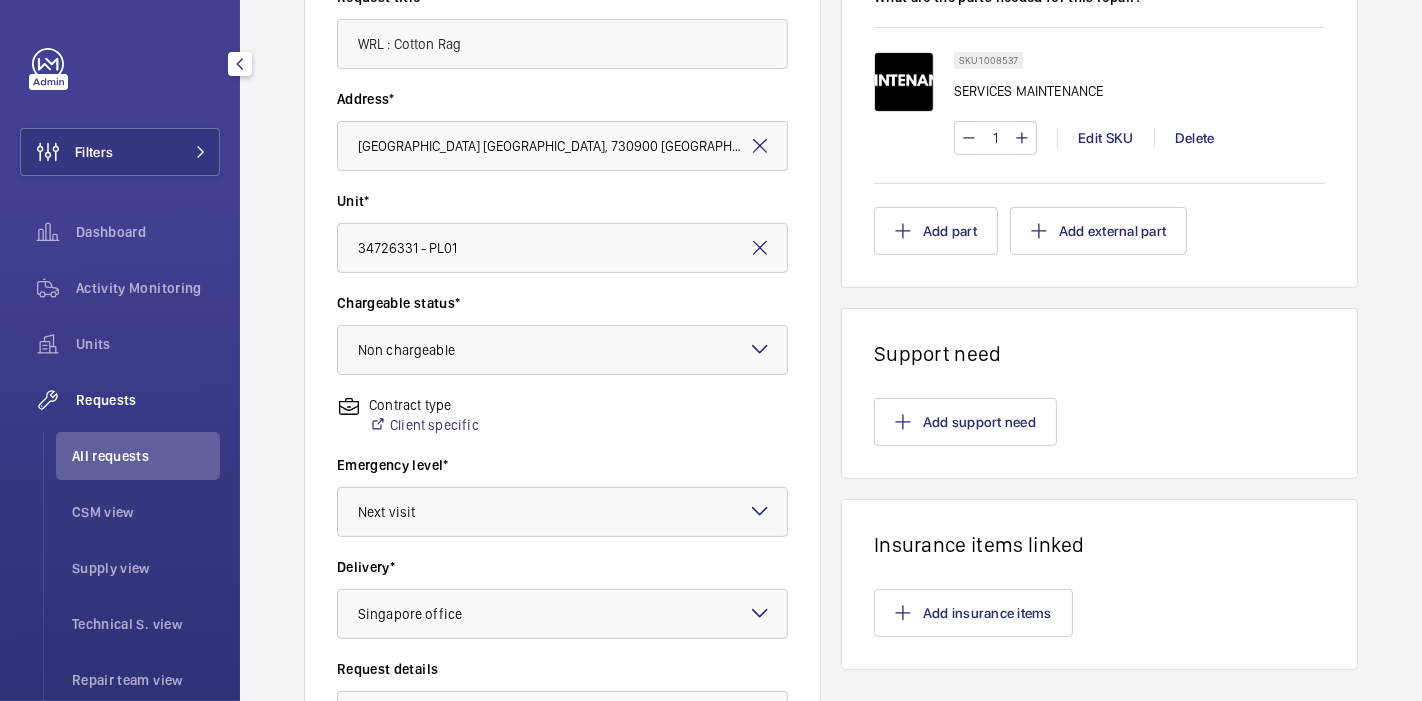 click on "Request information  Which engineer will do the repair? * [PERSON_NAME] Request title* WRL : Cotton Rag Address* [GEOGRAPHIC_DATA] [GEOGRAPHIC_DATA], 730900 [GEOGRAPHIC_DATA] Unit* 34726331 - PL01 Chargeable status* Choose chargeable status × Non chargeable × Contract type  Client specific  Emergency level* Choose level of emergency × Next visit × Delivery* Select a delivery option × [GEOGRAPHIC_DATA] office × Request details Line items How many labour hours are needed for this repair? 1 What are the parts needed for this repair? SKU 1008537 SERVICES MAINTENANCE 1 Edit SKU Delete  Add part  Add external part  Support need  Add support need   Insurance items linked   Add insurance items" 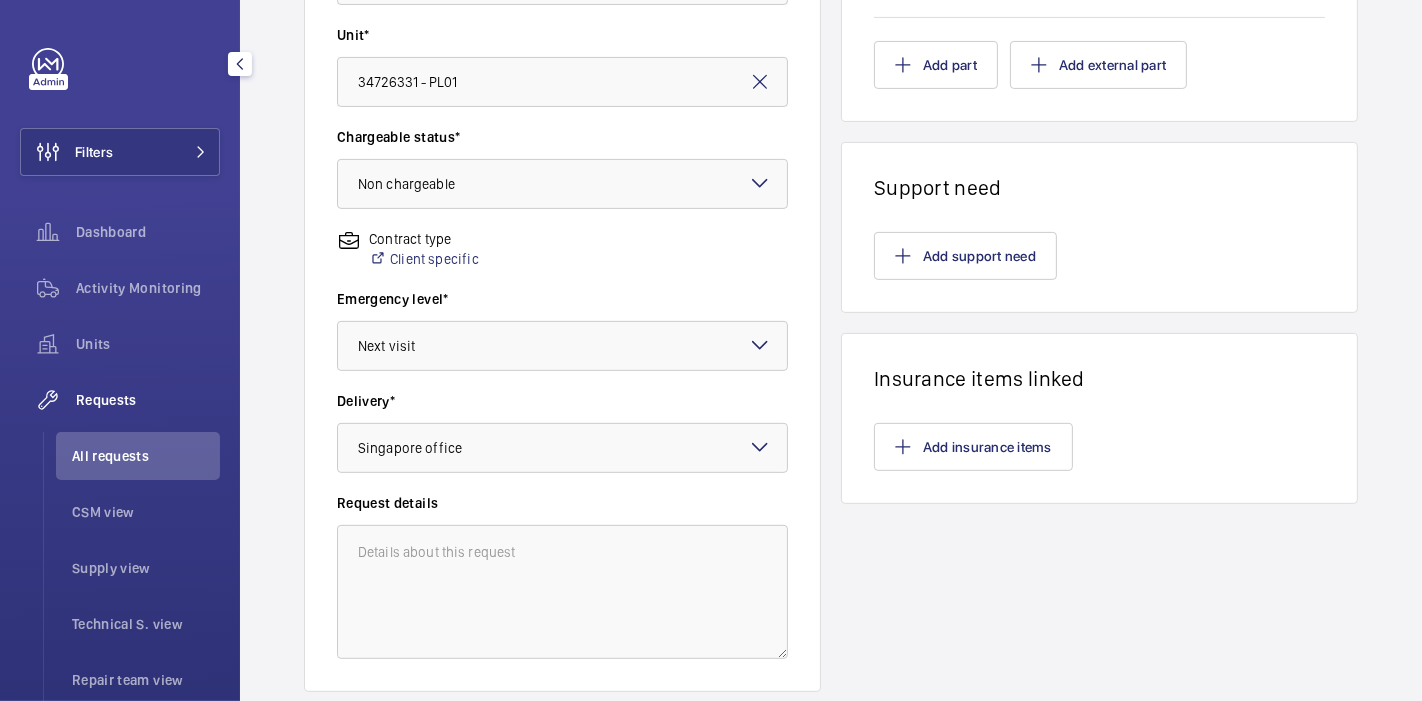 scroll, scrollTop: 527, scrollLeft: 0, axis: vertical 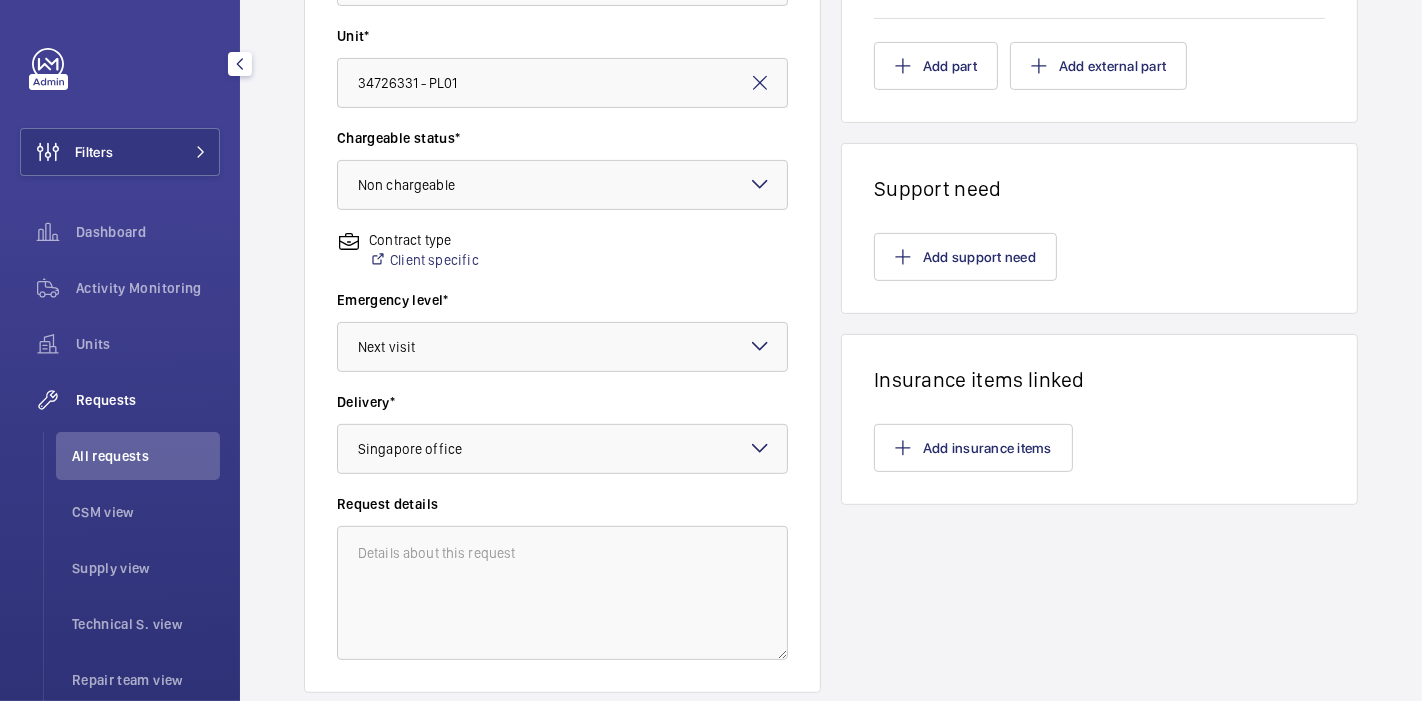 click on "Request information  Which engineer will do the repair? * [PERSON_NAME] Request title* WRL : Cotton Rag Address* [GEOGRAPHIC_DATA] [GEOGRAPHIC_DATA], 730900 [GEOGRAPHIC_DATA] Unit* 34726331 - PL01 Chargeable status* Choose chargeable status × Non chargeable × Contract type  Client specific  Emergency level* Choose level of emergency × Next visit × Delivery* Select a delivery option × [GEOGRAPHIC_DATA] office × Request details Line items How many labour hours are needed for this repair? 1 What are the parts needed for this repair? SKU 1008537 SERVICES MAINTENANCE 1 Edit SKU Delete  Add part  Add external part  Support need  Add support need   Insurance items linked   Add insurance items" 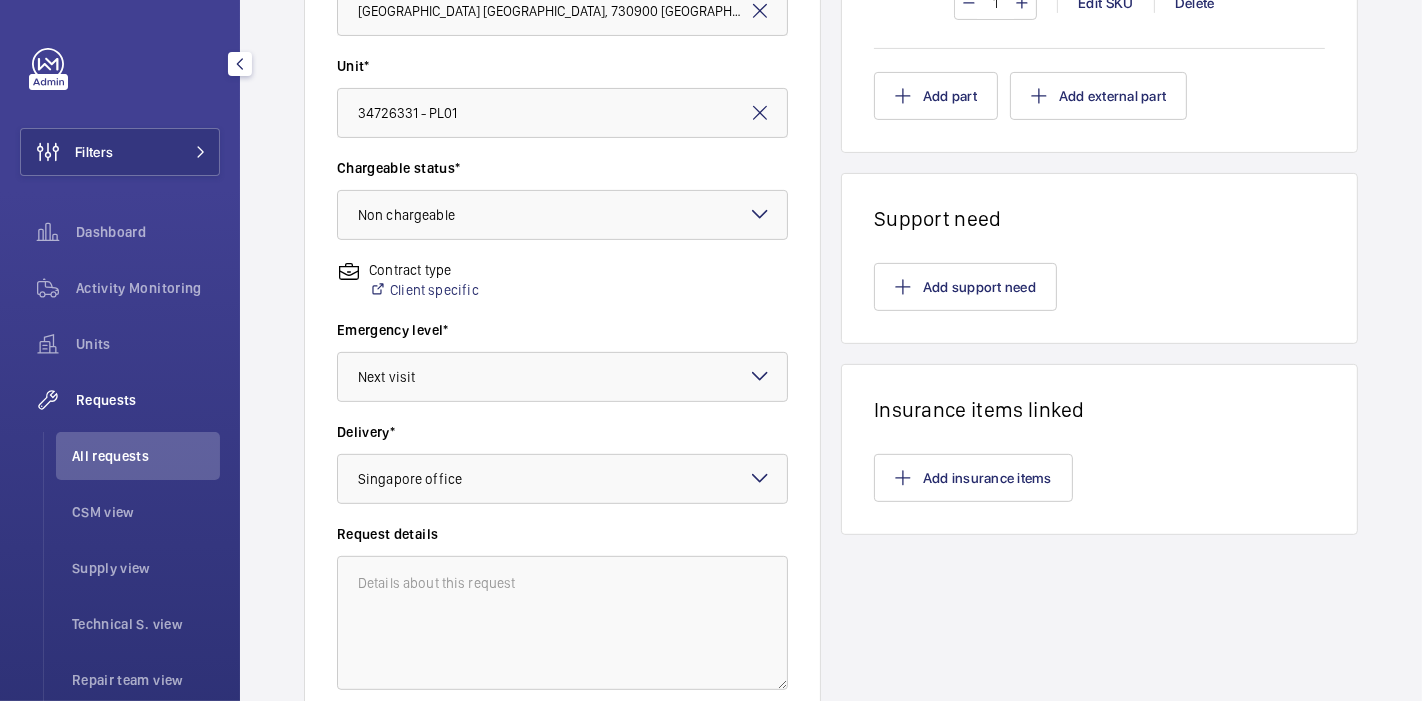 scroll, scrollTop: 661, scrollLeft: 0, axis: vertical 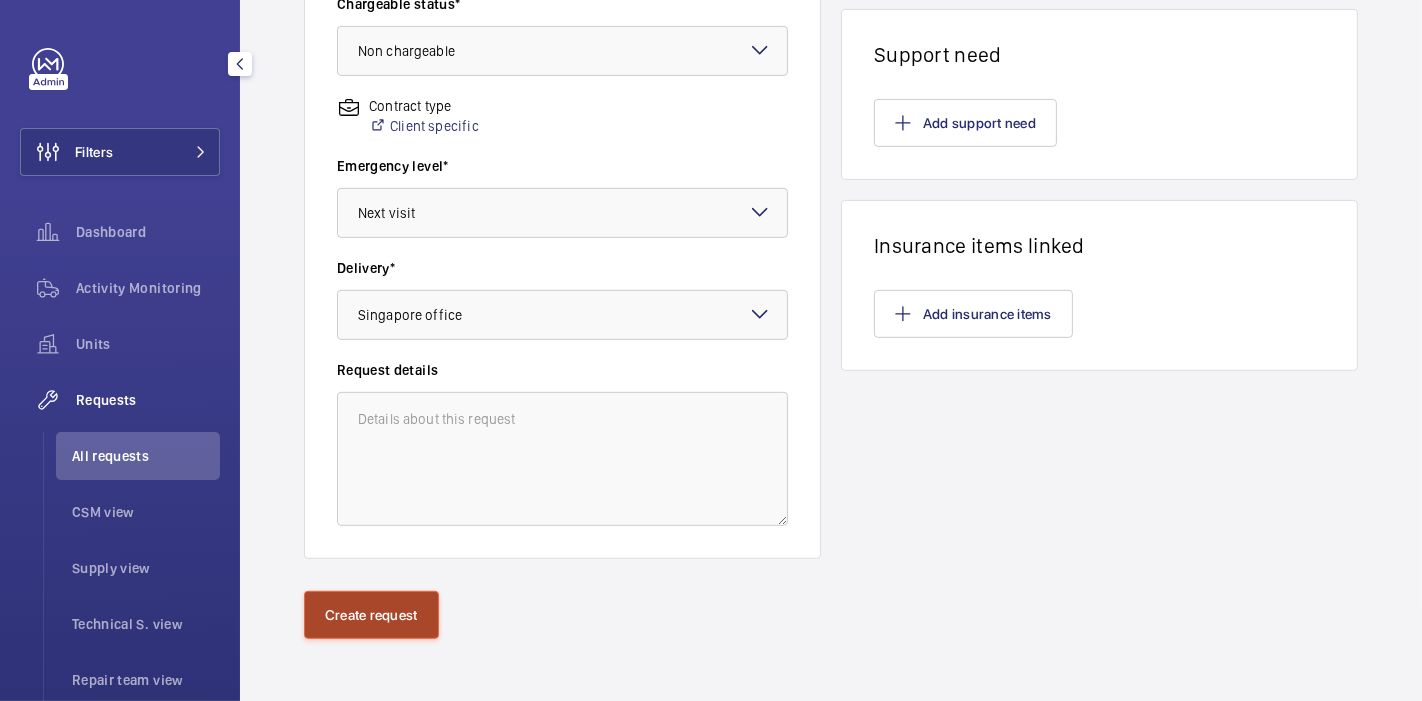 click on "Create request" 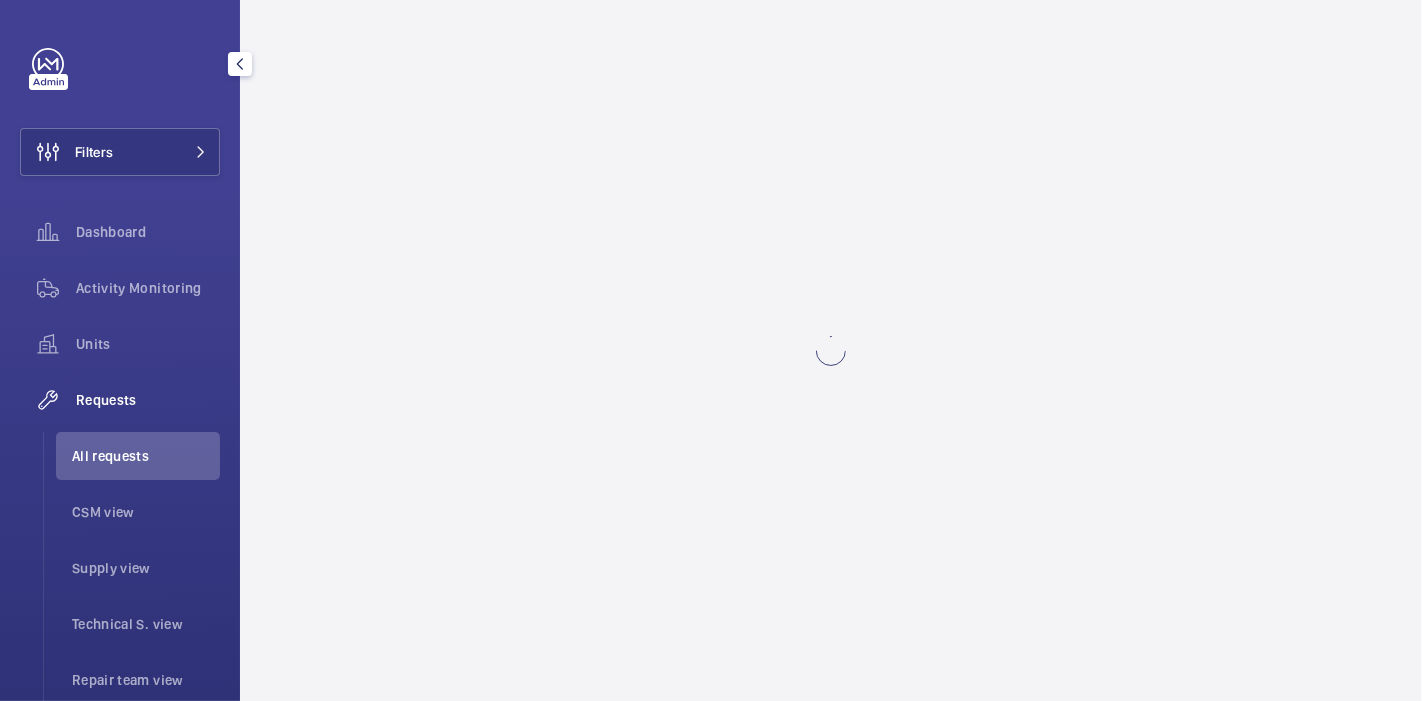 scroll, scrollTop: 0, scrollLeft: 0, axis: both 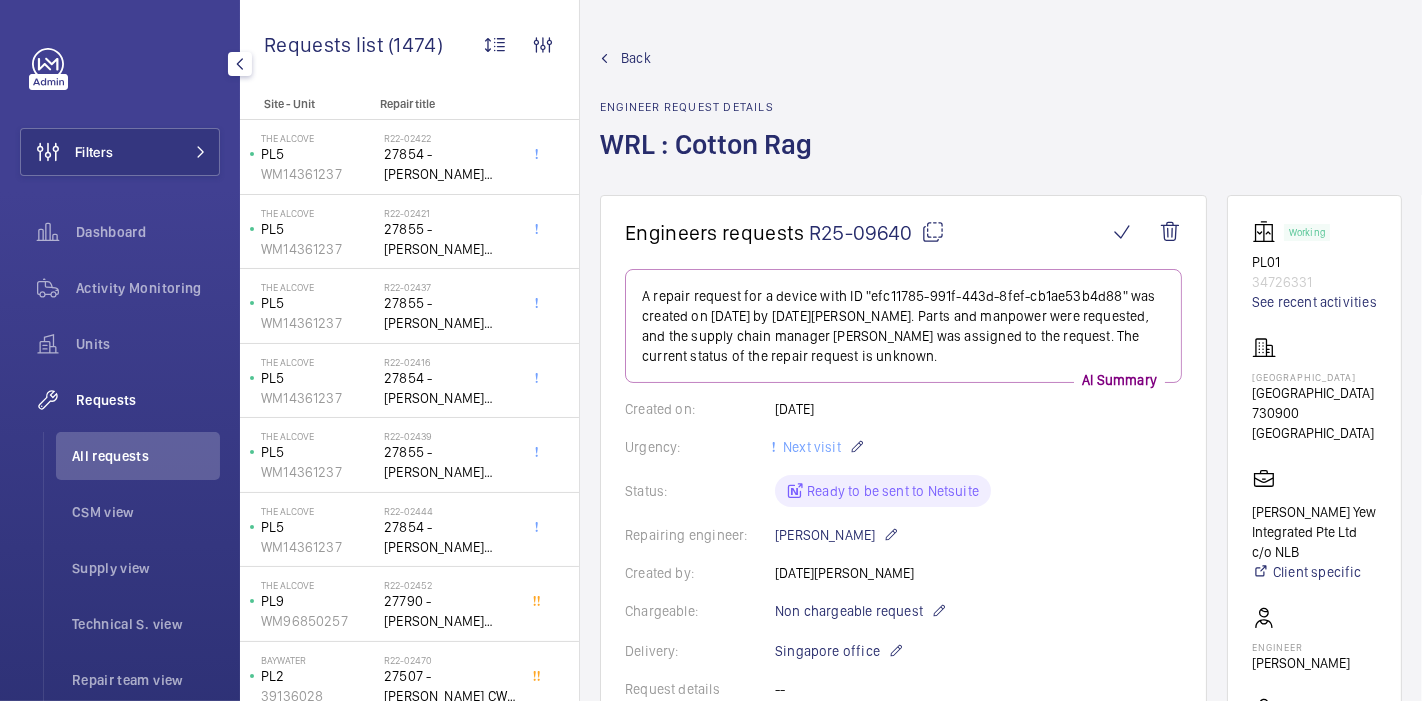 click 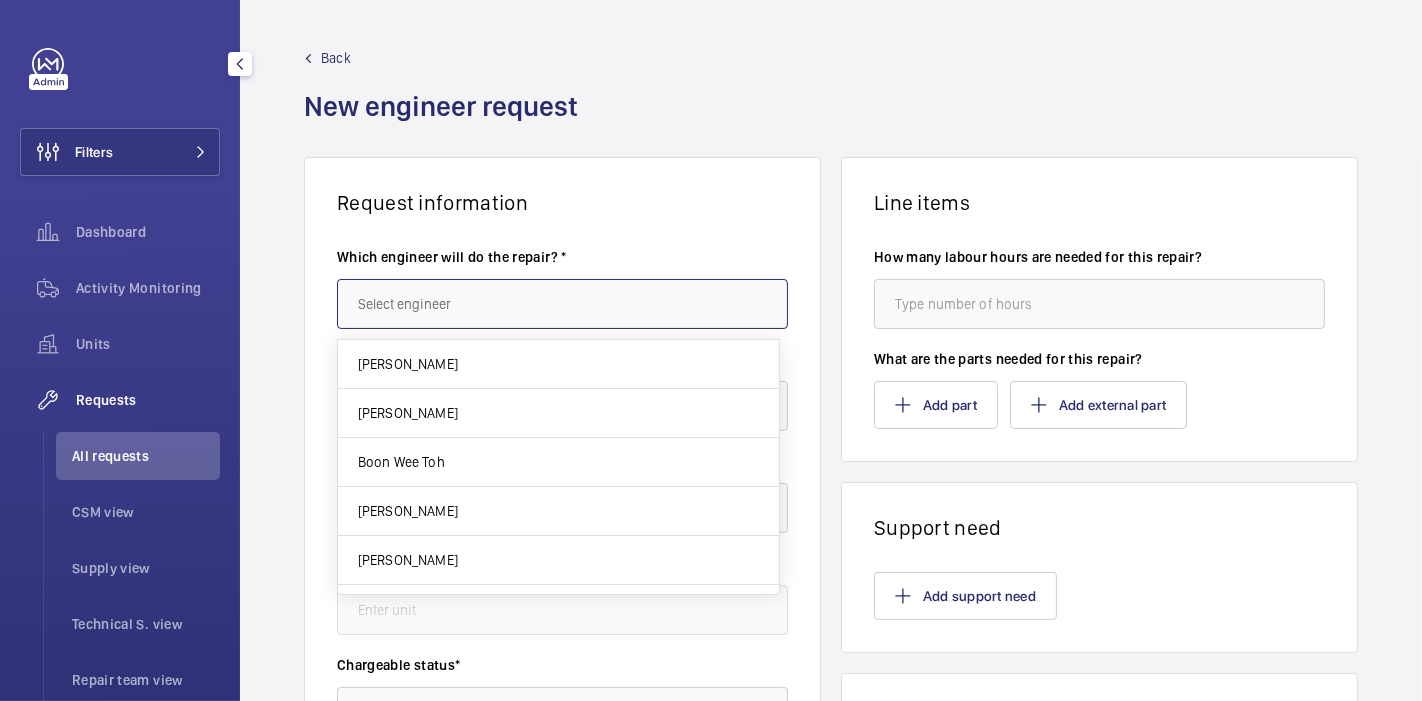 click at bounding box center (562, 304) 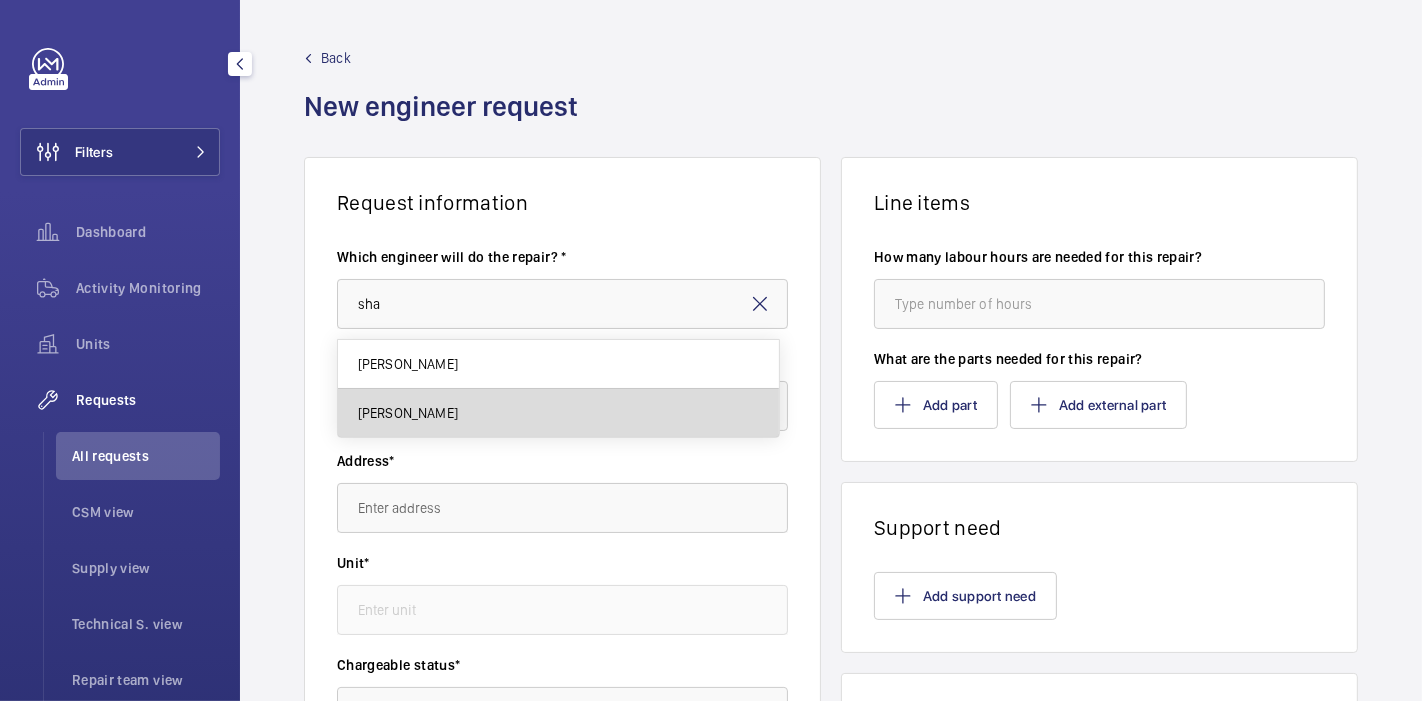 click on "[PERSON_NAME]" at bounding box center [558, 413] 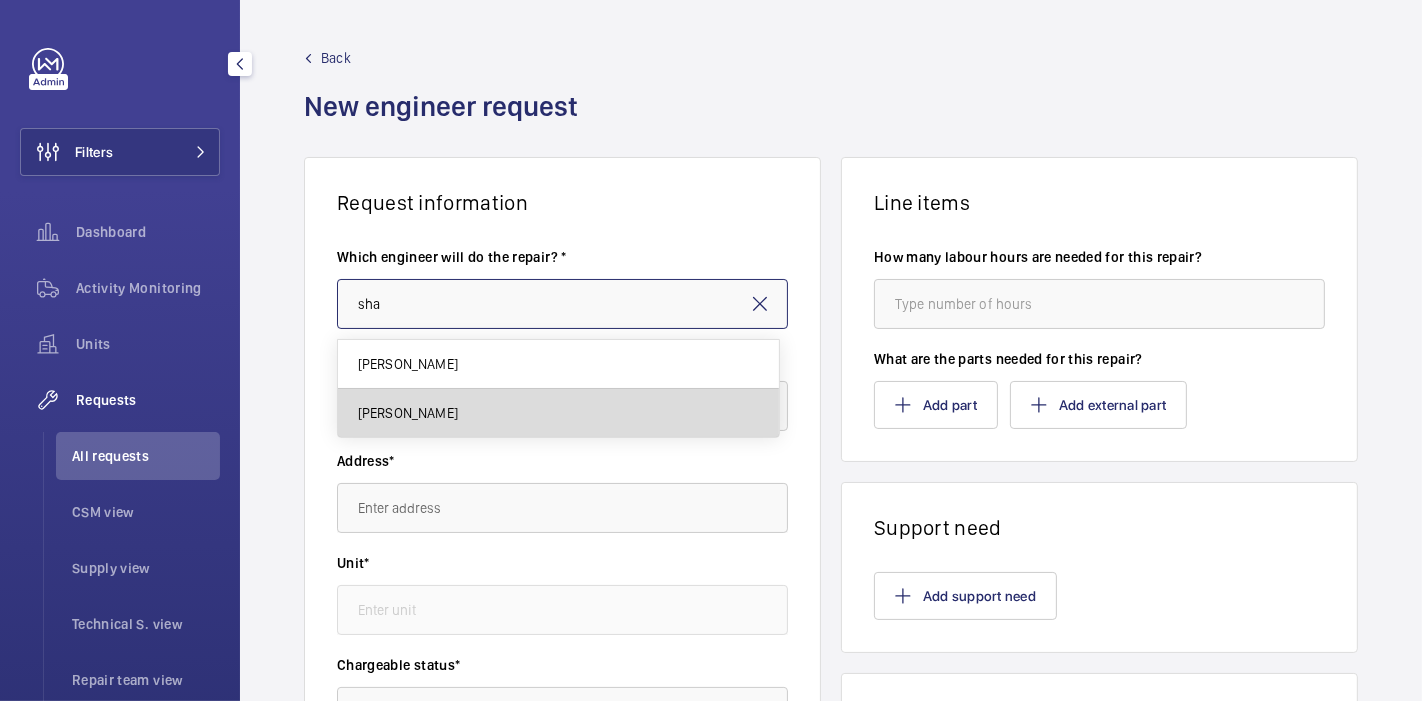type on "[PERSON_NAME]" 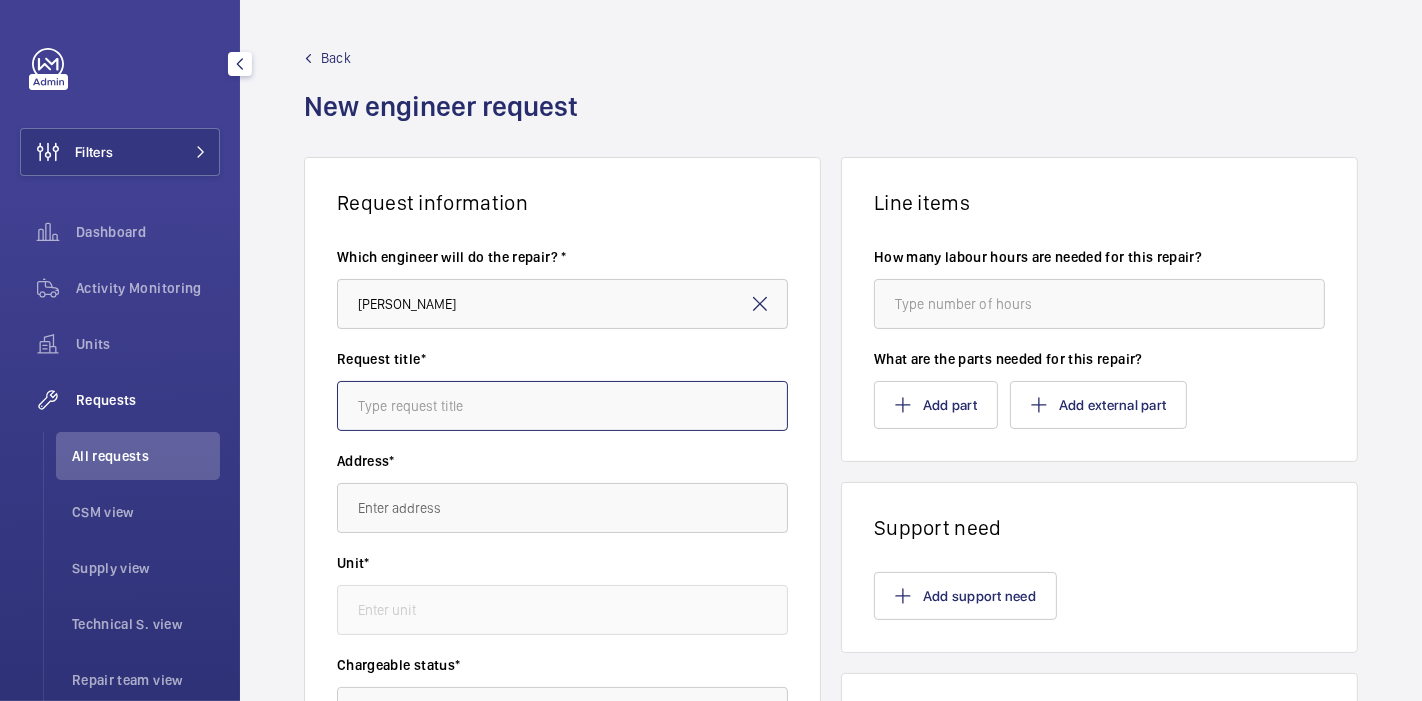 click 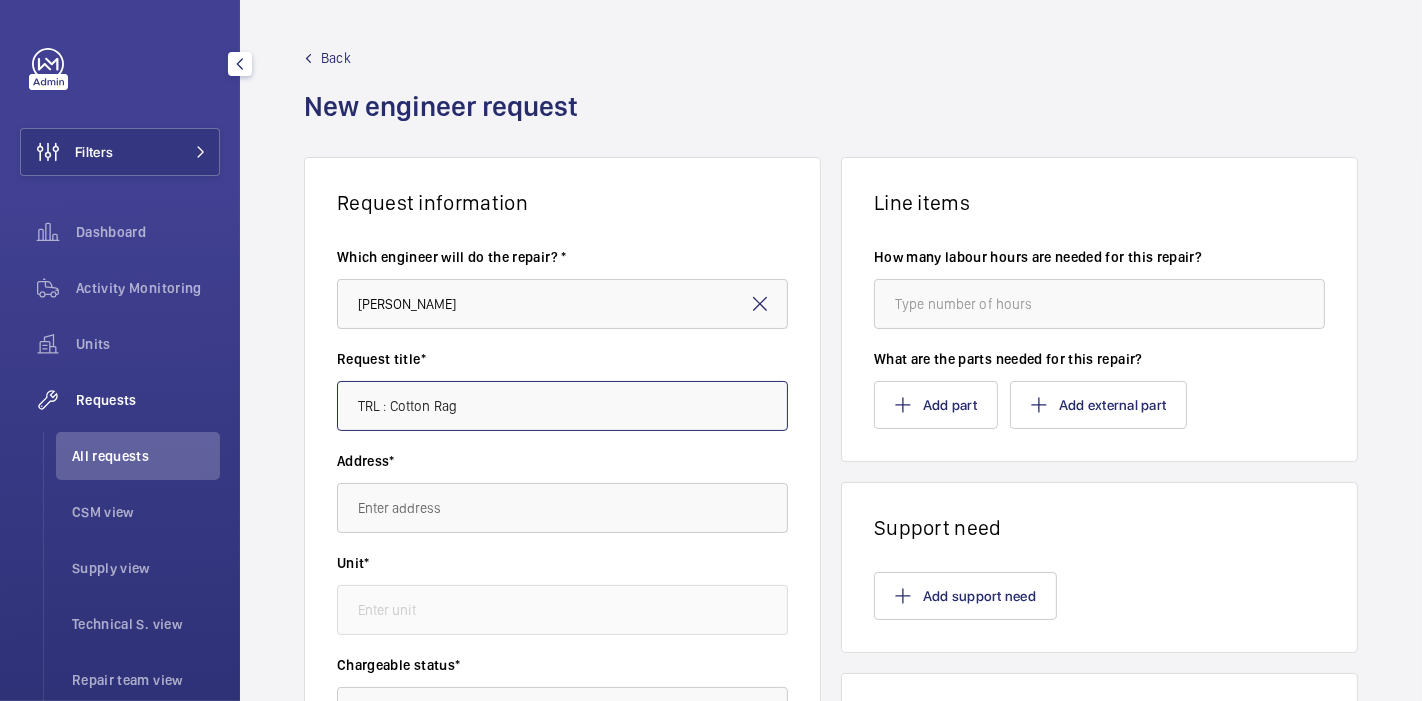 type on "TRL : Cotton Rag" 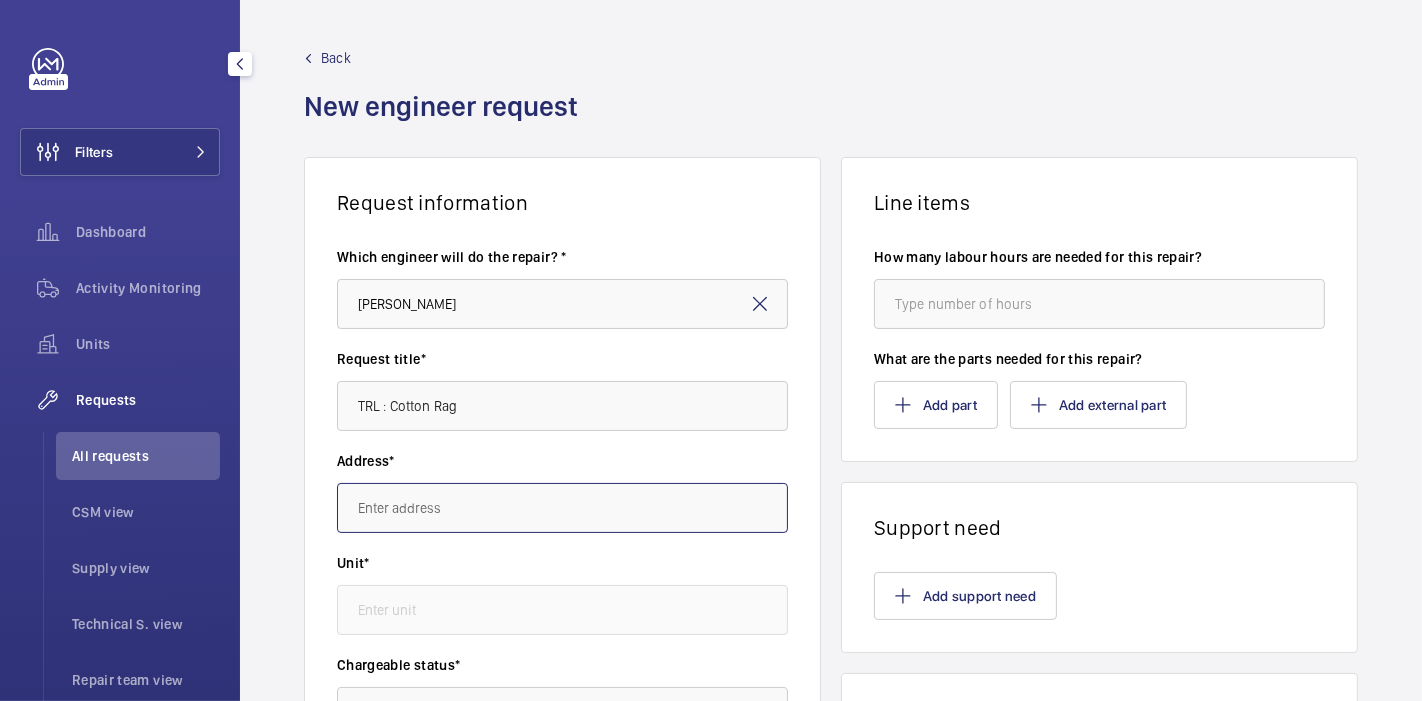click at bounding box center [562, 508] 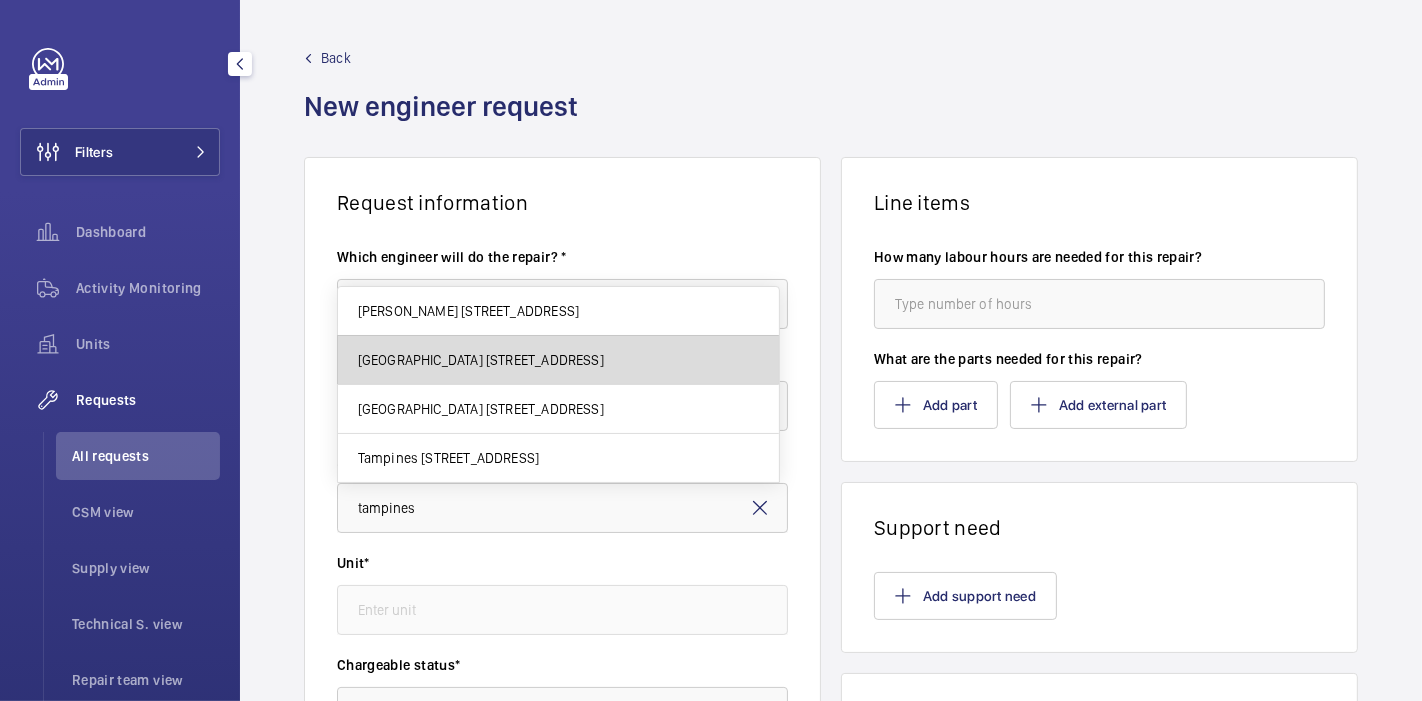 click on "[GEOGRAPHIC_DATA] [STREET_ADDRESS]" at bounding box center [558, 360] 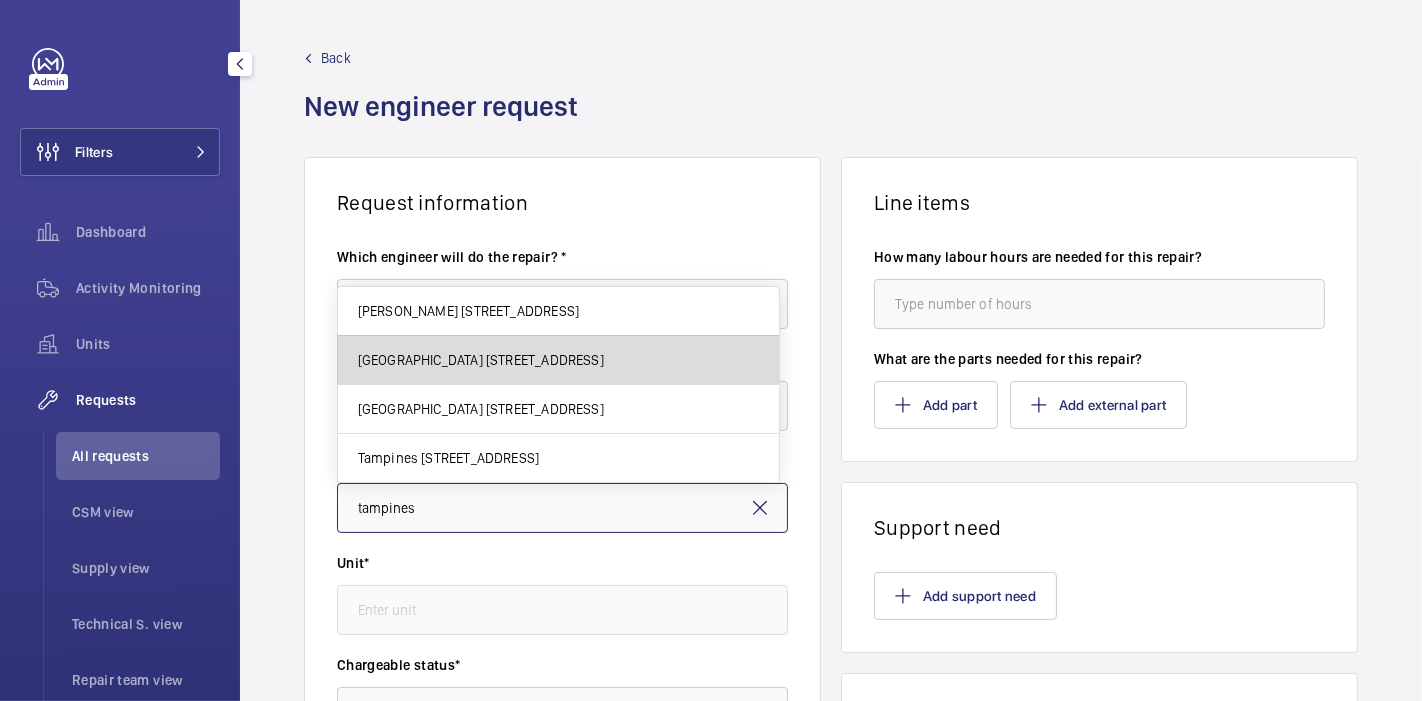 type on "[GEOGRAPHIC_DATA] [STREET_ADDRESS]" 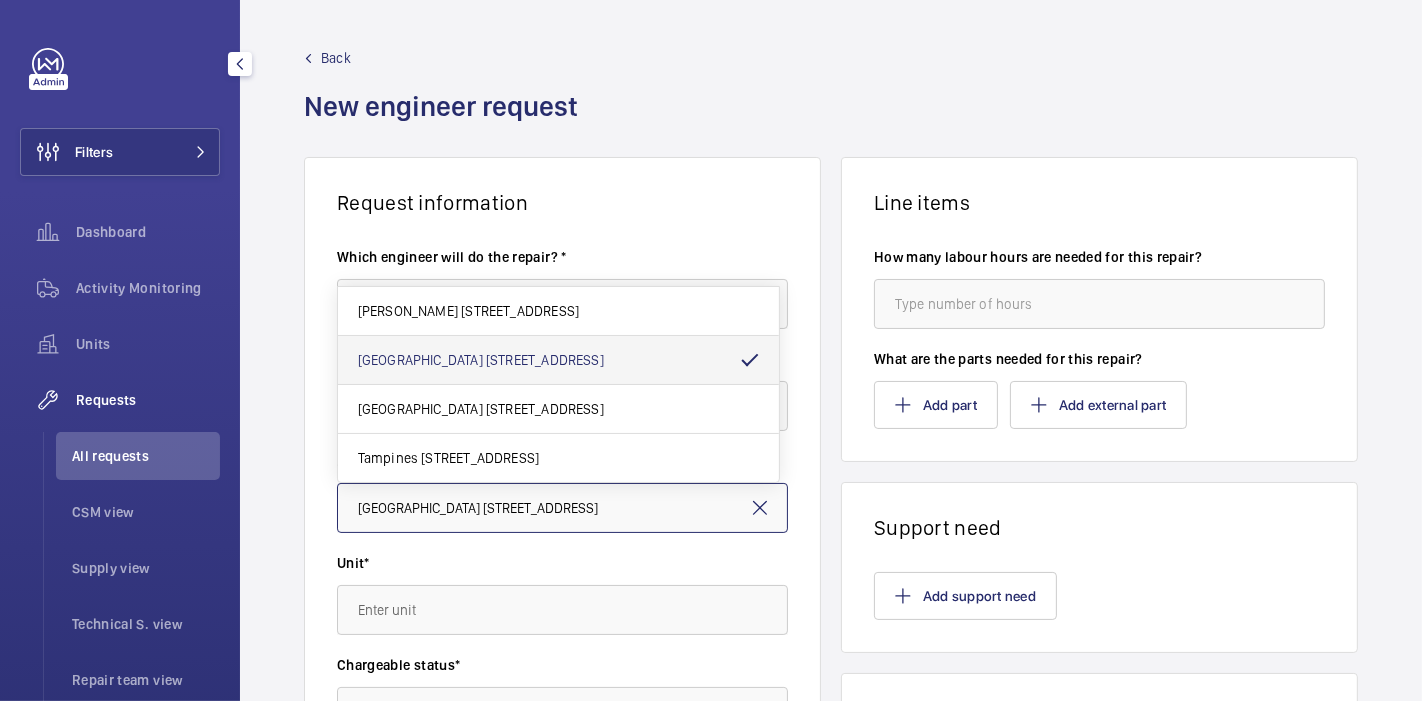 scroll, scrollTop: 0, scrollLeft: 5, axis: horizontal 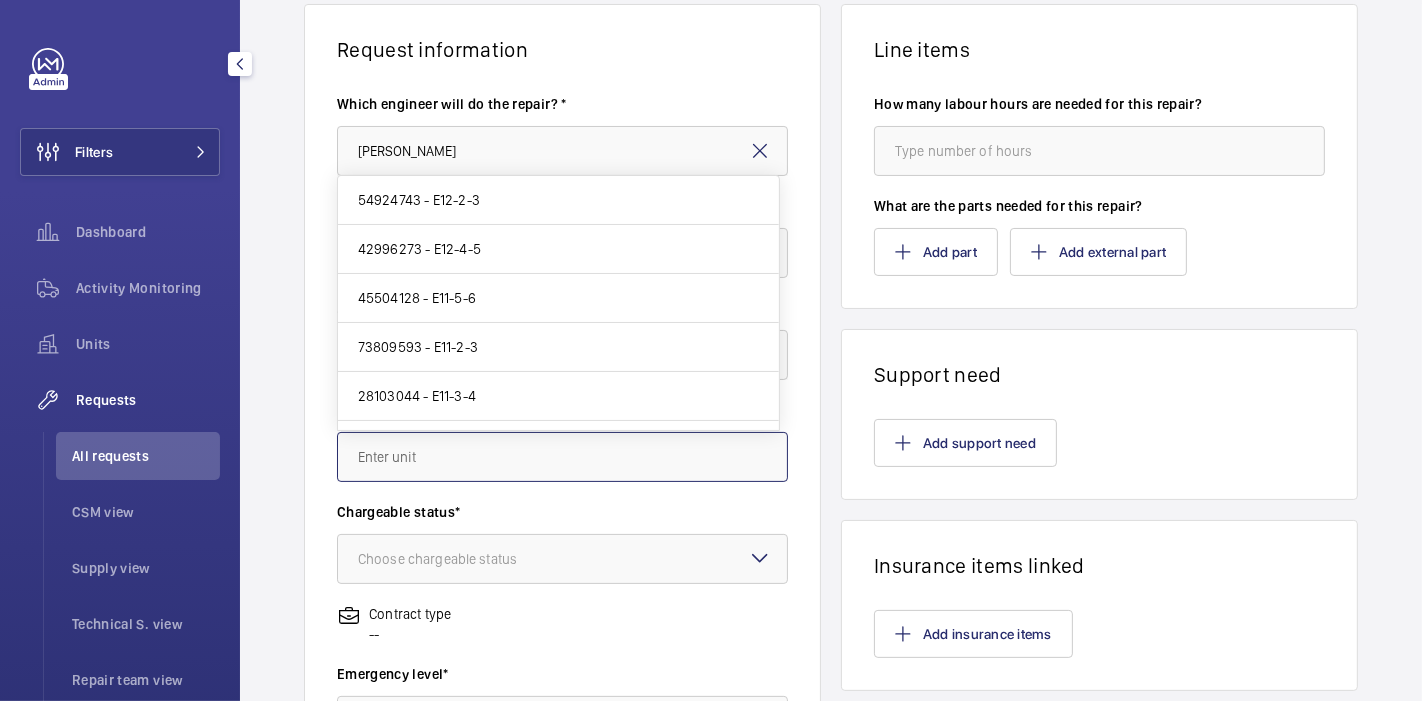 click at bounding box center [562, 457] 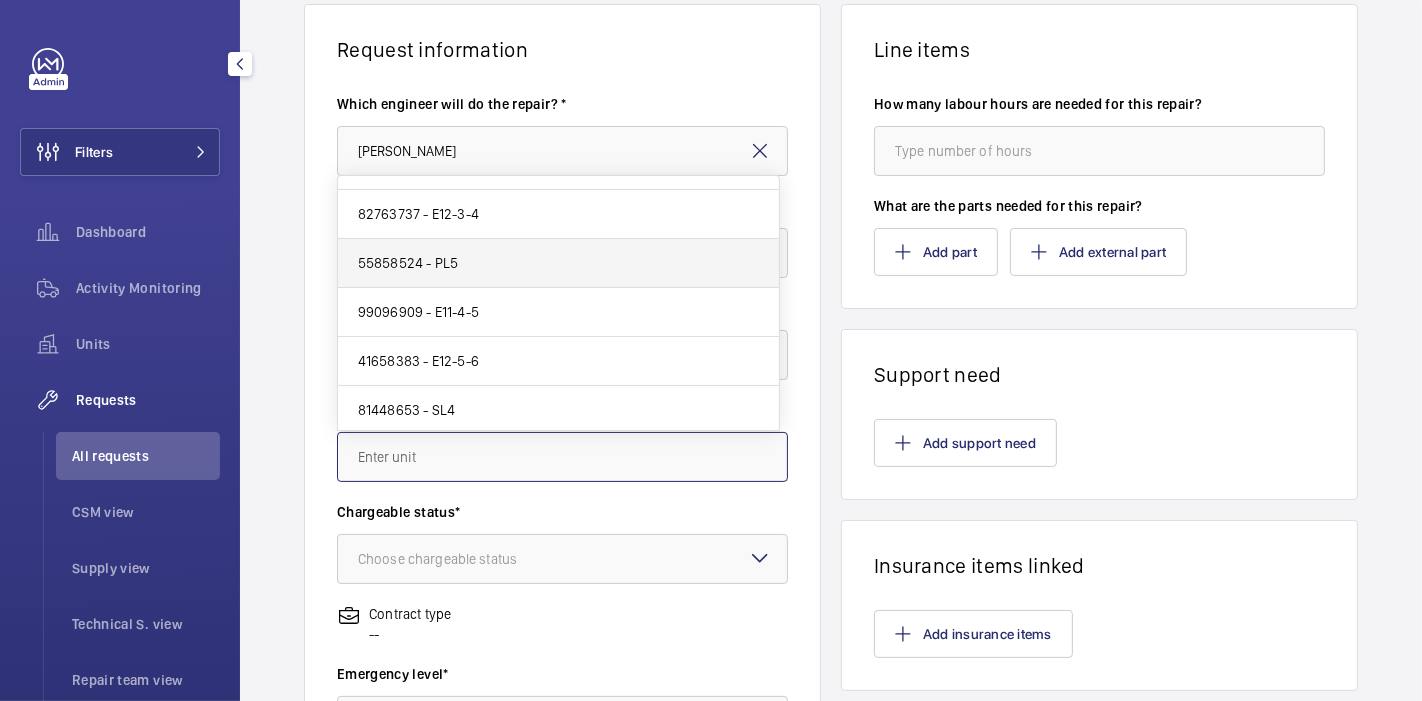 scroll, scrollTop: 0, scrollLeft: 0, axis: both 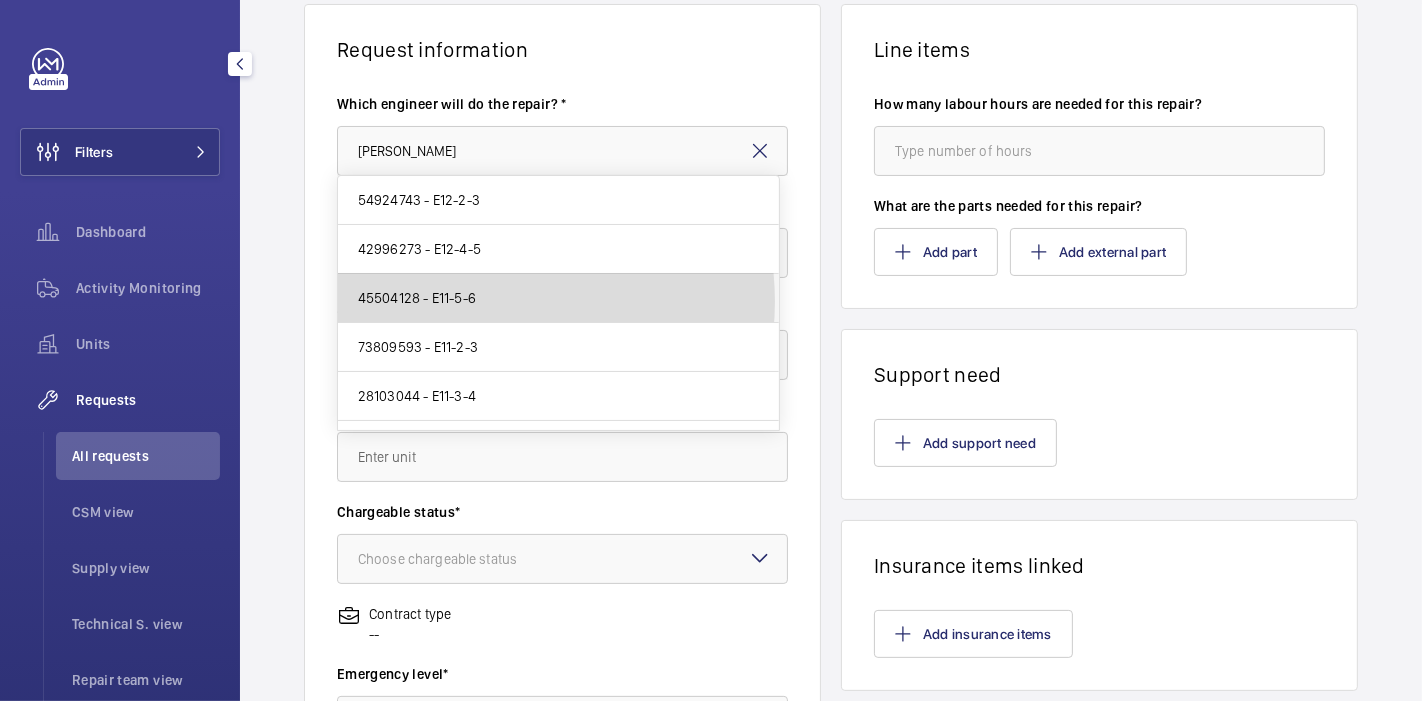 click on "45504128 - E11-5-6" at bounding box center (558, 298) 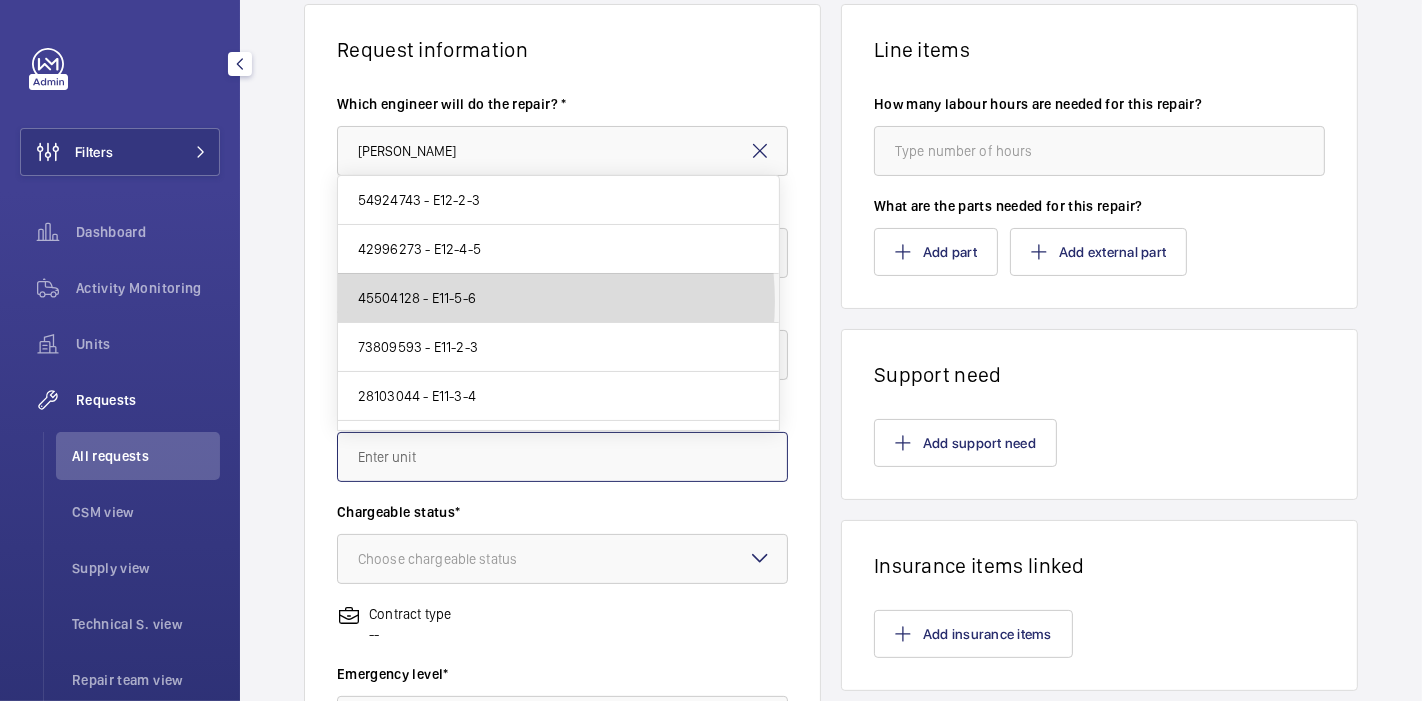 type on "45504128 - E11-5-6" 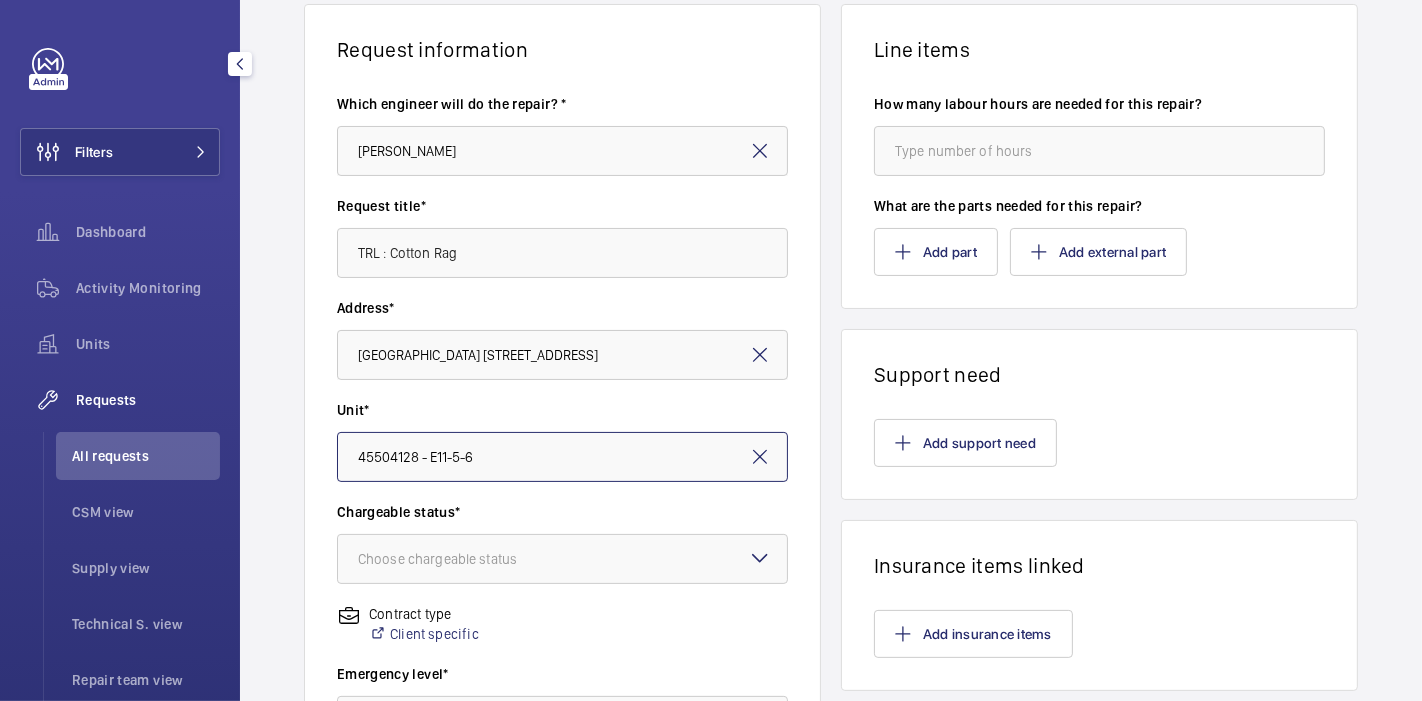 scroll, scrollTop: 324, scrollLeft: 0, axis: vertical 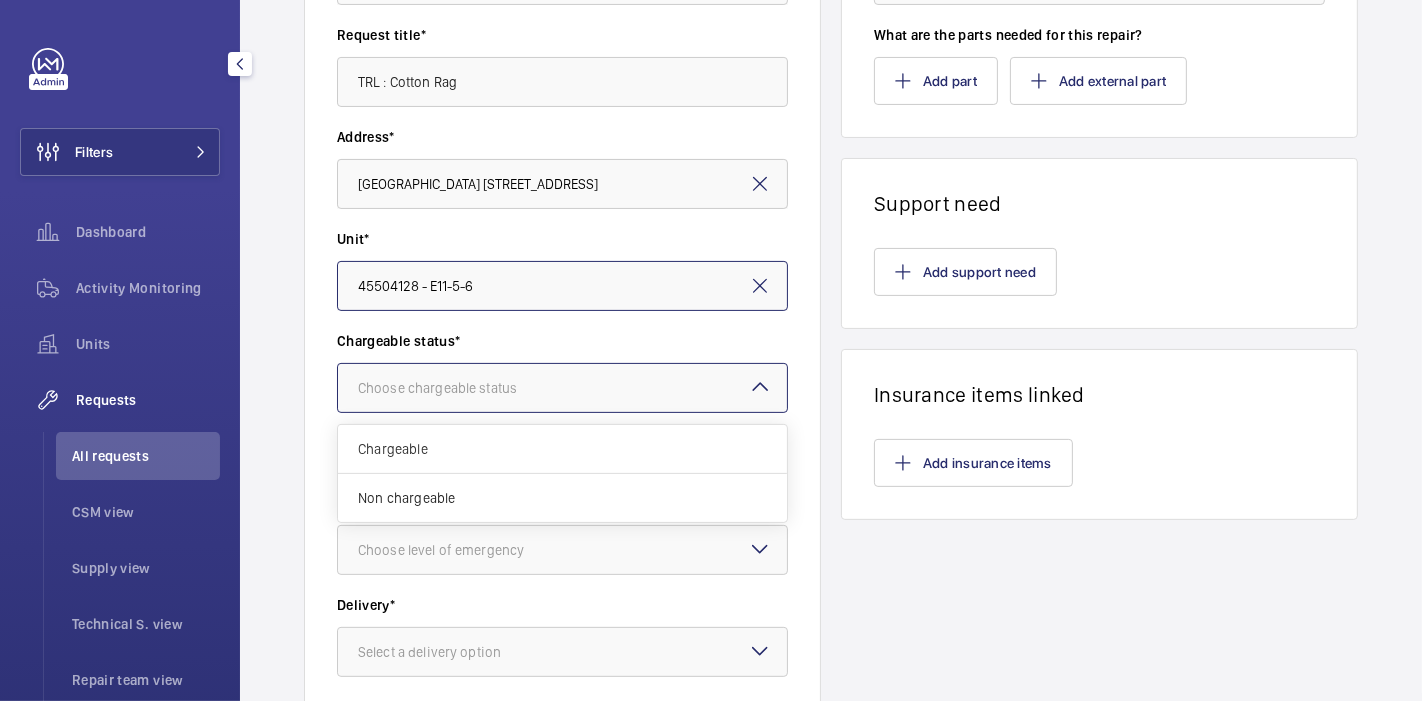 click at bounding box center [562, 388] 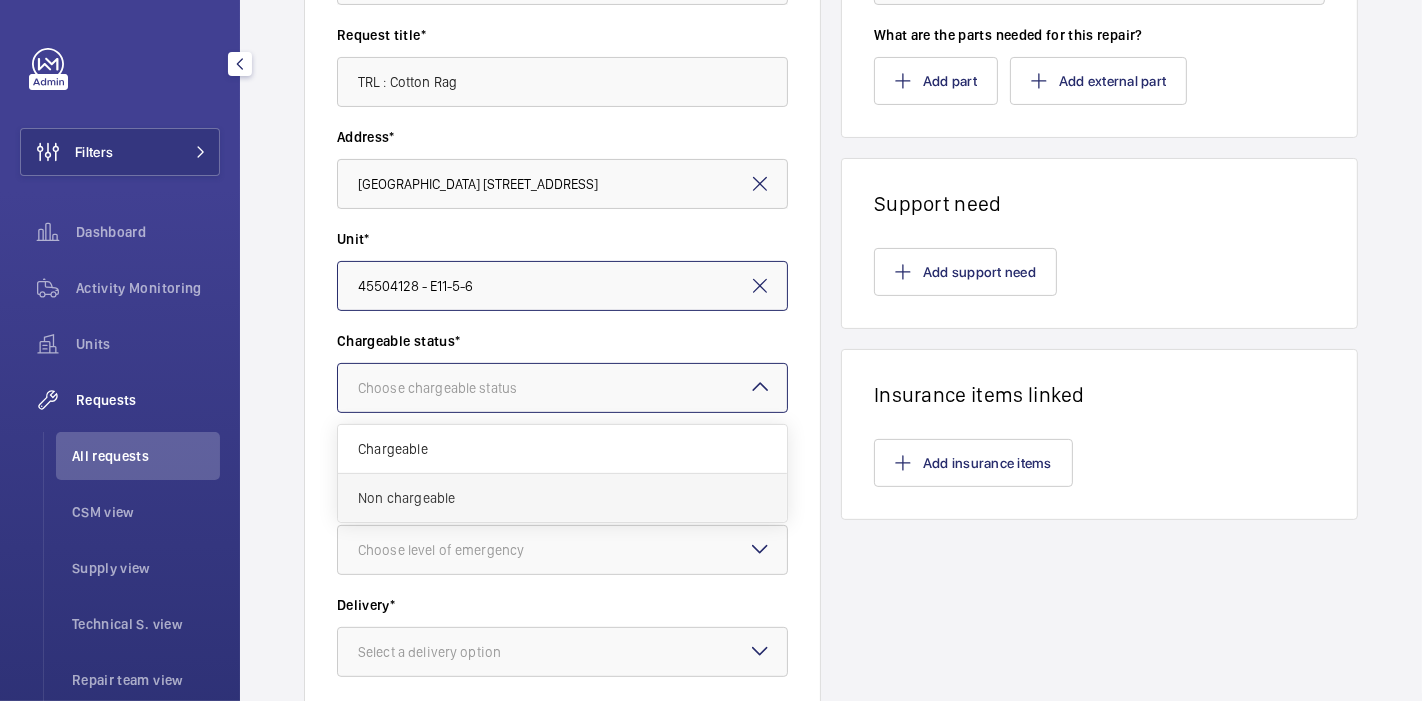 click on "Non chargeable" at bounding box center (562, 498) 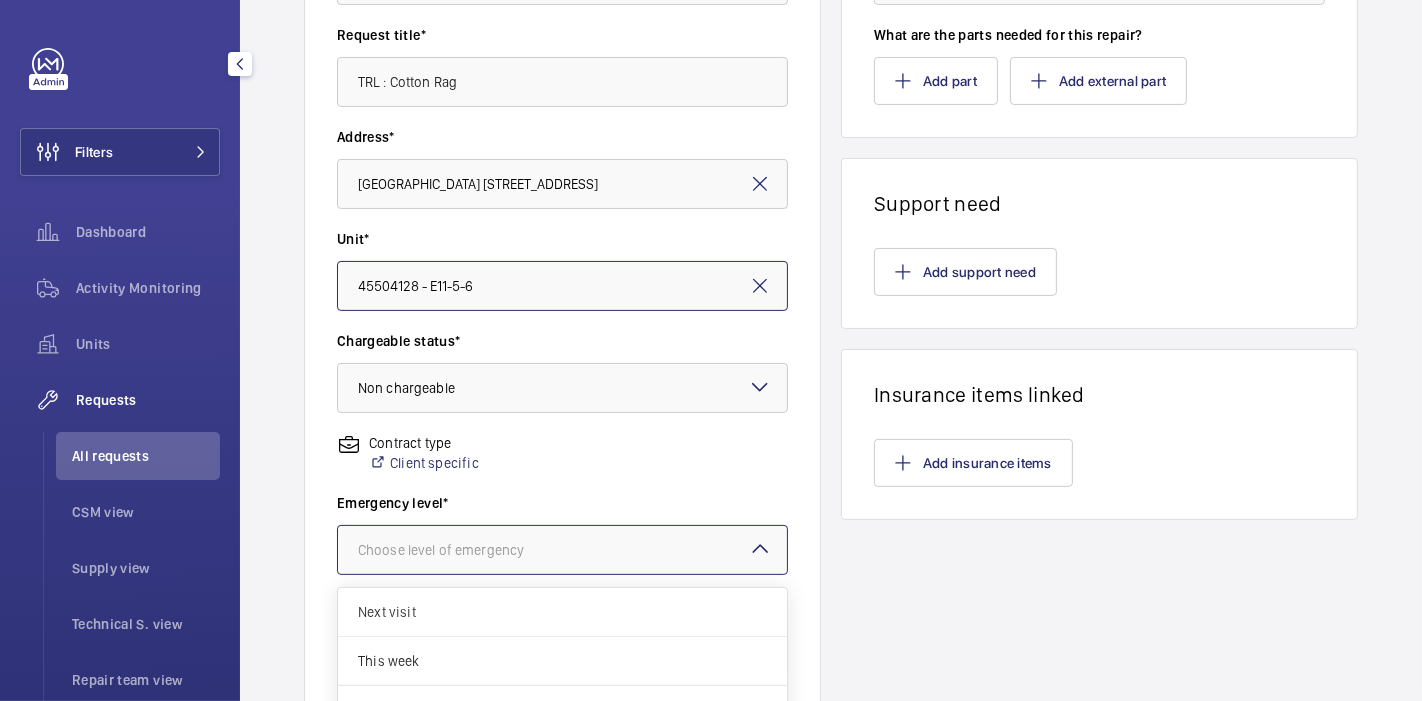 click on "Choose level of emergency" at bounding box center [466, 550] 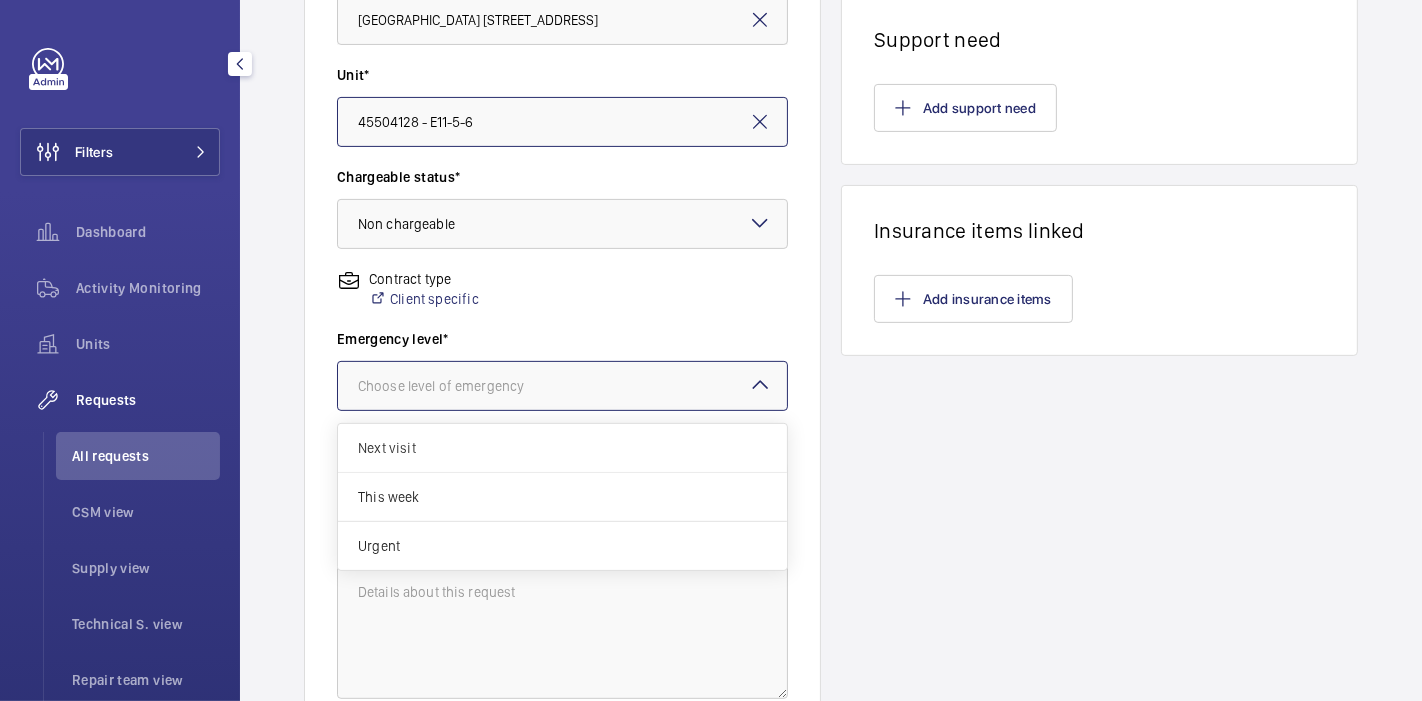 scroll, scrollTop: 490, scrollLeft: 0, axis: vertical 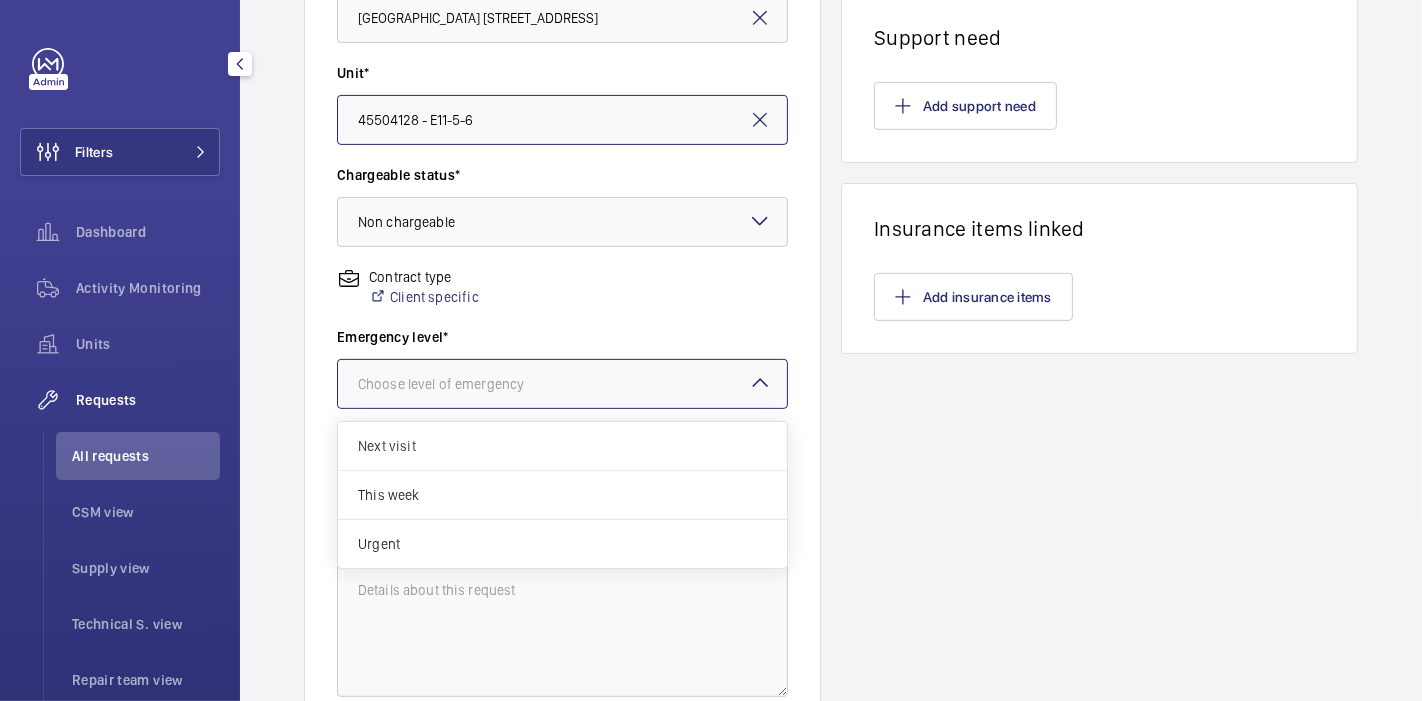 click on "Next visit" at bounding box center (562, 446) 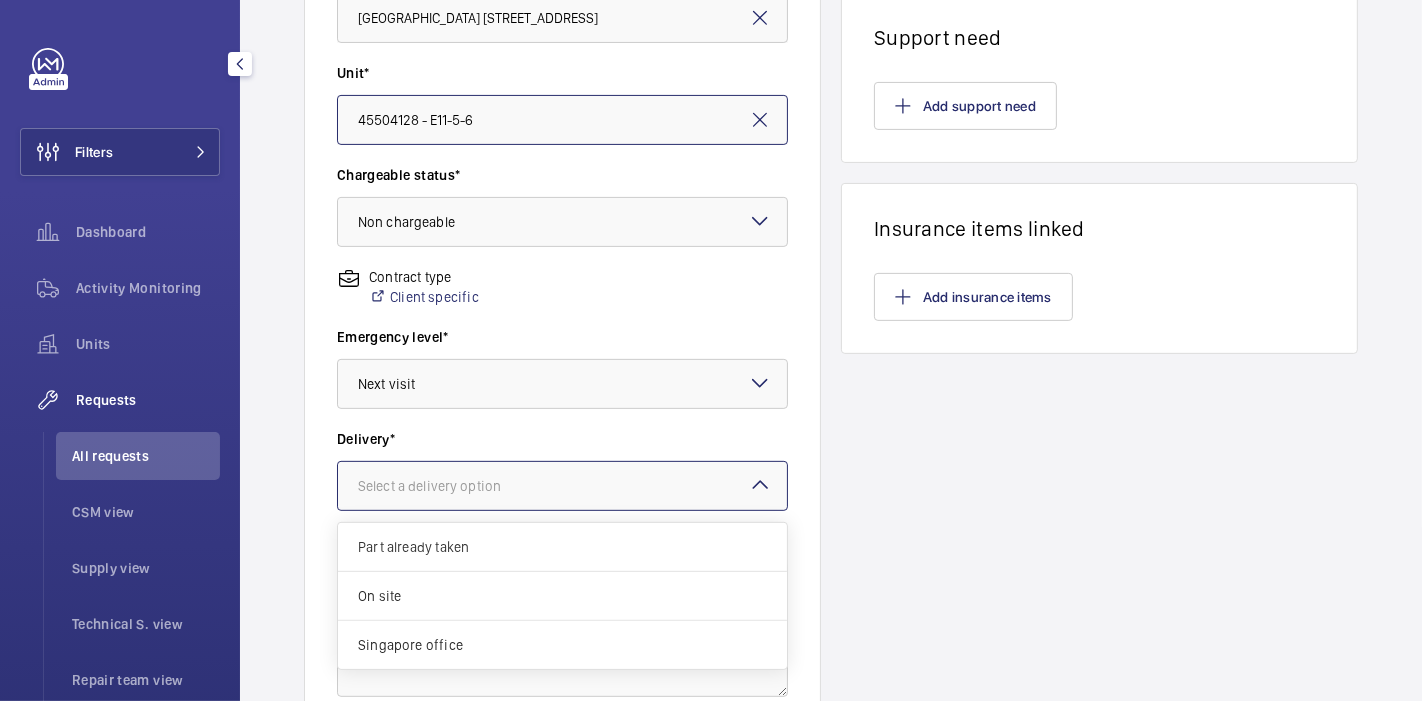click on "Select a delivery option" at bounding box center [454, 486] 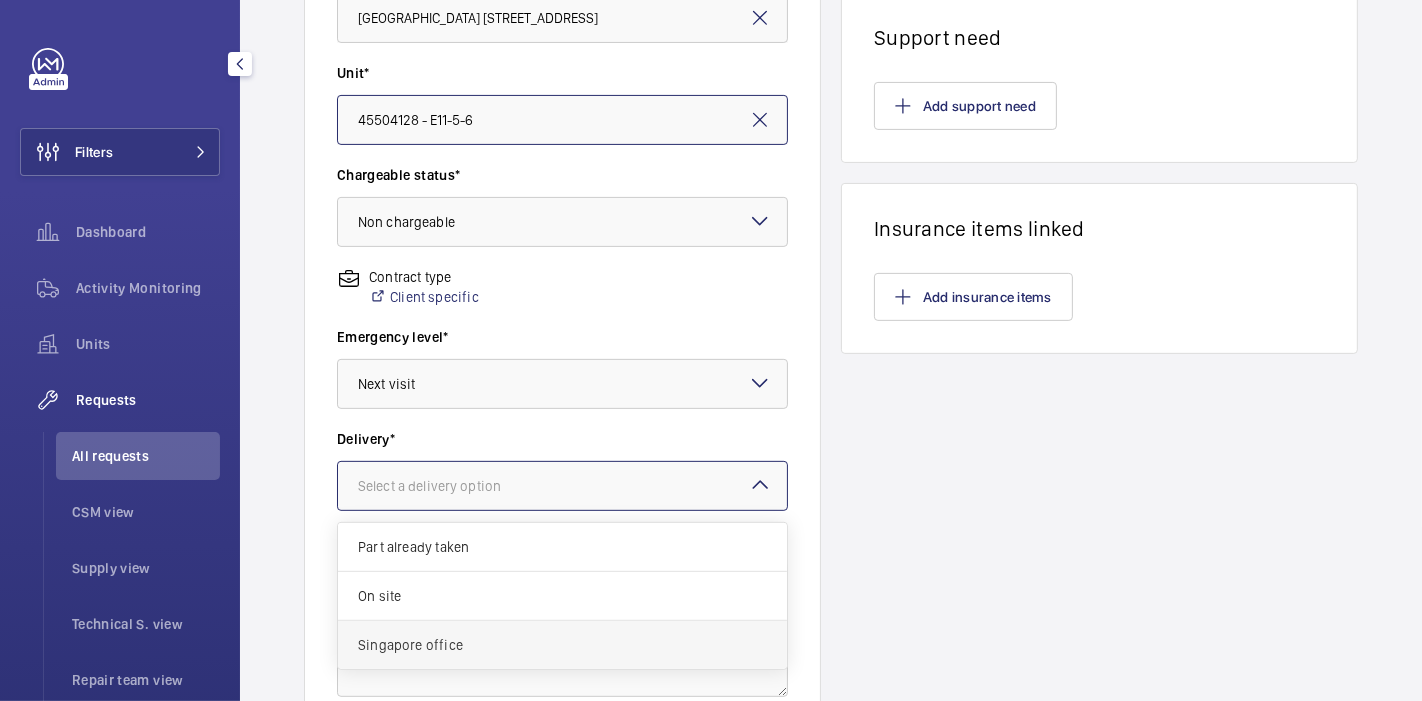 click on "Singapore office" at bounding box center (562, 645) 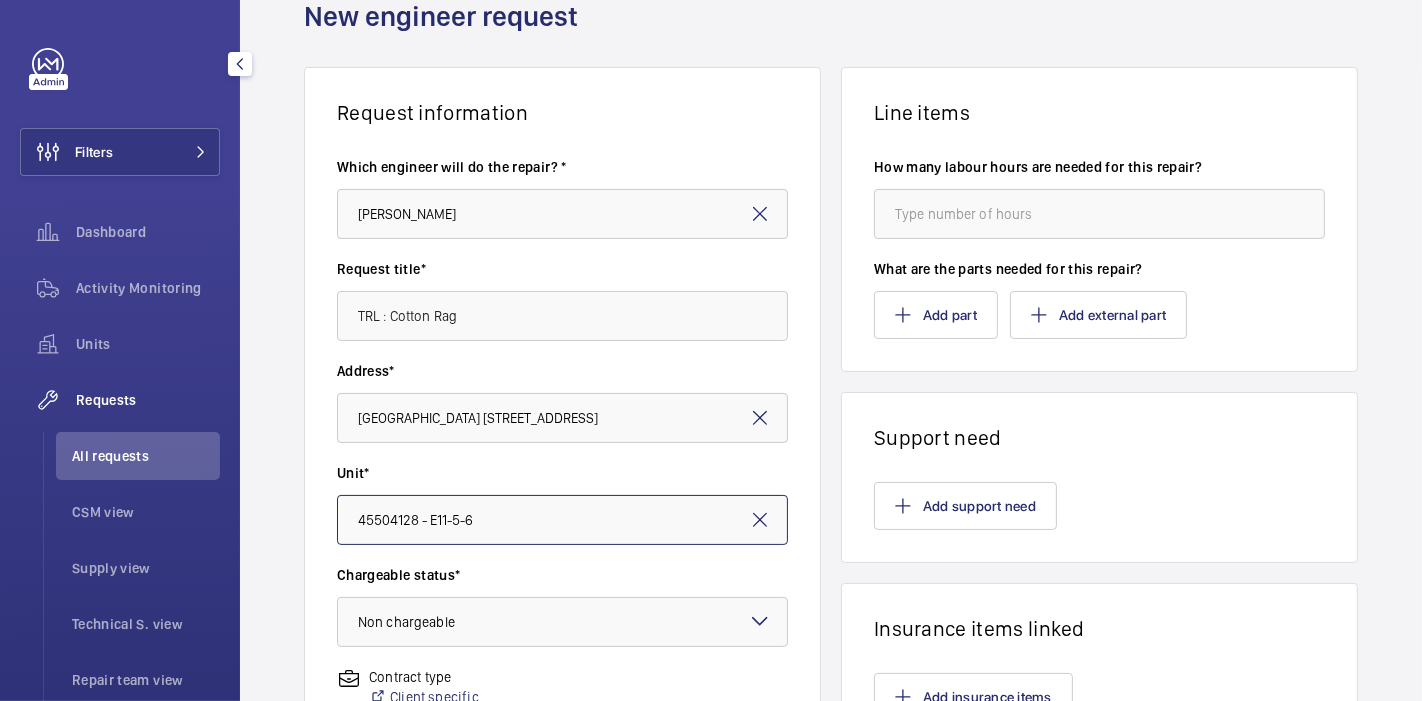scroll, scrollTop: 0, scrollLeft: 0, axis: both 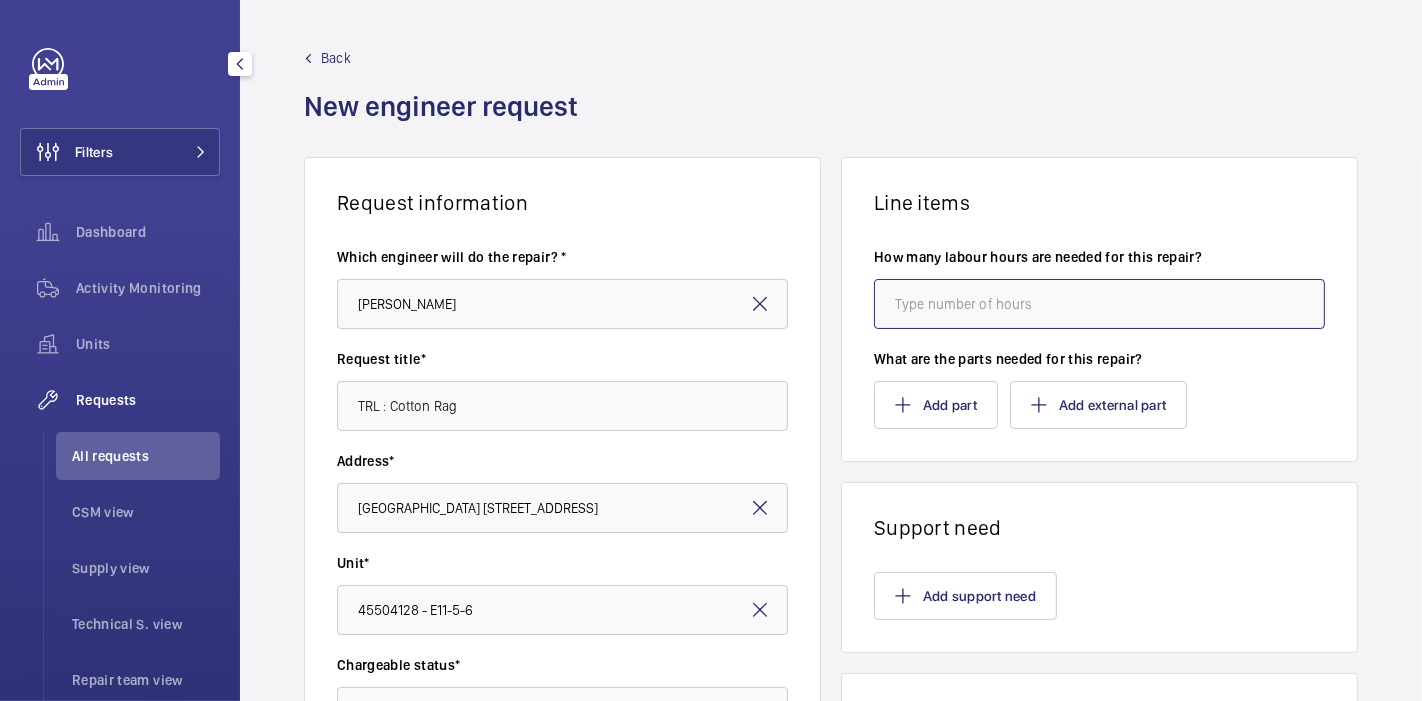 click 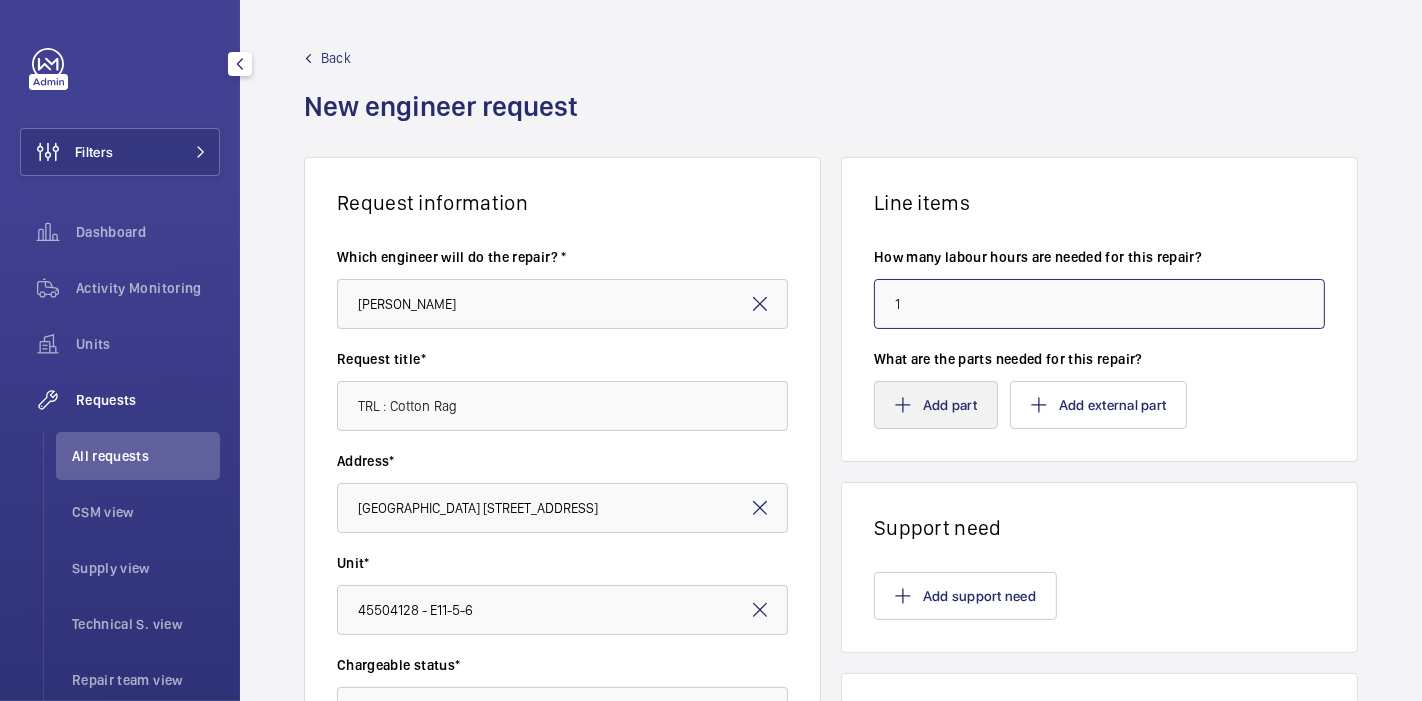type on "1" 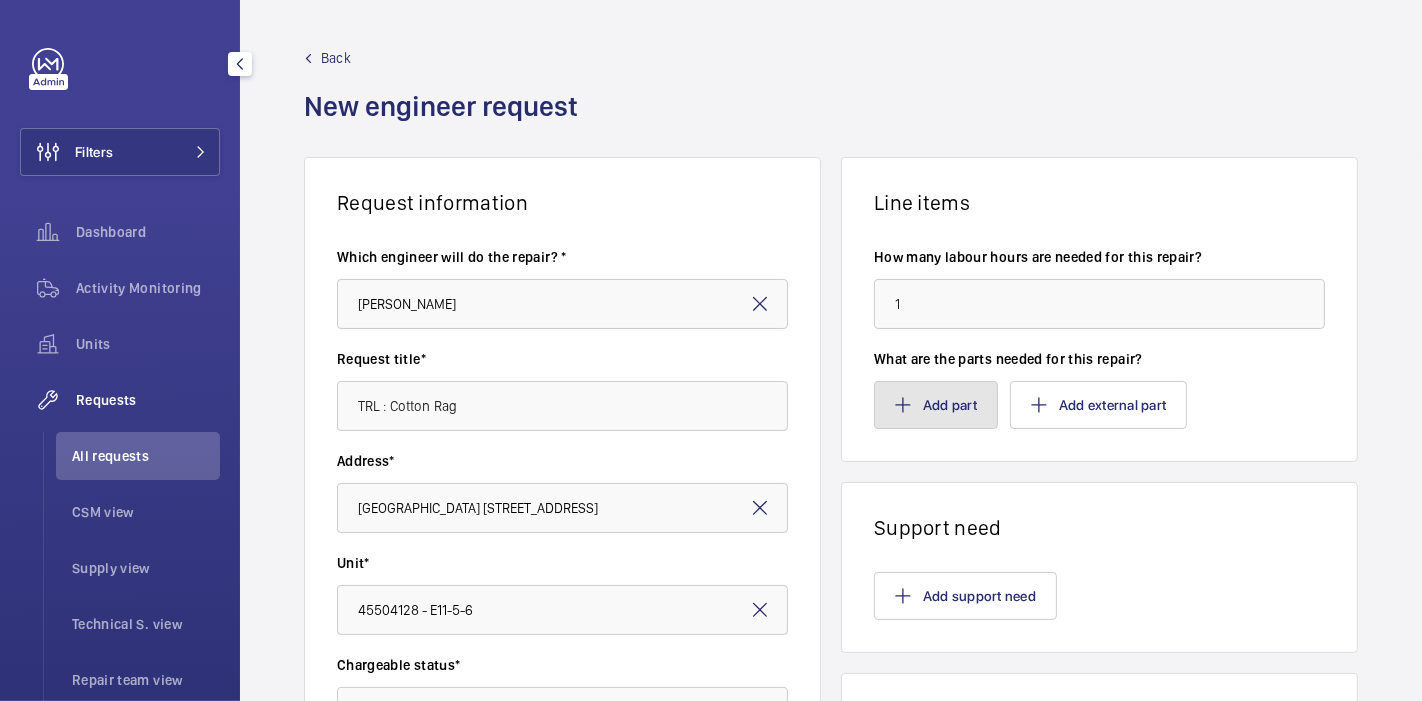 click on "Add part" 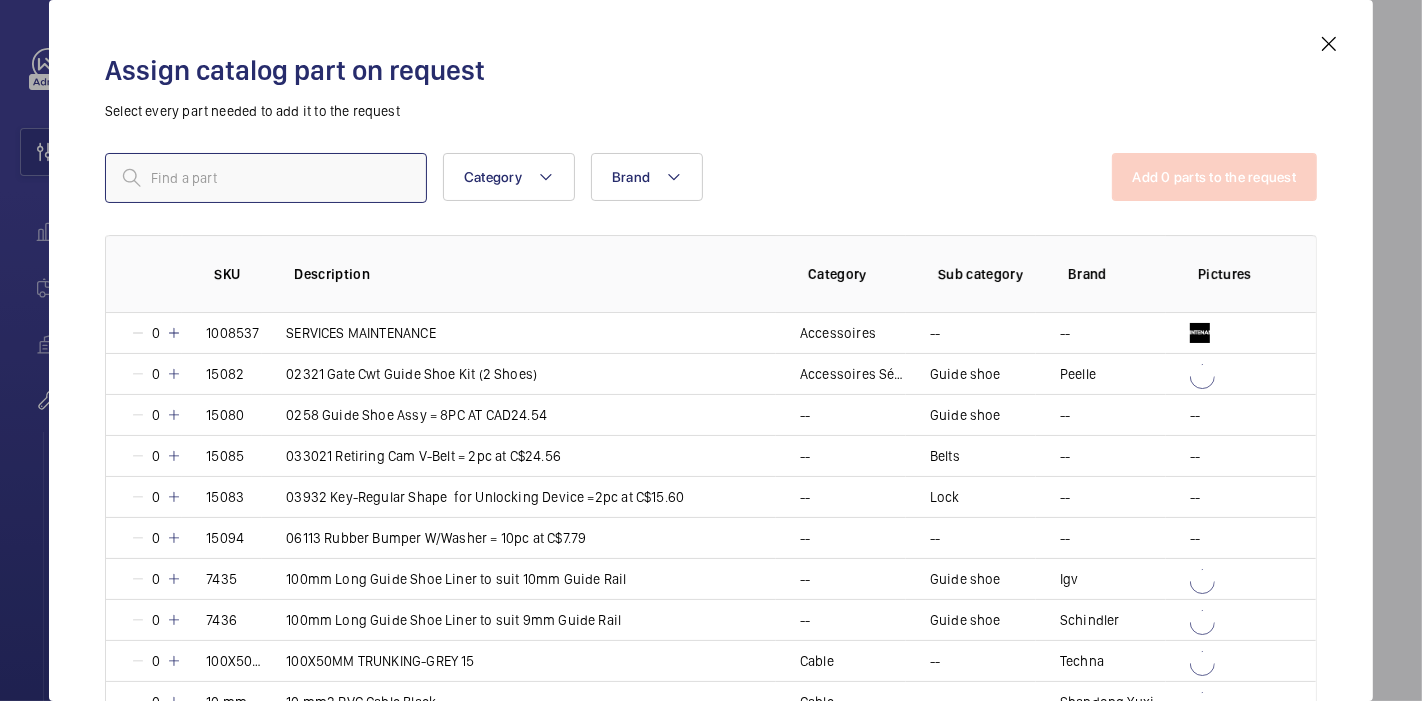 click at bounding box center [266, 178] 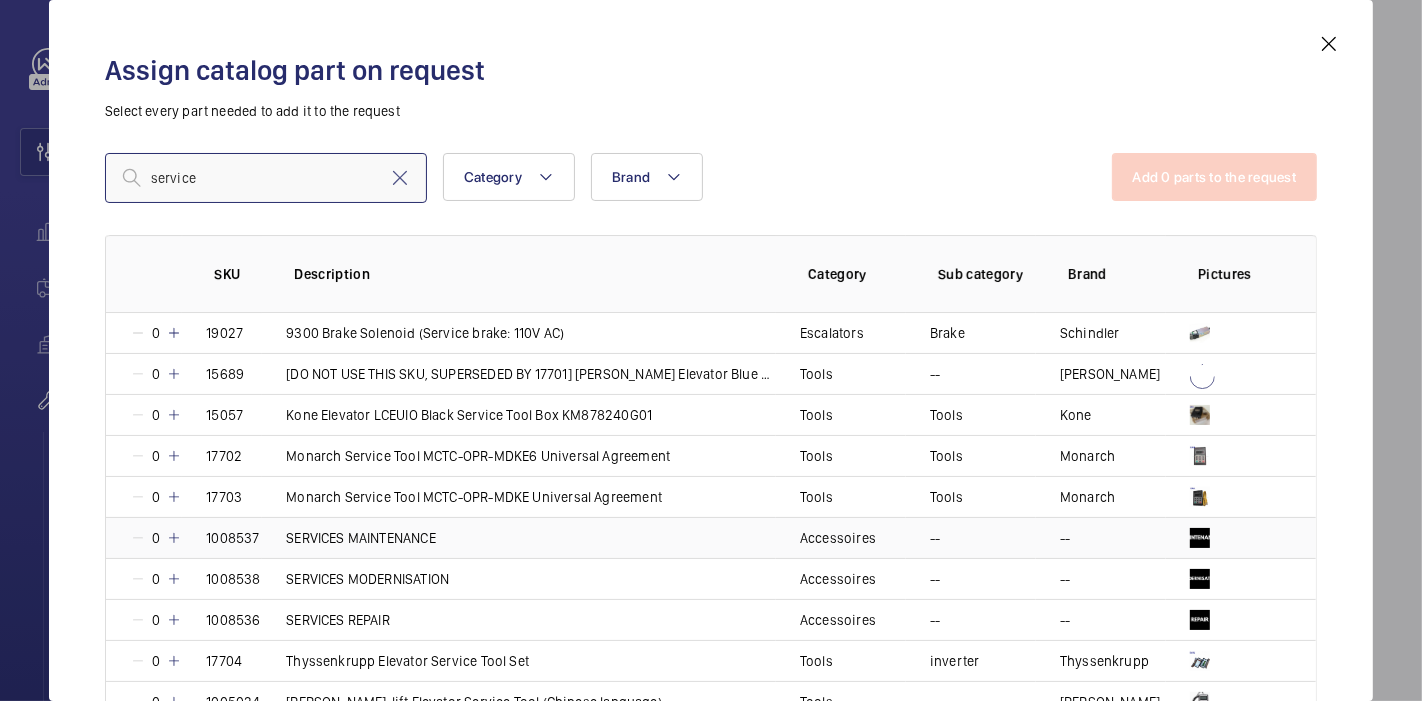 type on "service" 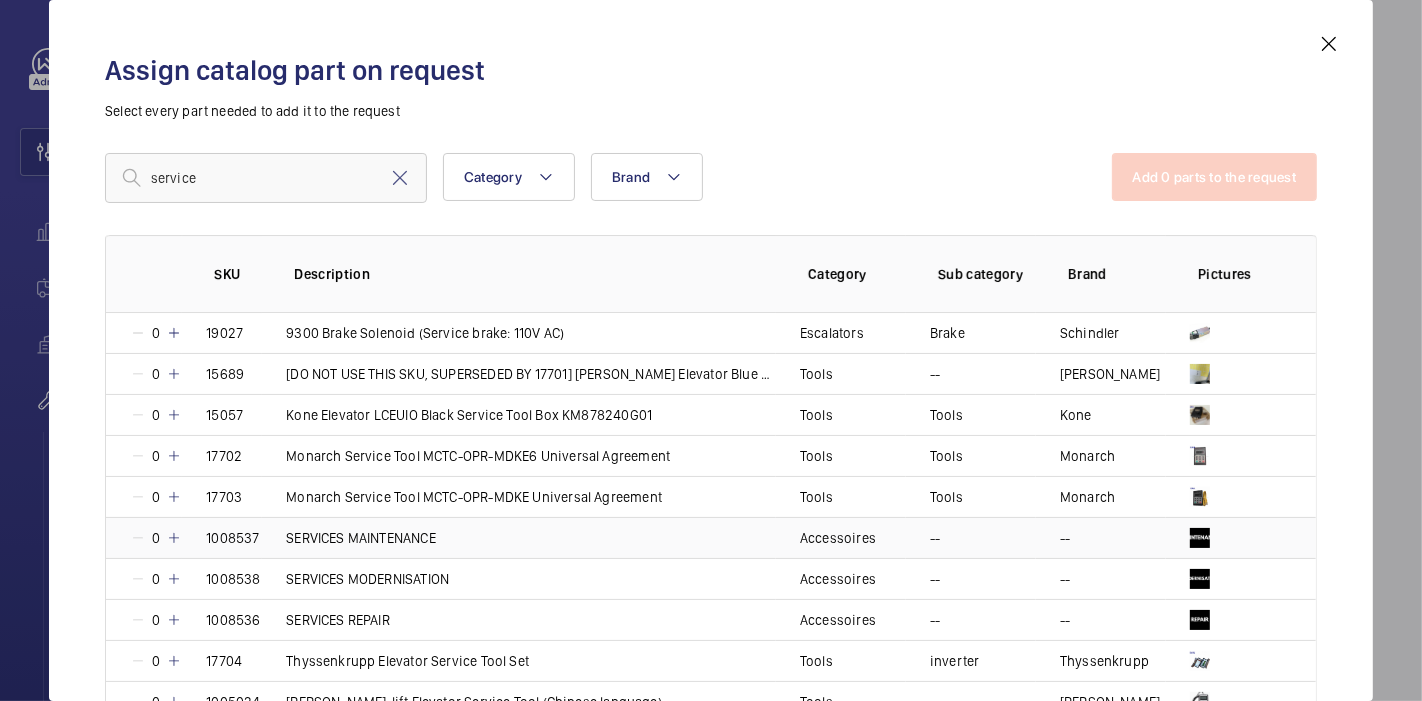 click at bounding box center (174, 538) 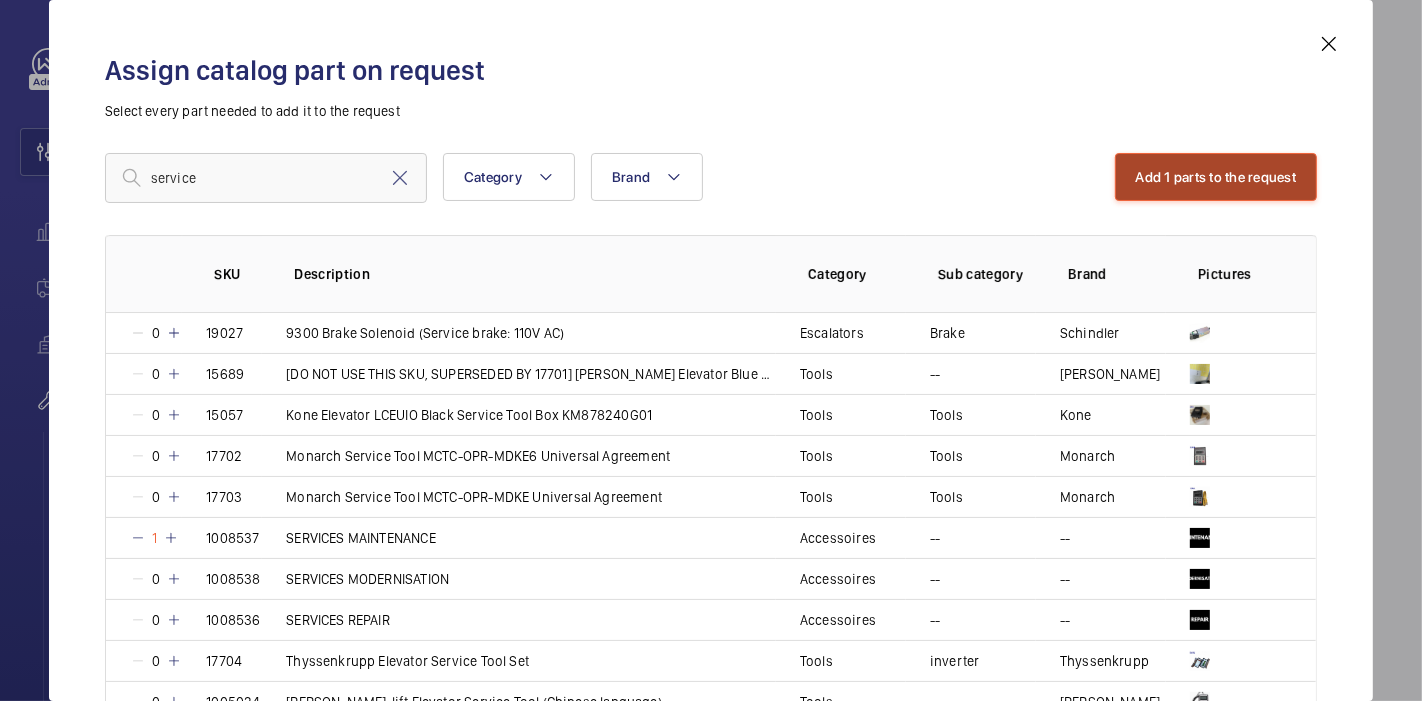 click on "Add 1 parts to the request" at bounding box center [1216, 177] 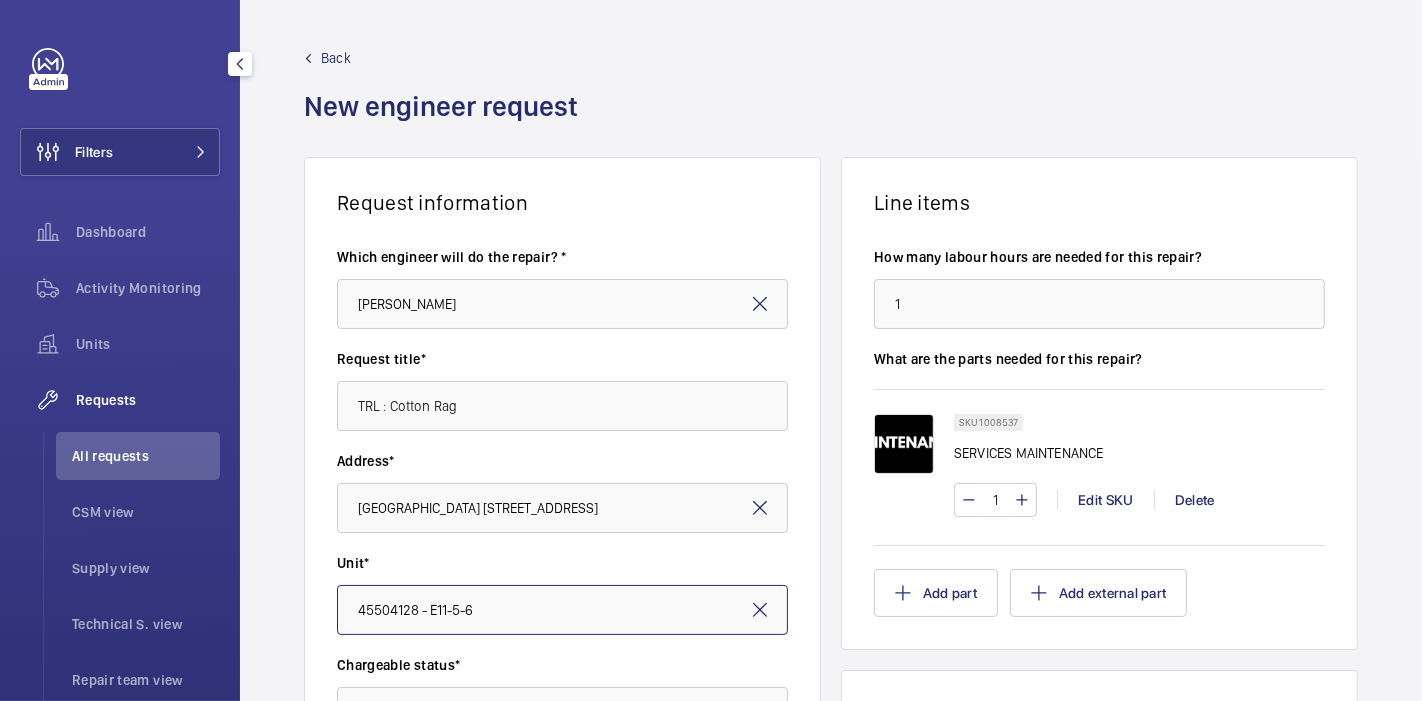 click on "45504128 - E11-5-6" at bounding box center [562, 610] 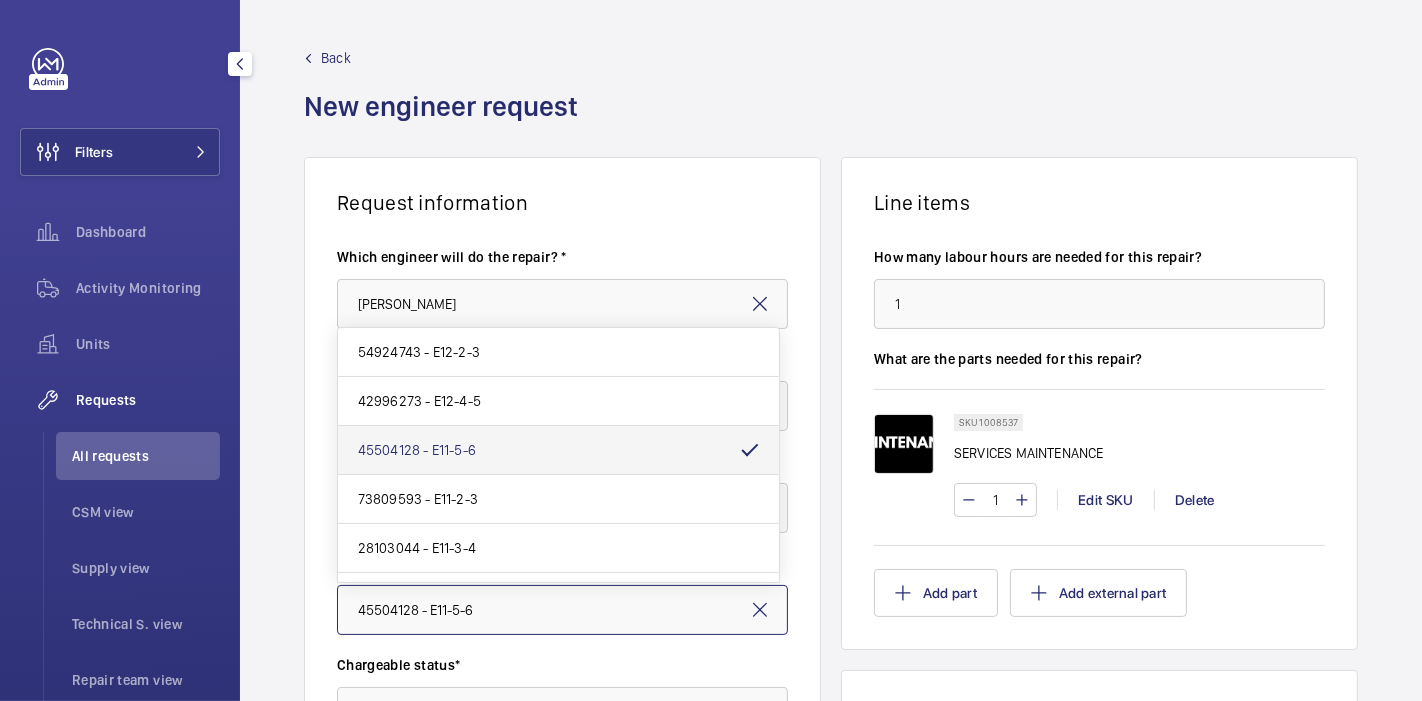 scroll, scrollTop: 661, scrollLeft: 0, axis: vertical 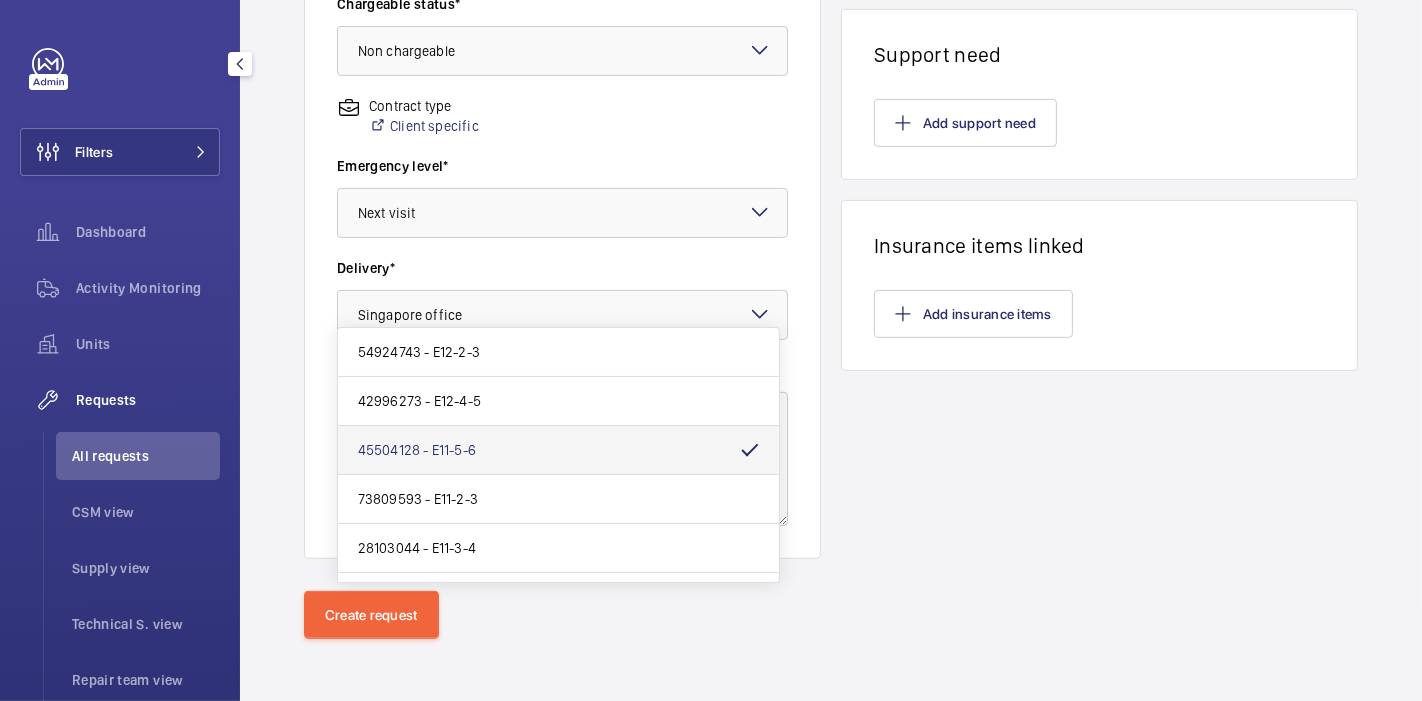 click on "Request information  Which engineer will do the repair? * [PERSON_NAME] Request title* TRL : Cotton Rag Address* [GEOGRAPHIC_DATA] [STREET_ADDRESS]* 45504128 - E11-5-6 Chargeable status* Choose chargeable status × Non chargeable × Contract type  Client specific  Emergency level* Choose level of emergency × Next visit × Delivery* Select a delivery option × [GEOGRAPHIC_DATA] office × Request details Line items How many labour hours are needed for this repair? 1 What are the parts needed for this repair? SKU 1008537 SERVICES MAINTENANCE 1 Edit SKU Delete  Add part  Add external part  Support need  Add support need   Insurance items linked   Add insurance items" 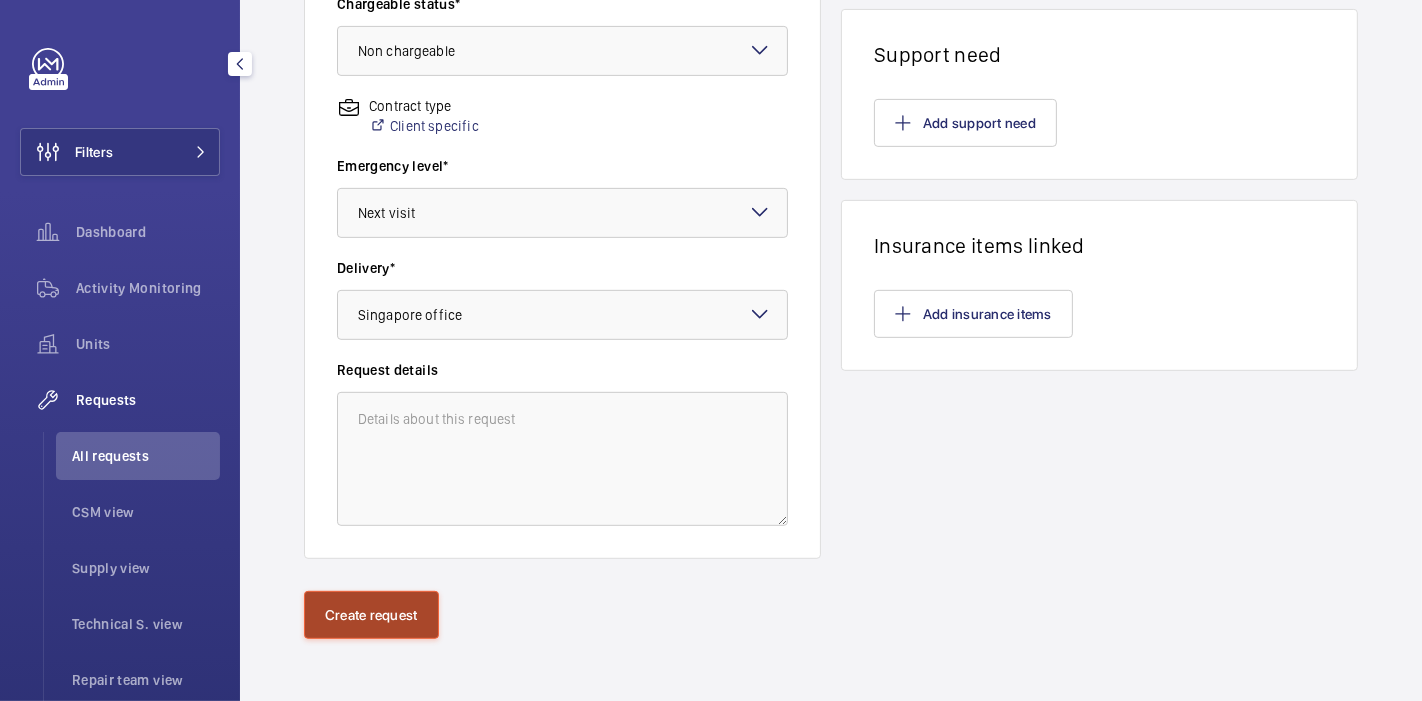 click on "Create request" 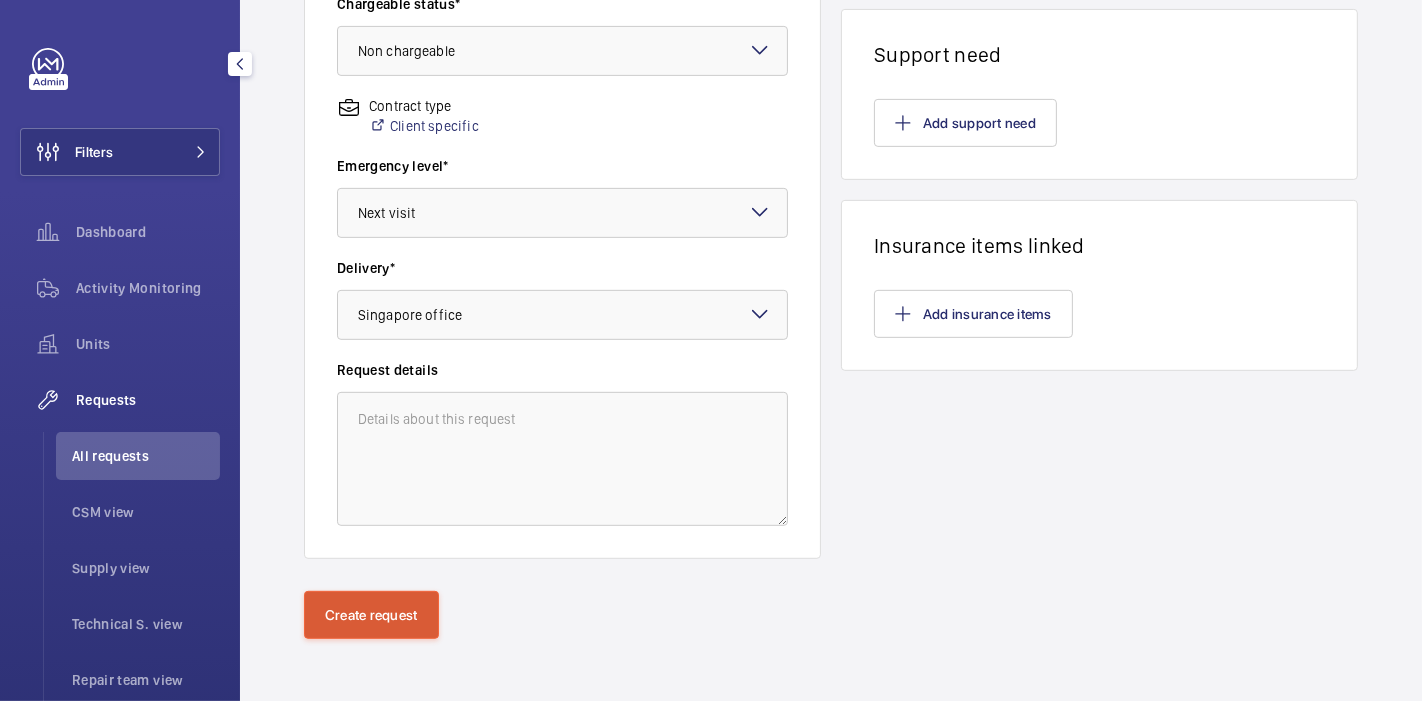 scroll, scrollTop: 0, scrollLeft: 0, axis: both 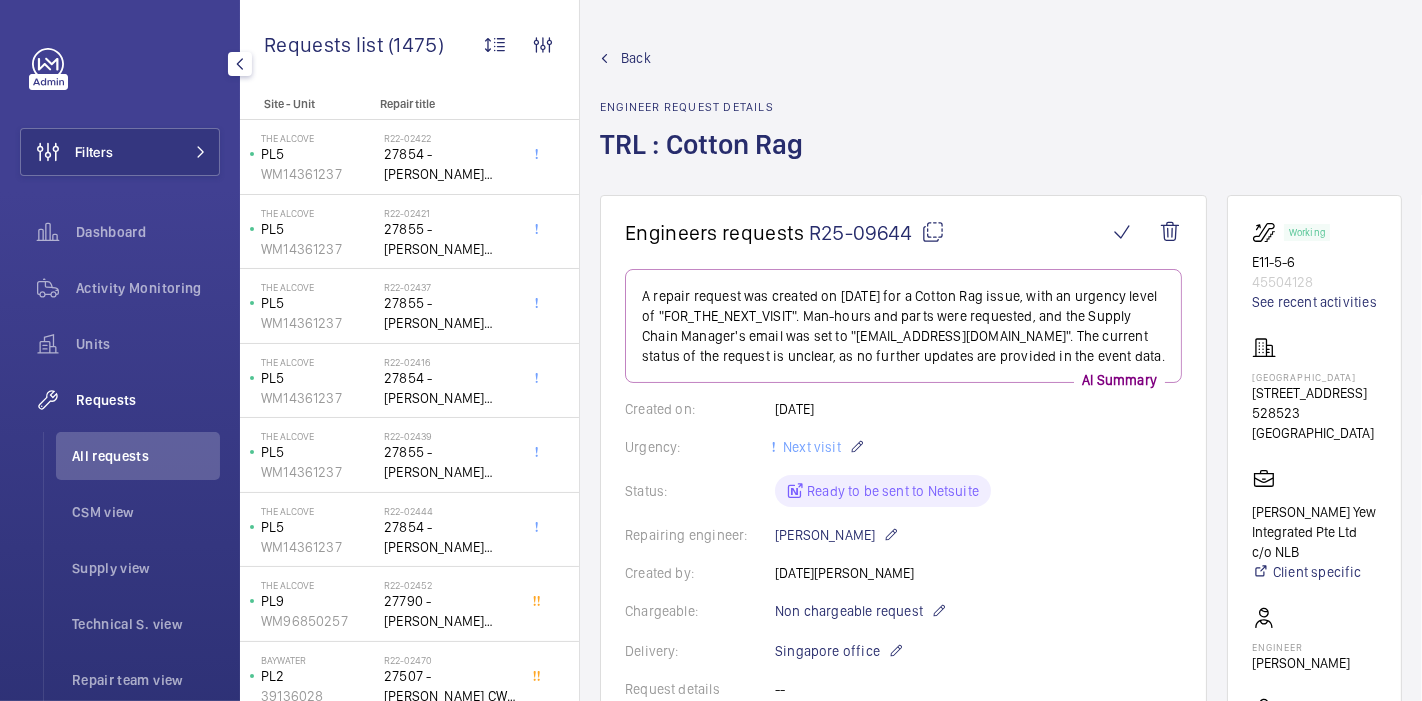 click 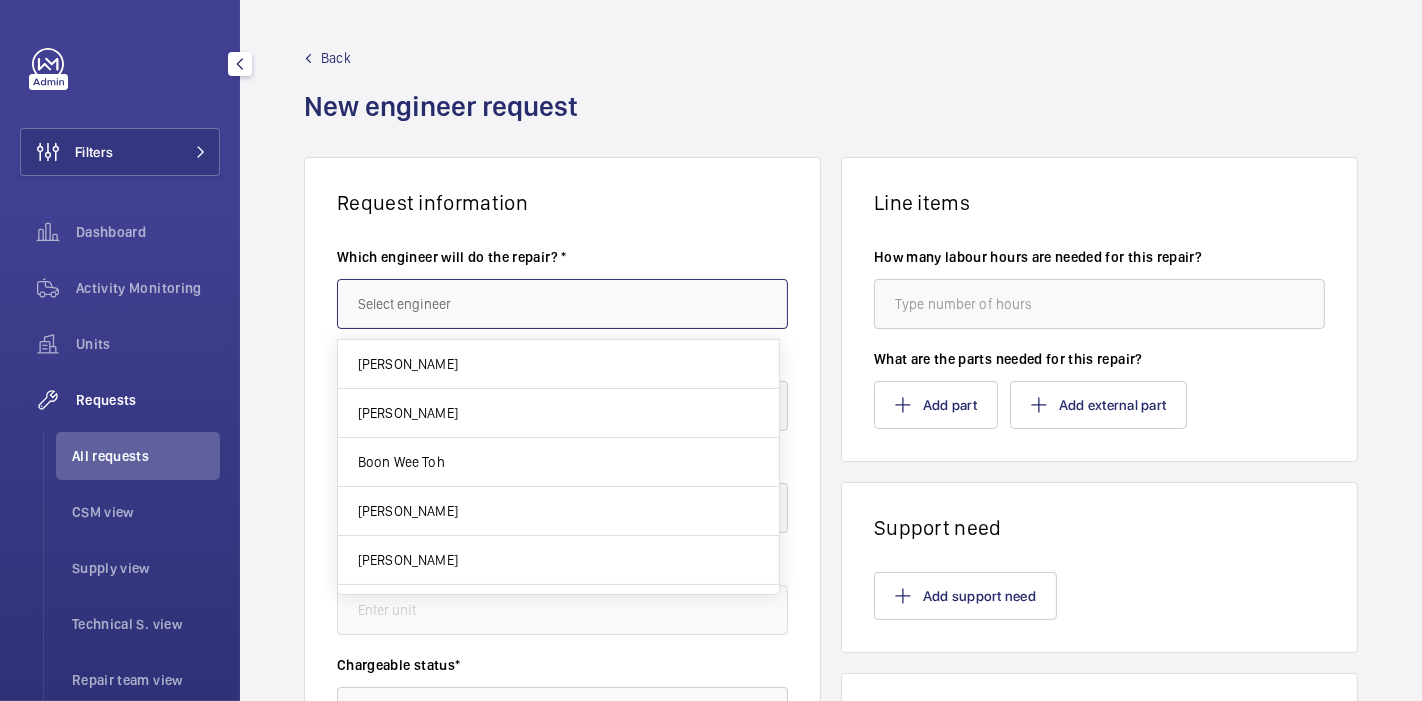 click at bounding box center (562, 304) 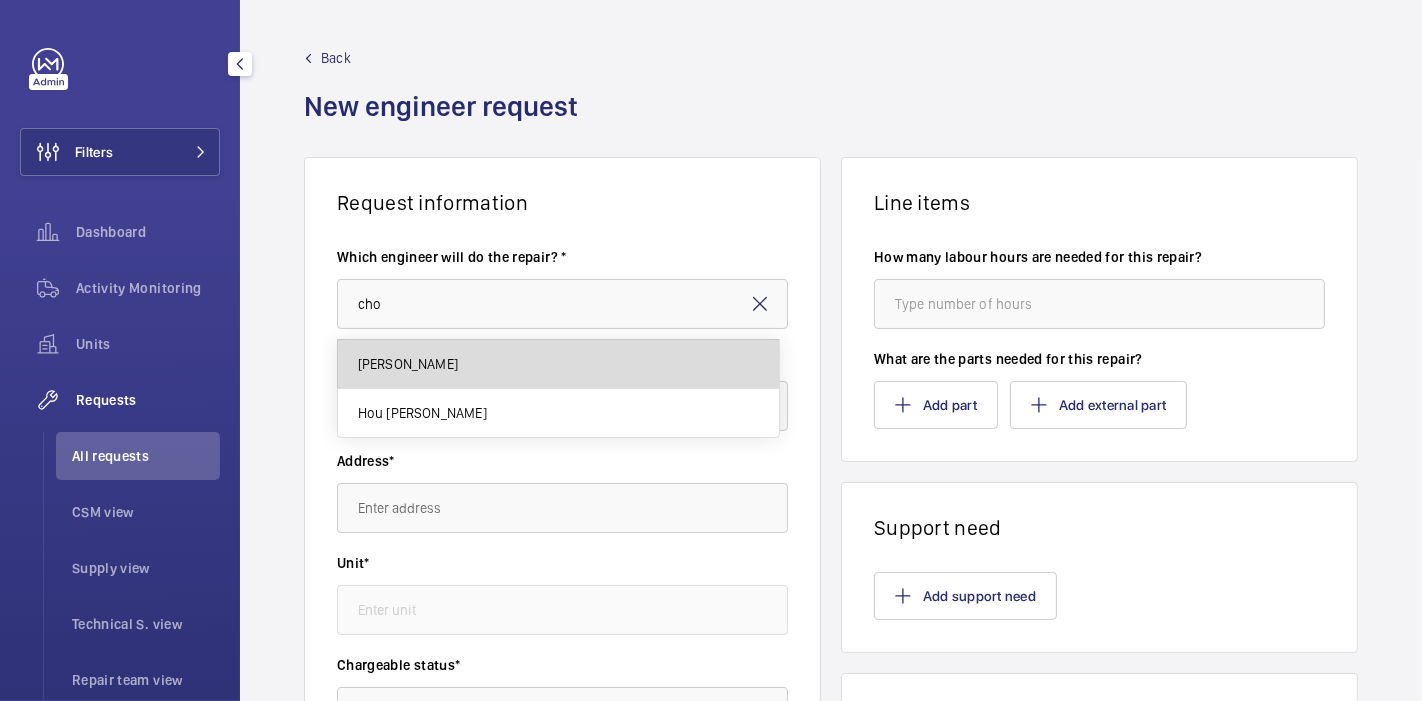 click on "[PERSON_NAME]" at bounding box center [408, 364] 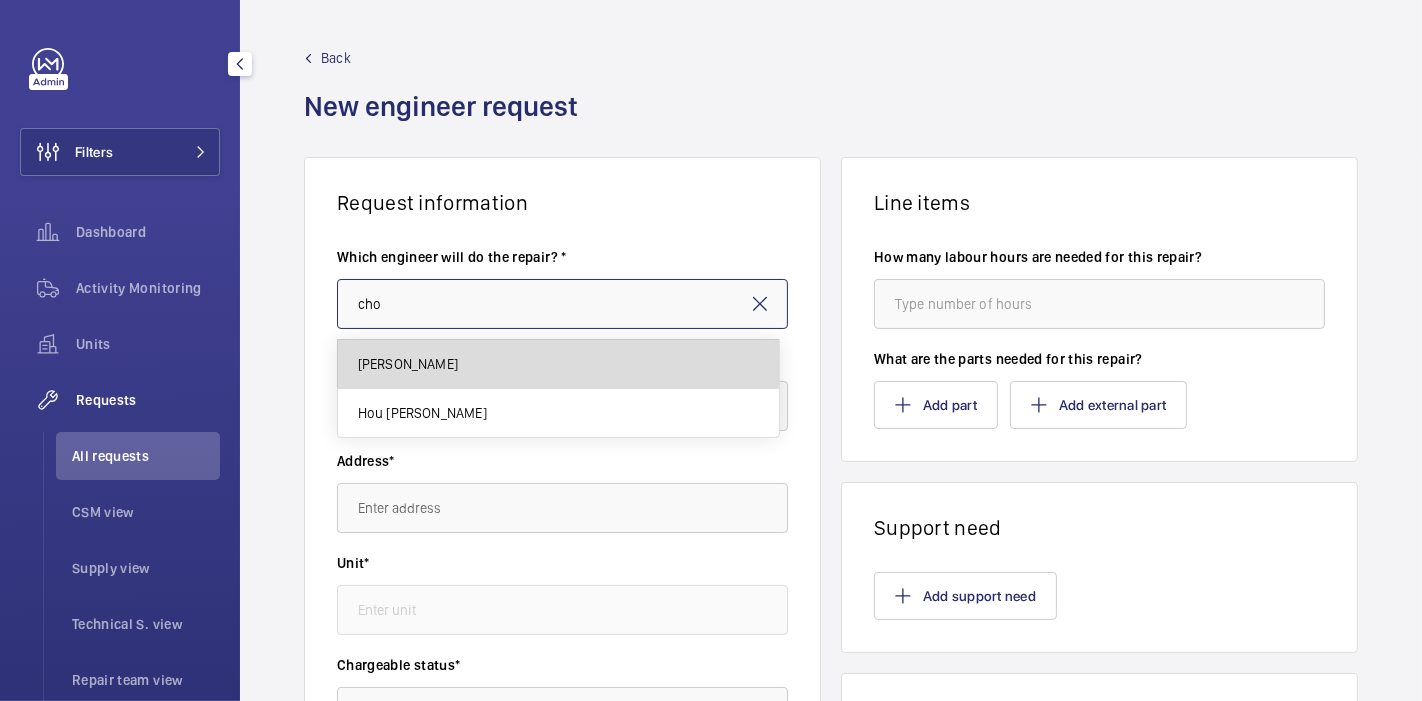 type on "[PERSON_NAME]" 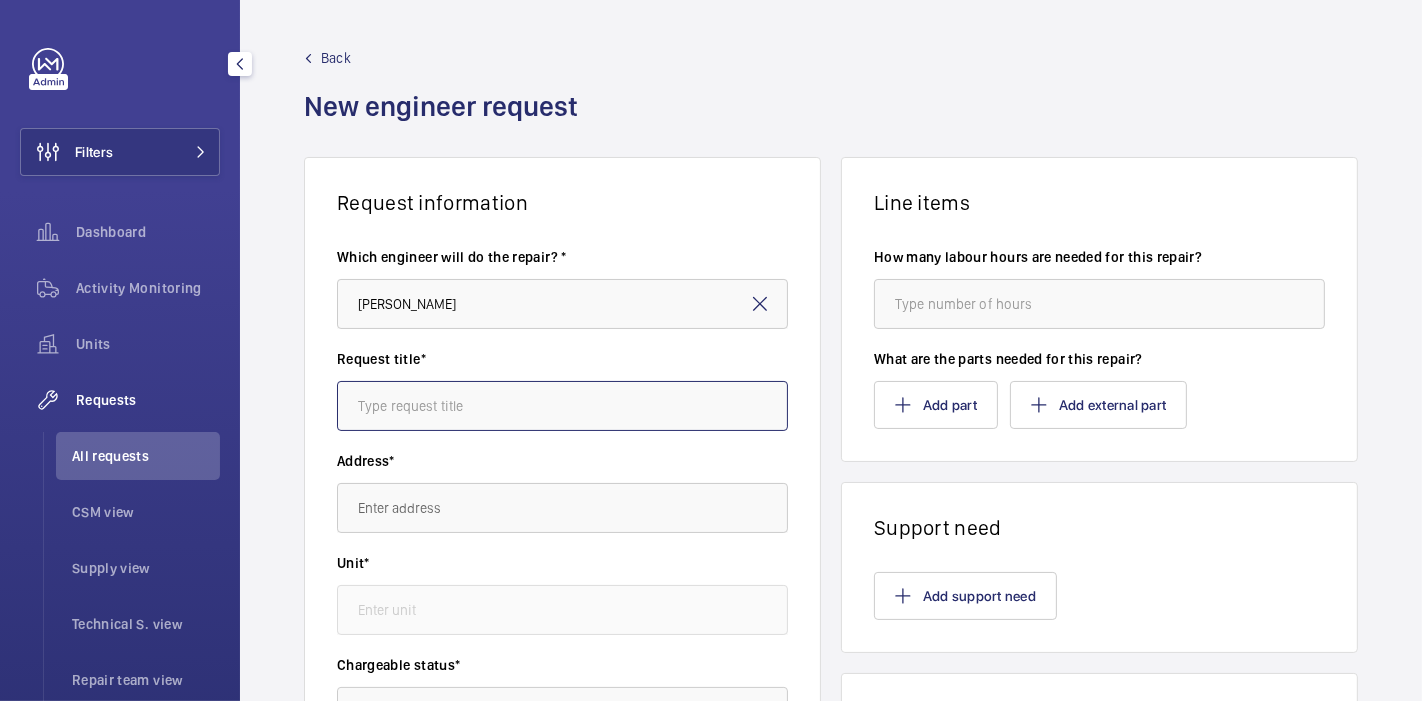 click 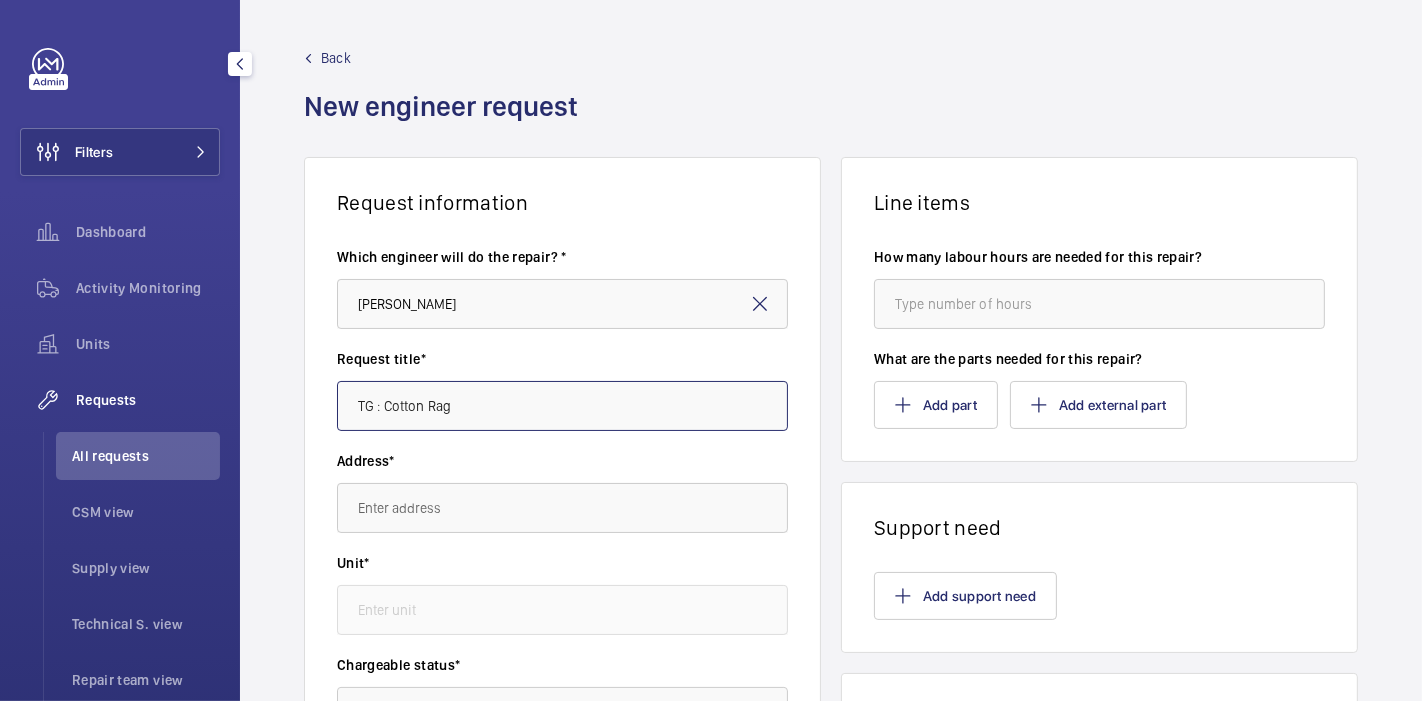 type on "TG : Cotton Rag" 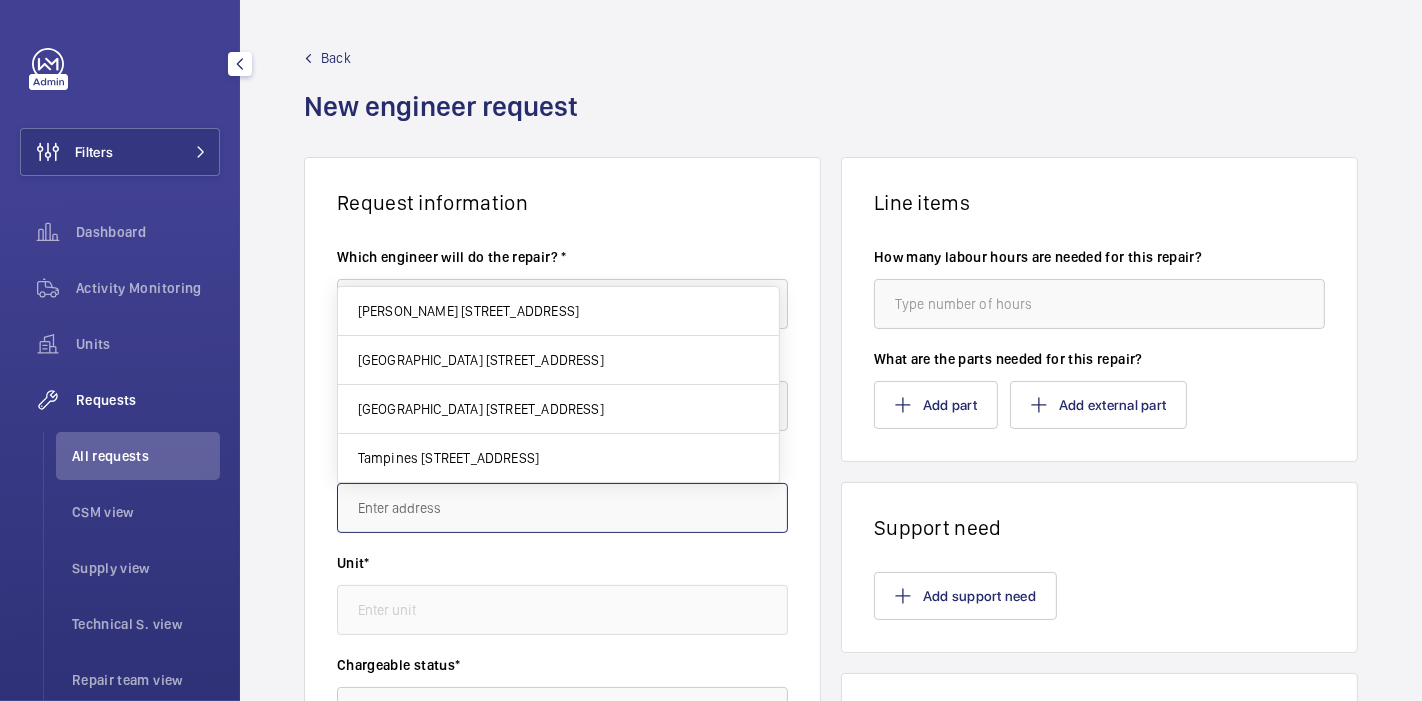 click at bounding box center (562, 508) 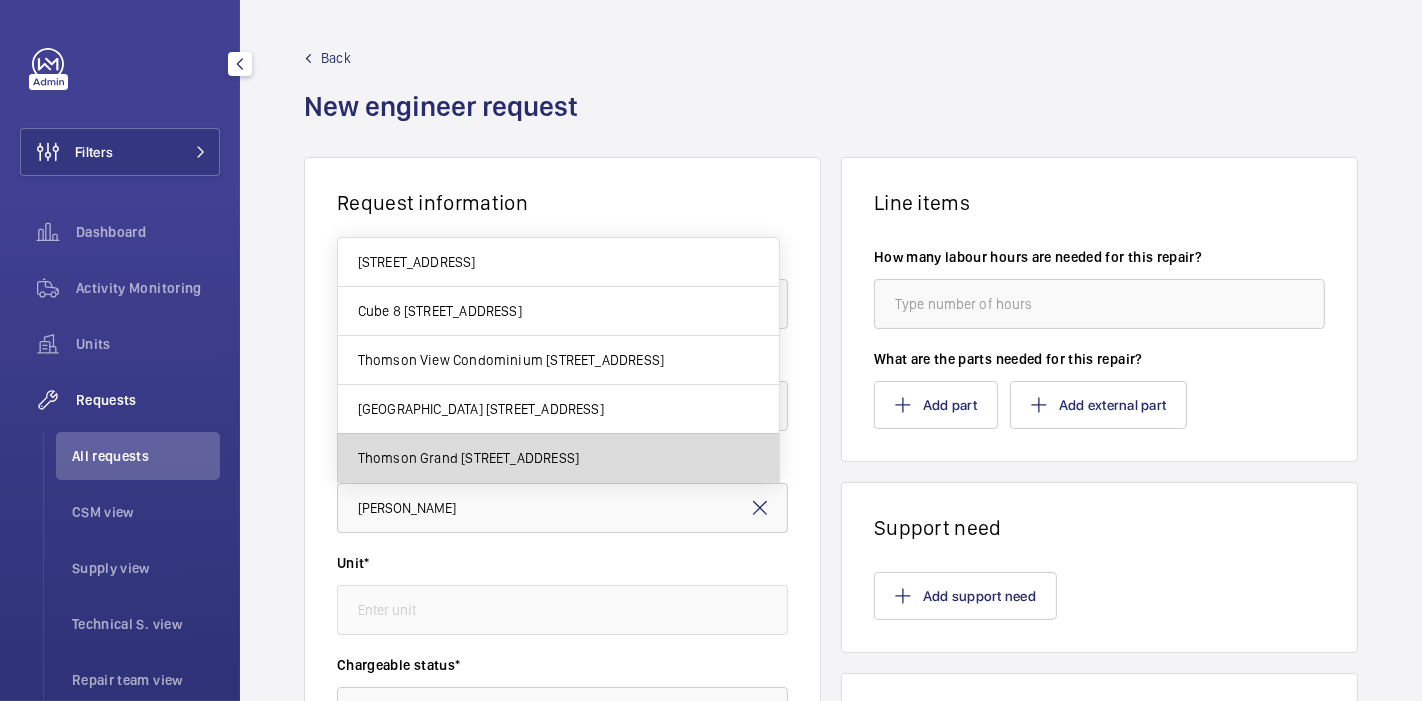 click on "Thomson Grand [STREET_ADDRESS]" at bounding box center (468, 458) 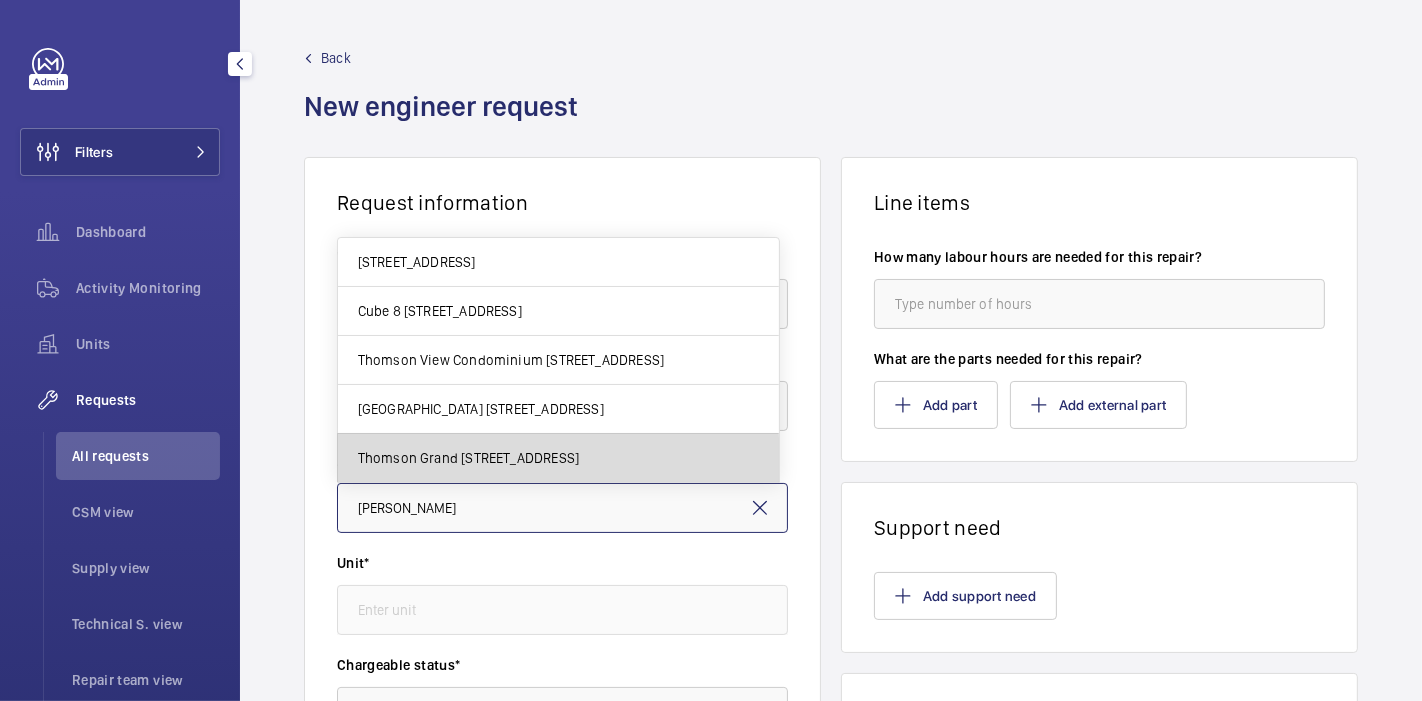 type on "Thomson Grand [STREET_ADDRESS]" 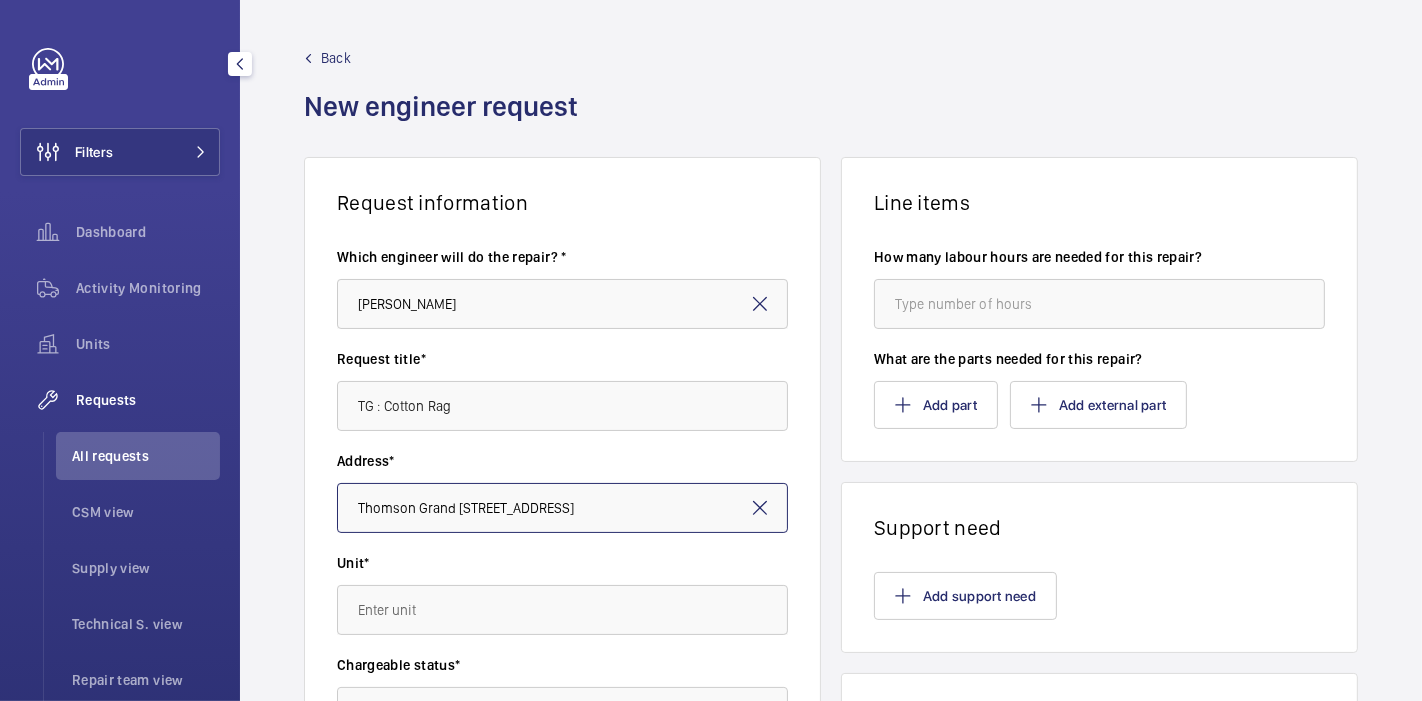 scroll, scrollTop: 291, scrollLeft: 0, axis: vertical 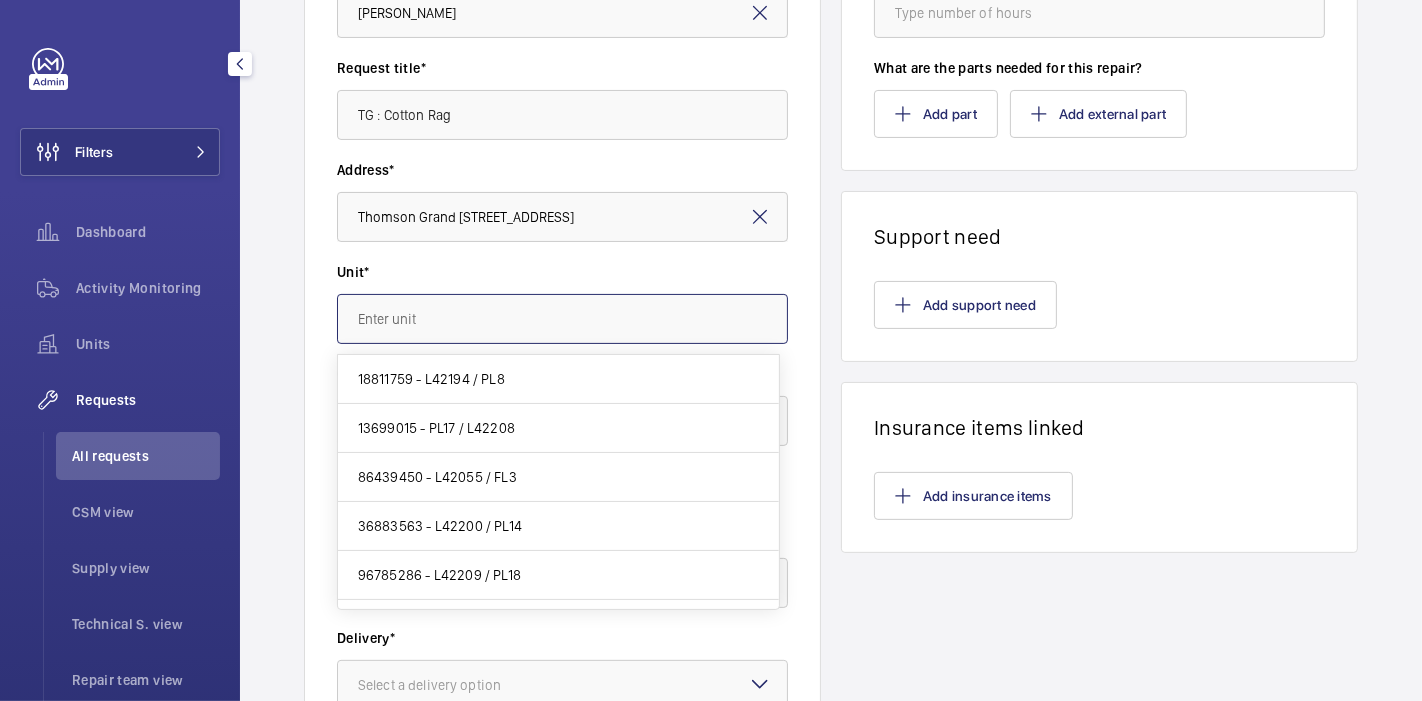 click at bounding box center (562, 319) 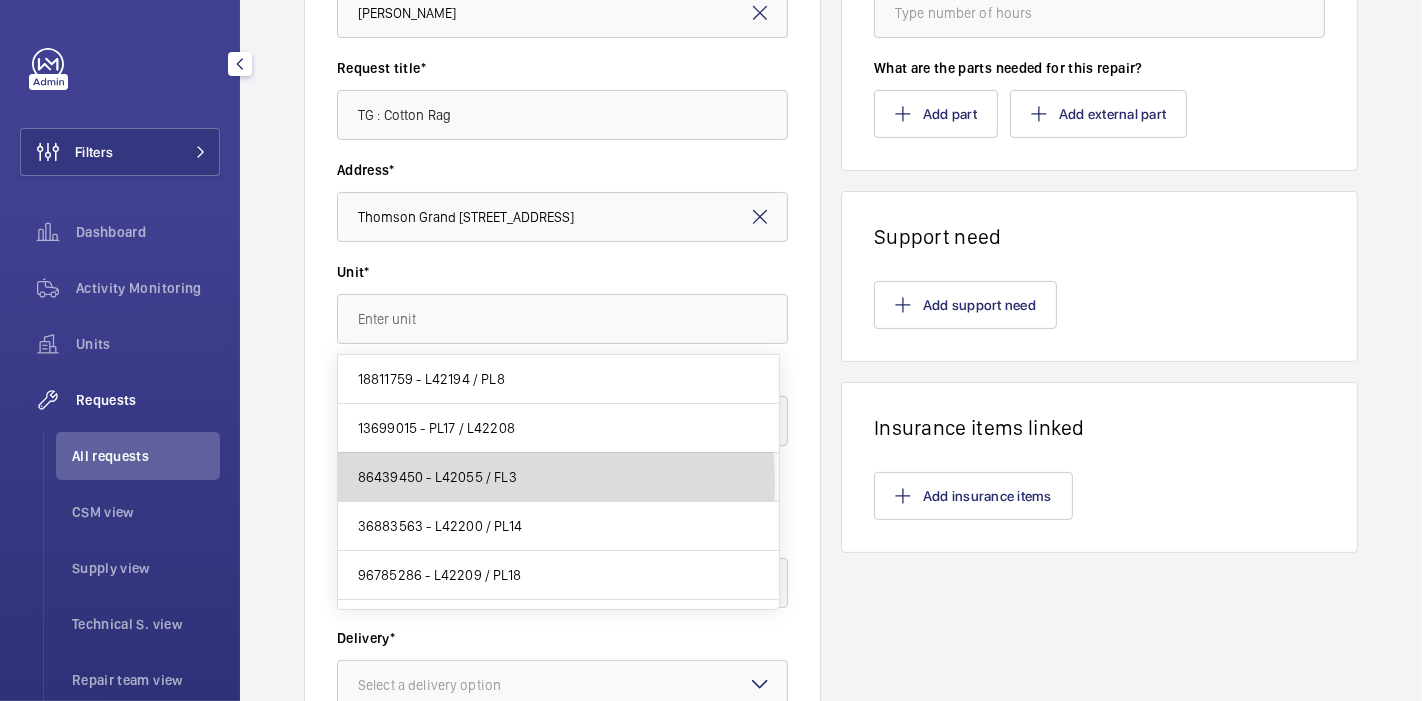 click on "86439450 - L42055 / FL3" at bounding box center (437, 477) 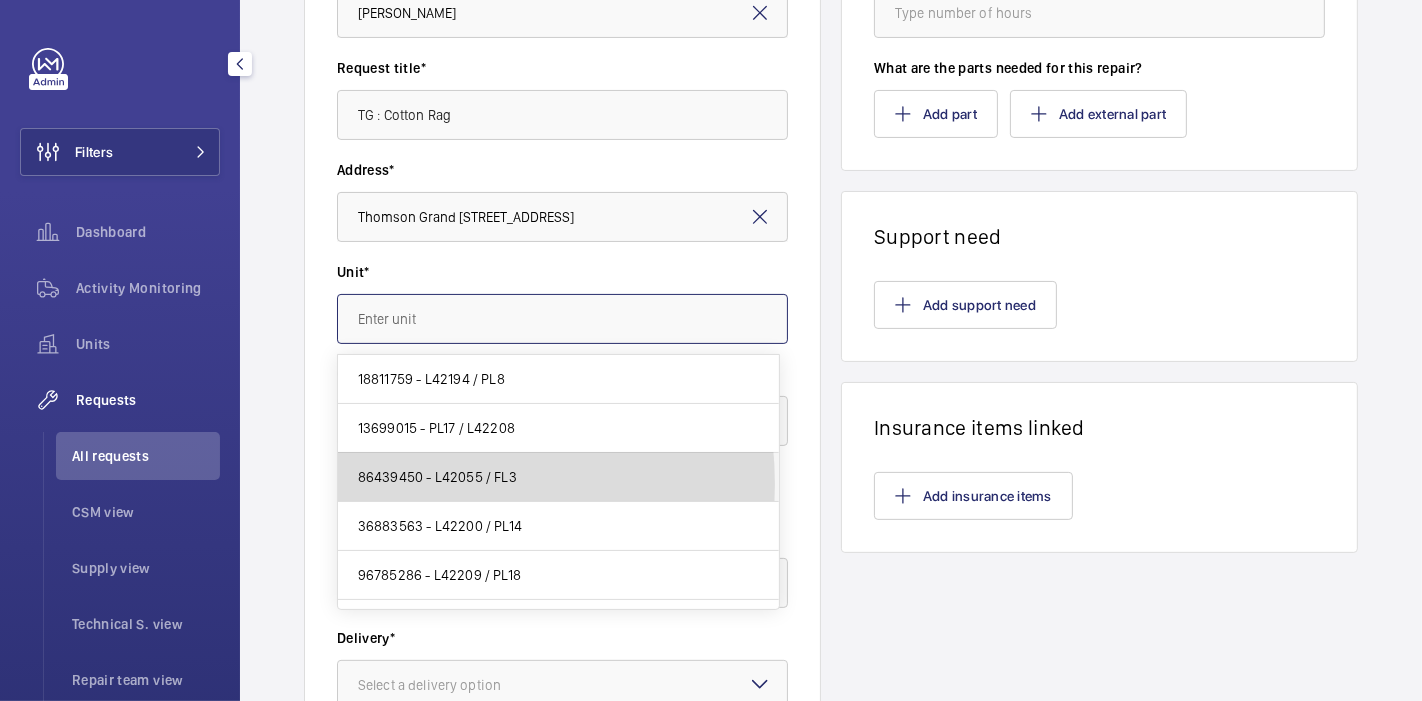 type on "86439450 - L42055 / FL3" 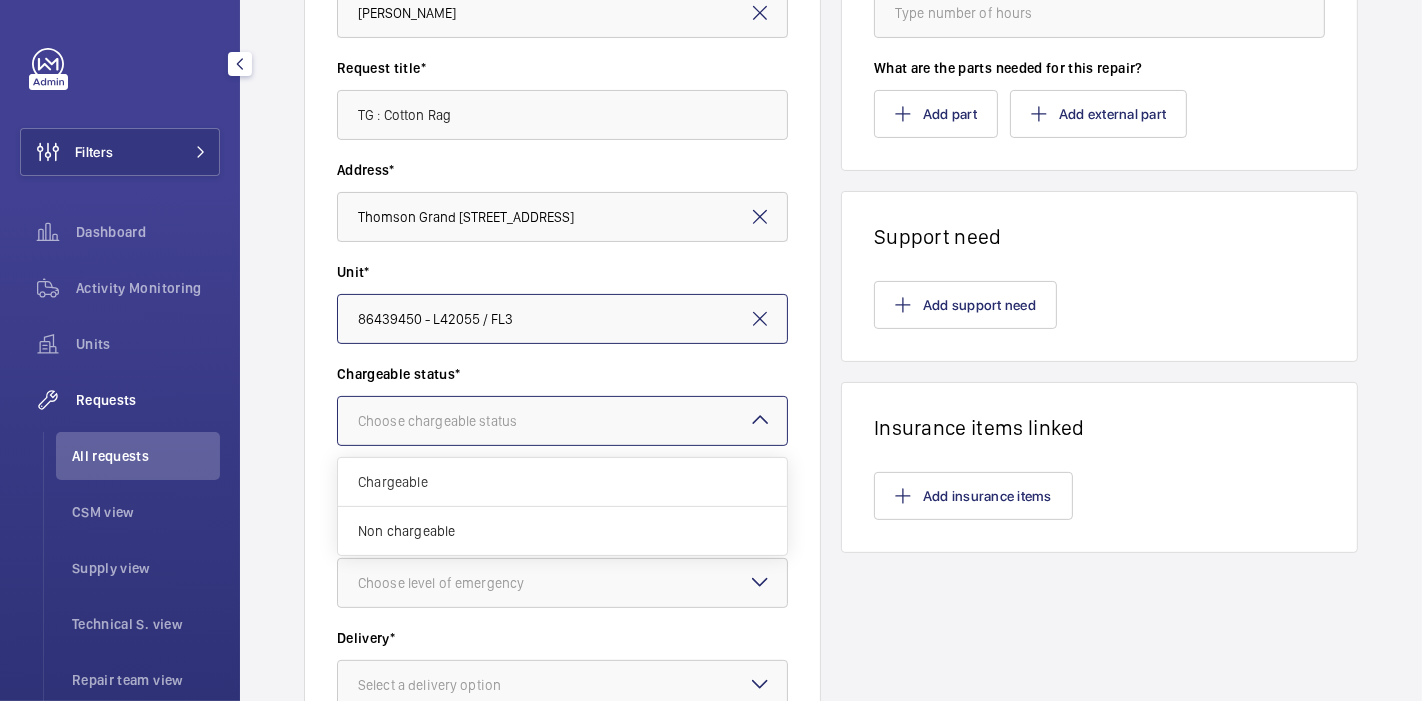 click on "Choose chargeable status" at bounding box center [462, 421] 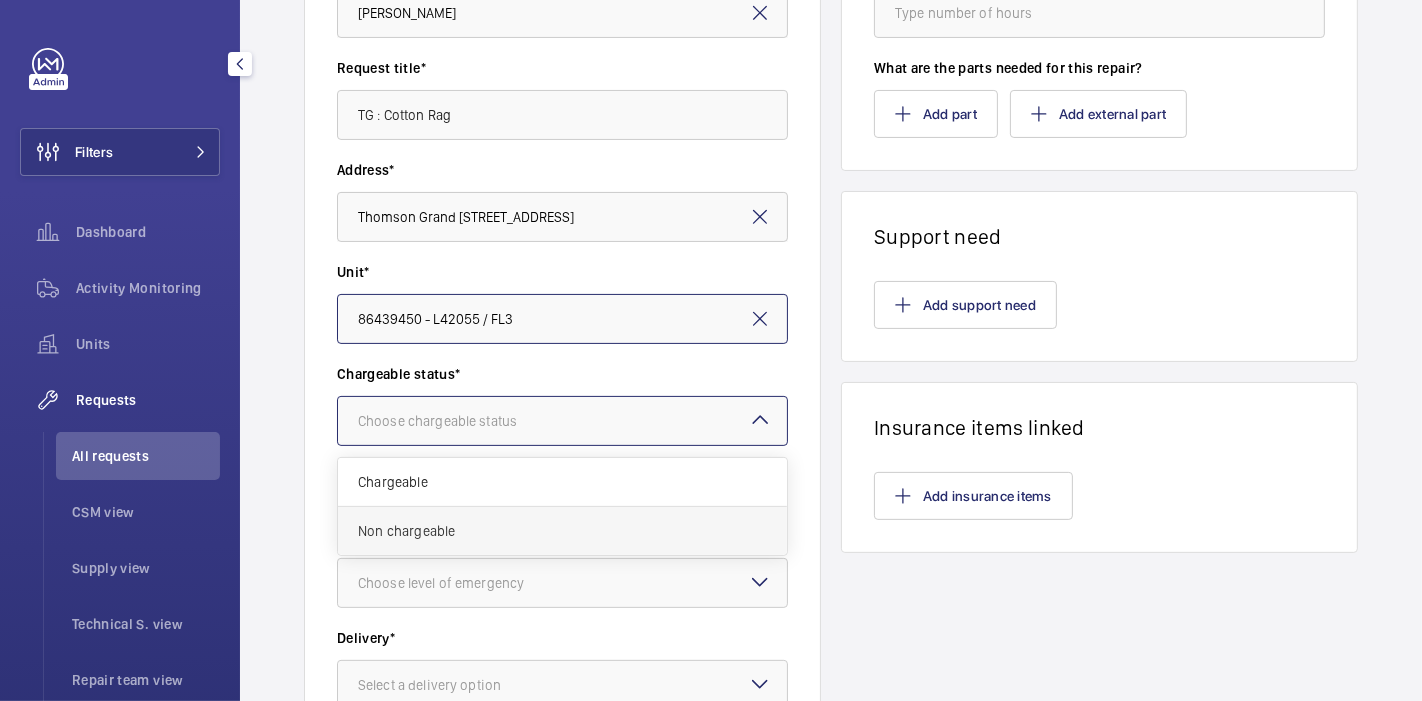 click on "Non chargeable" at bounding box center (562, 531) 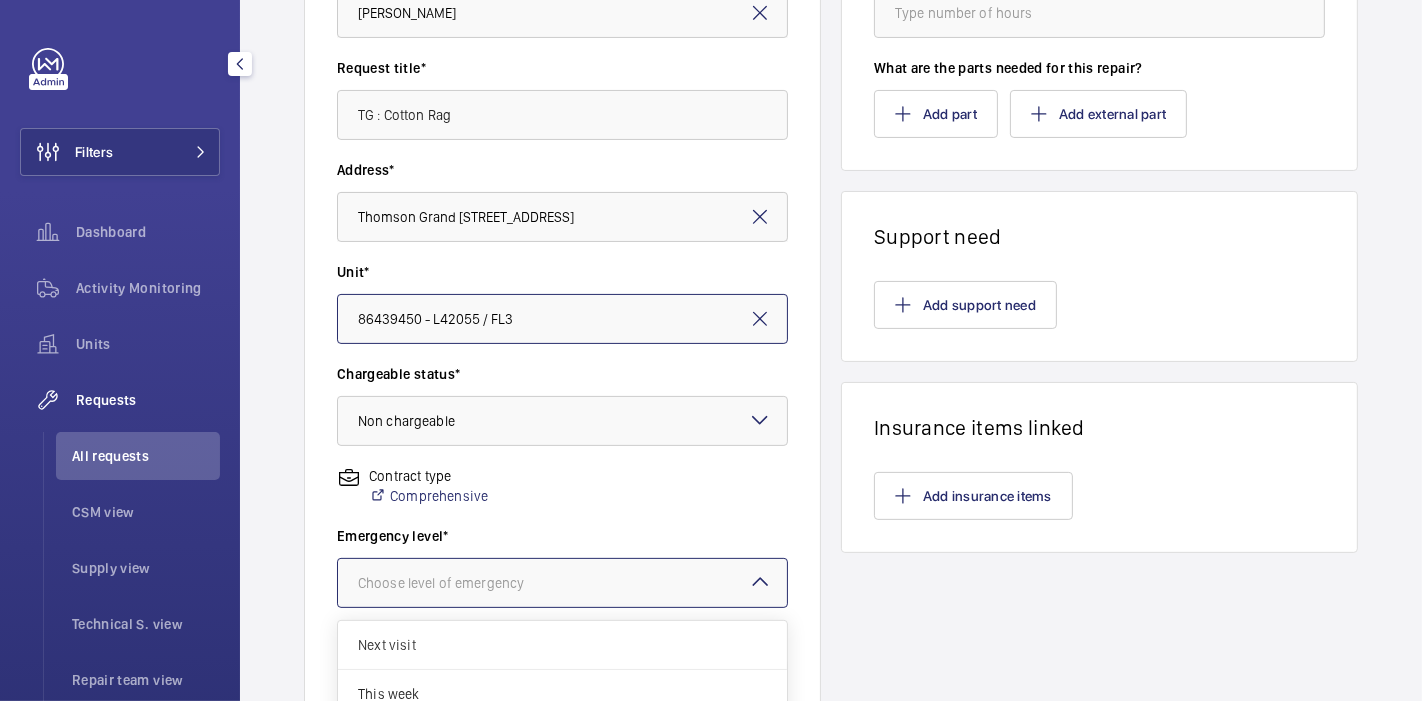 click on "Choose level of emergency" at bounding box center [466, 583] 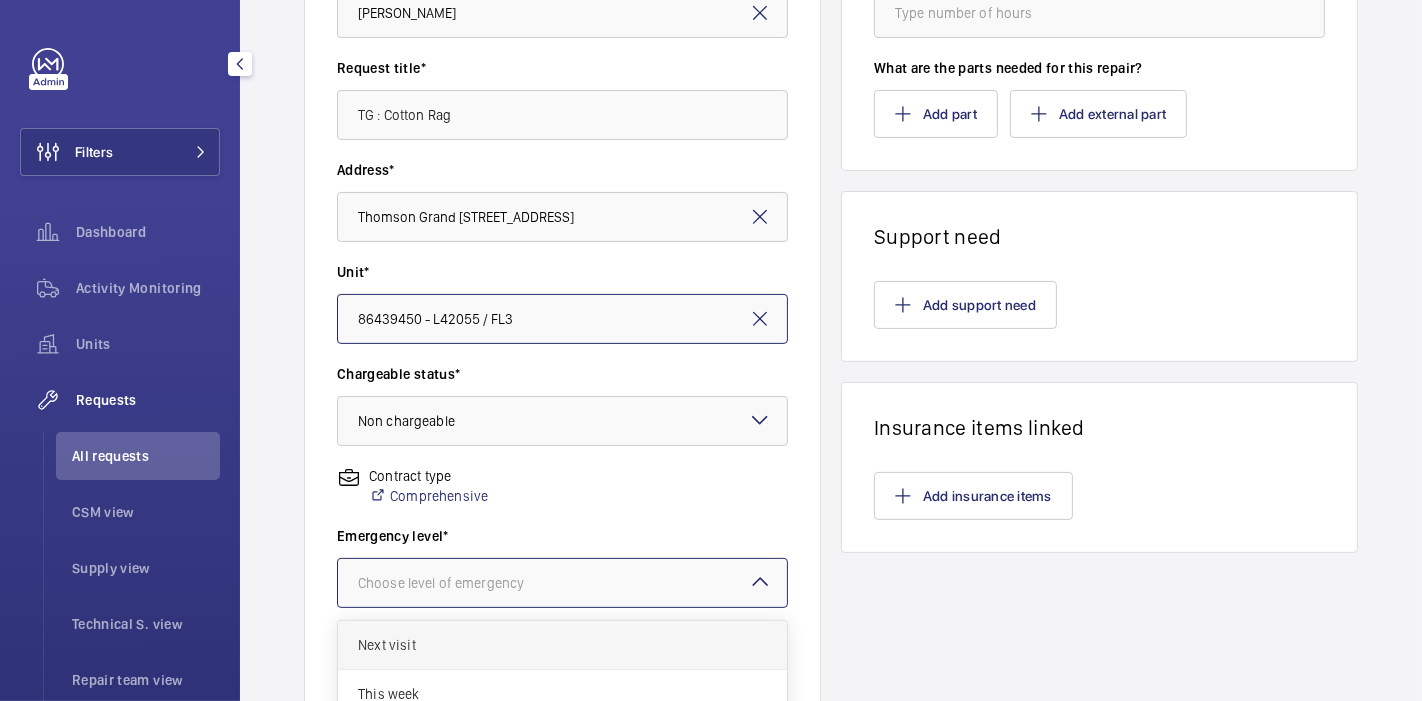 click on "Next visit" at bounding box center [562, 645] 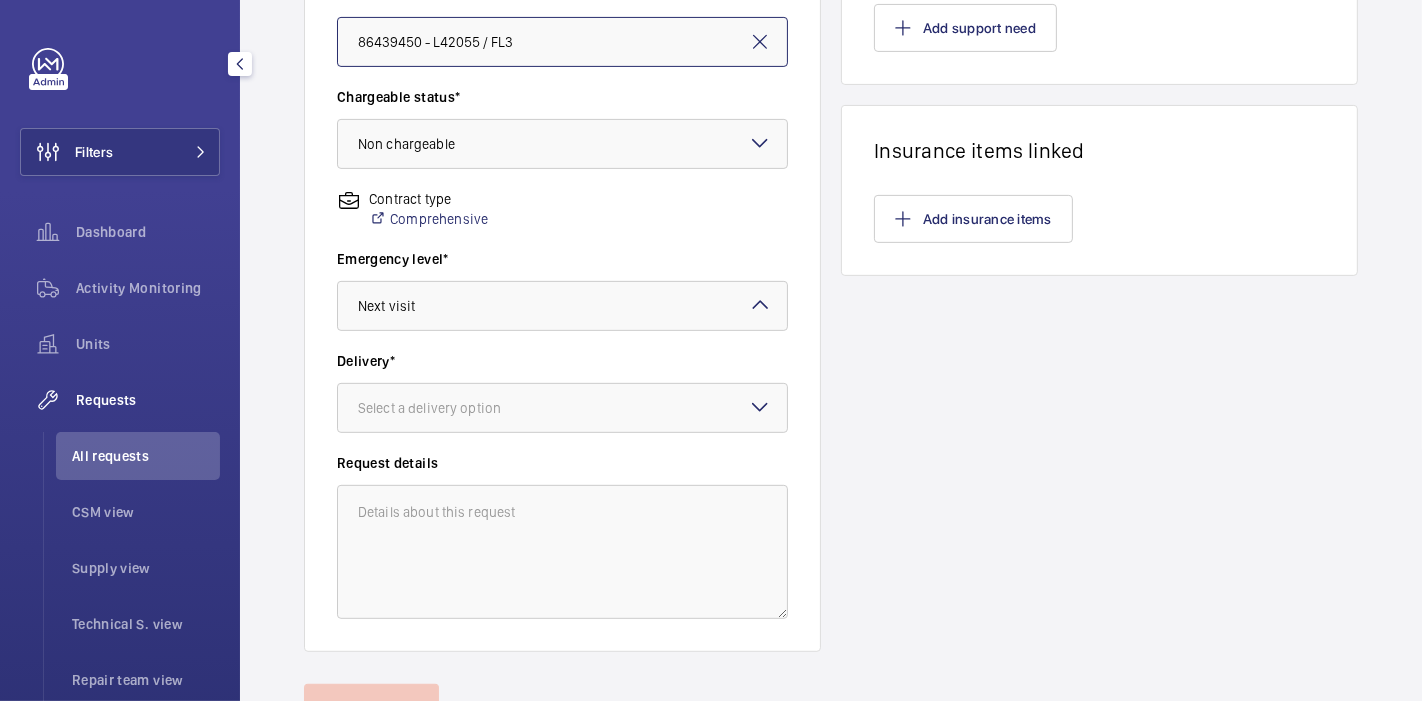 scroll, scrollTop: 582, scrollLeft: 0, axis: vertical 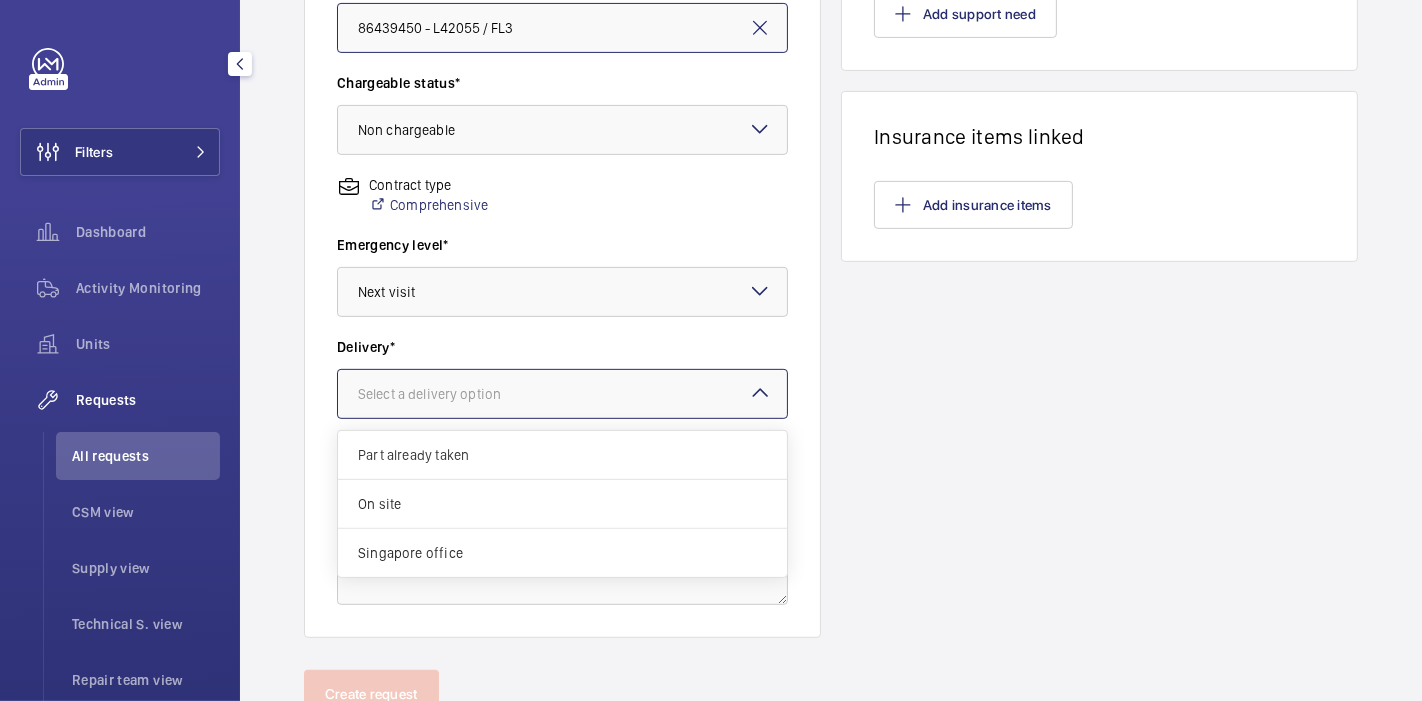 click at bounding box center (562, 394) 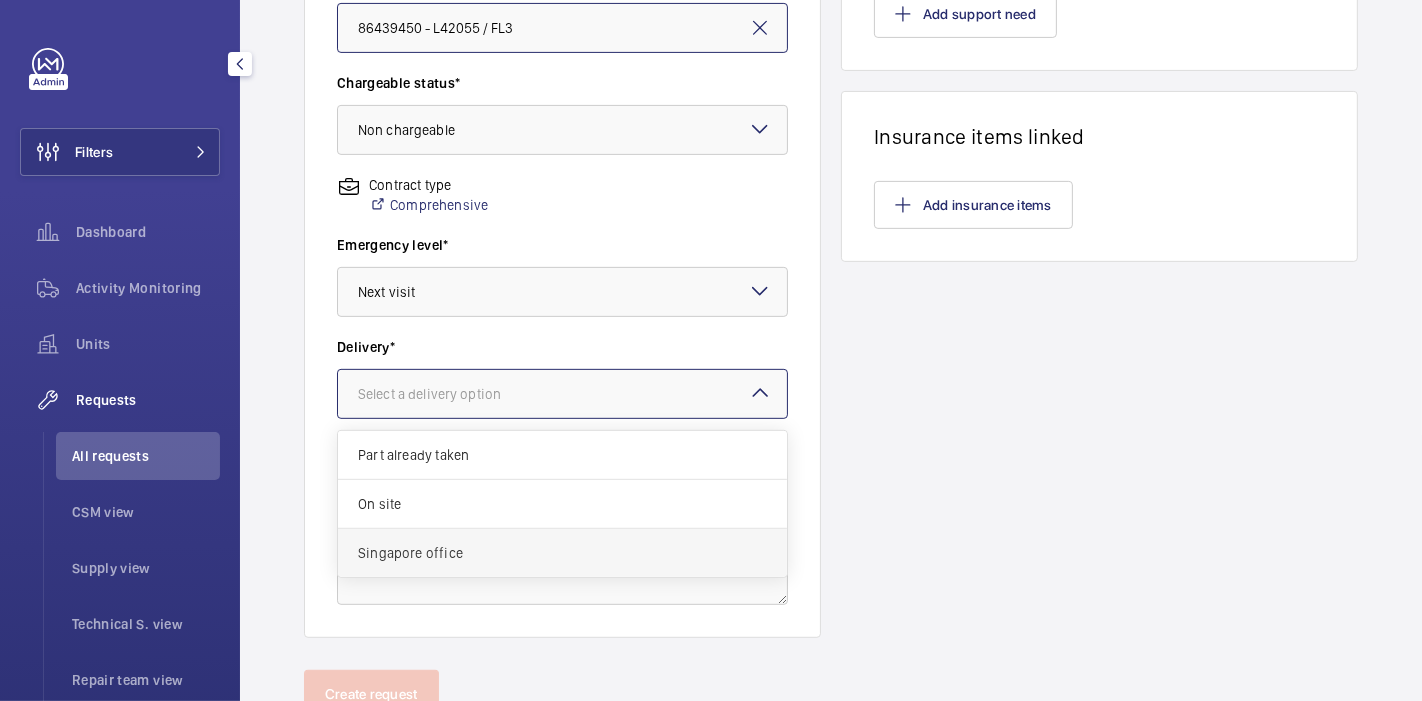 click on "Singapore office" at bounding box center (562, 553) 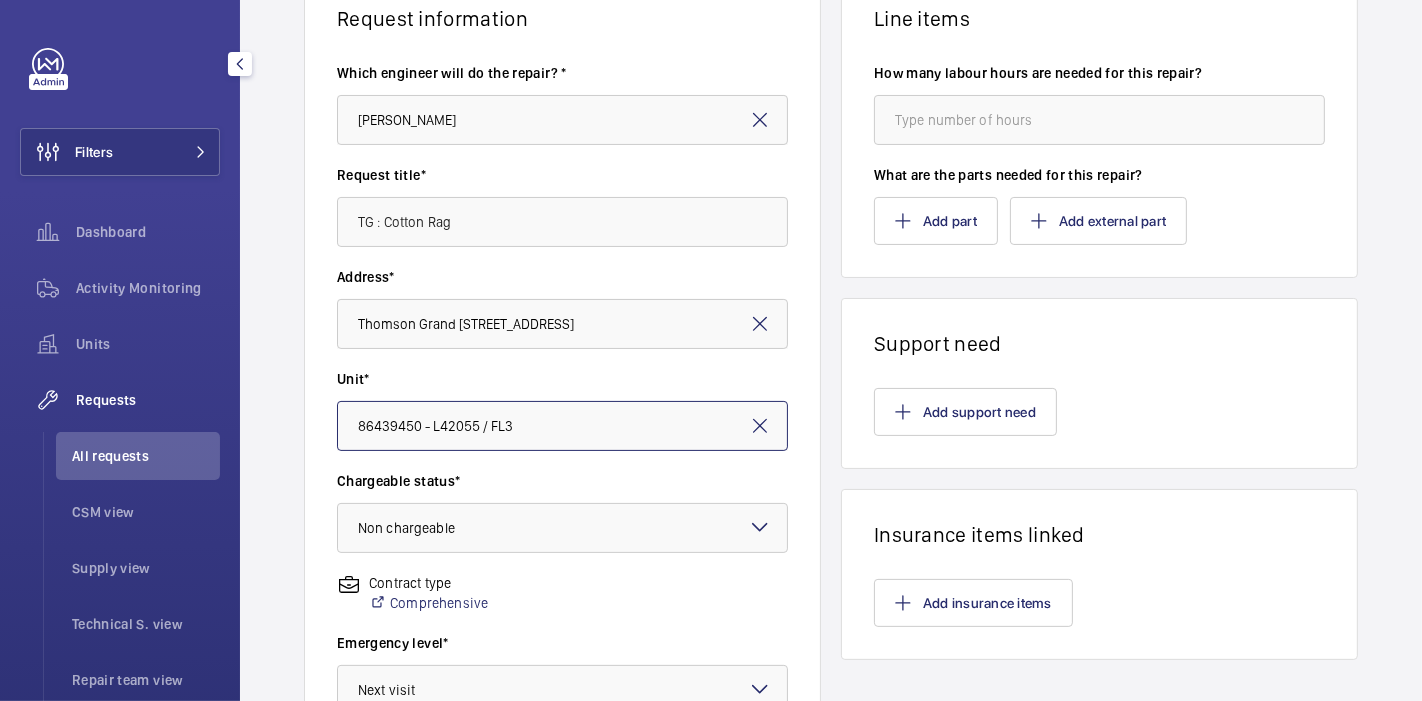 scroll, scrollTop: 0, scrollLeft: 0, axis: both 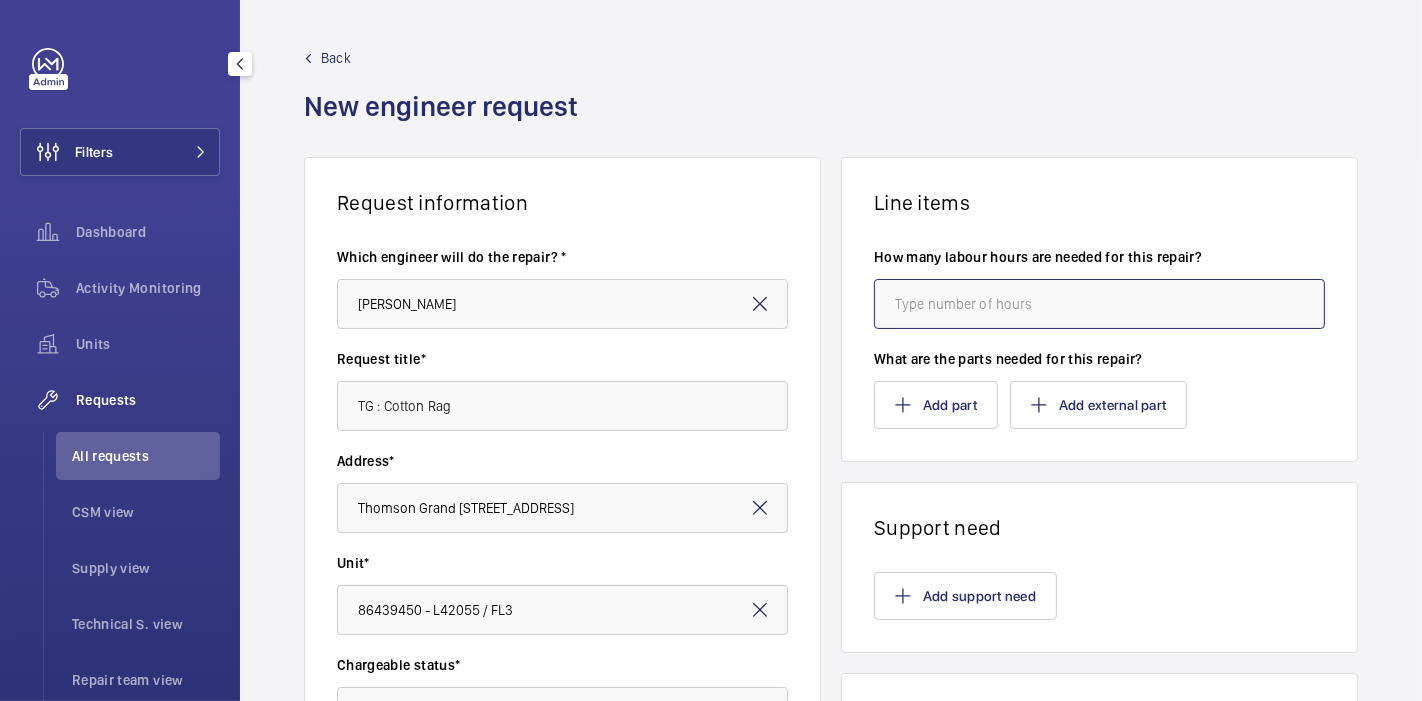 click 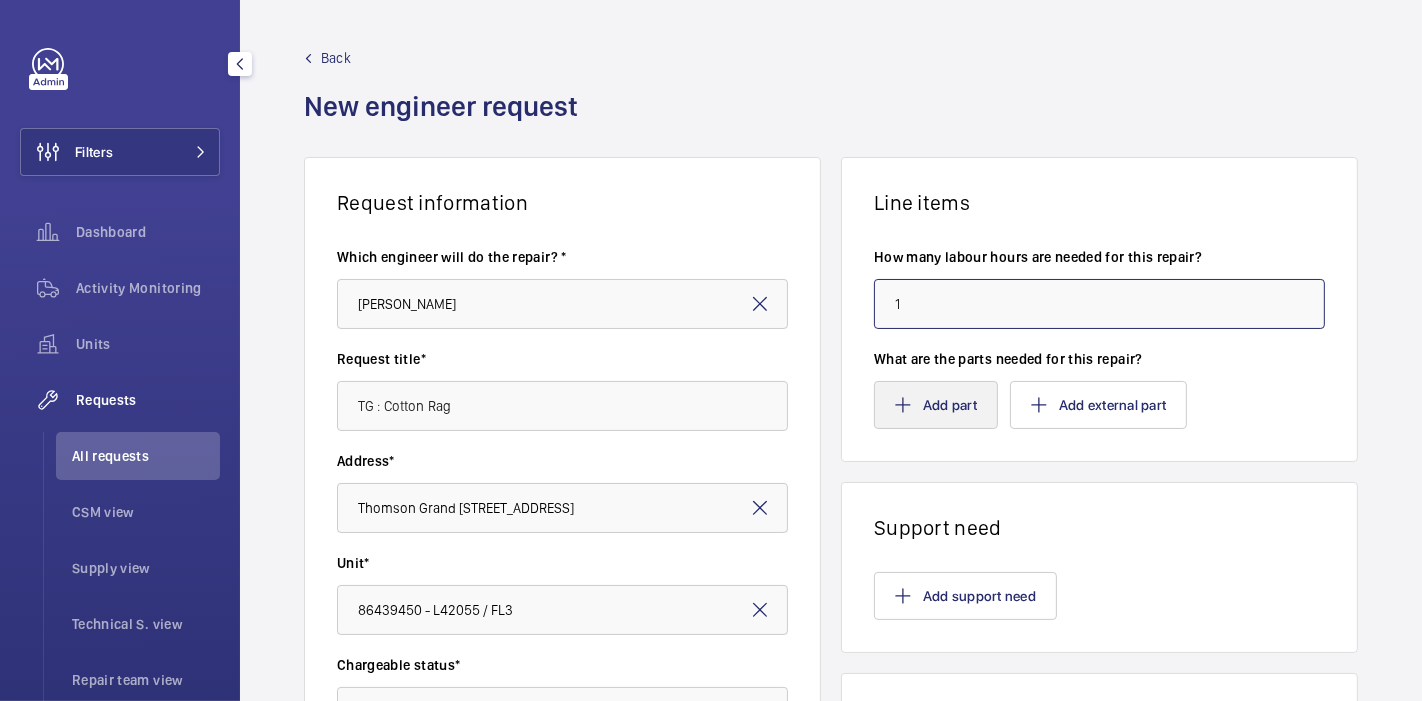 type on "1" 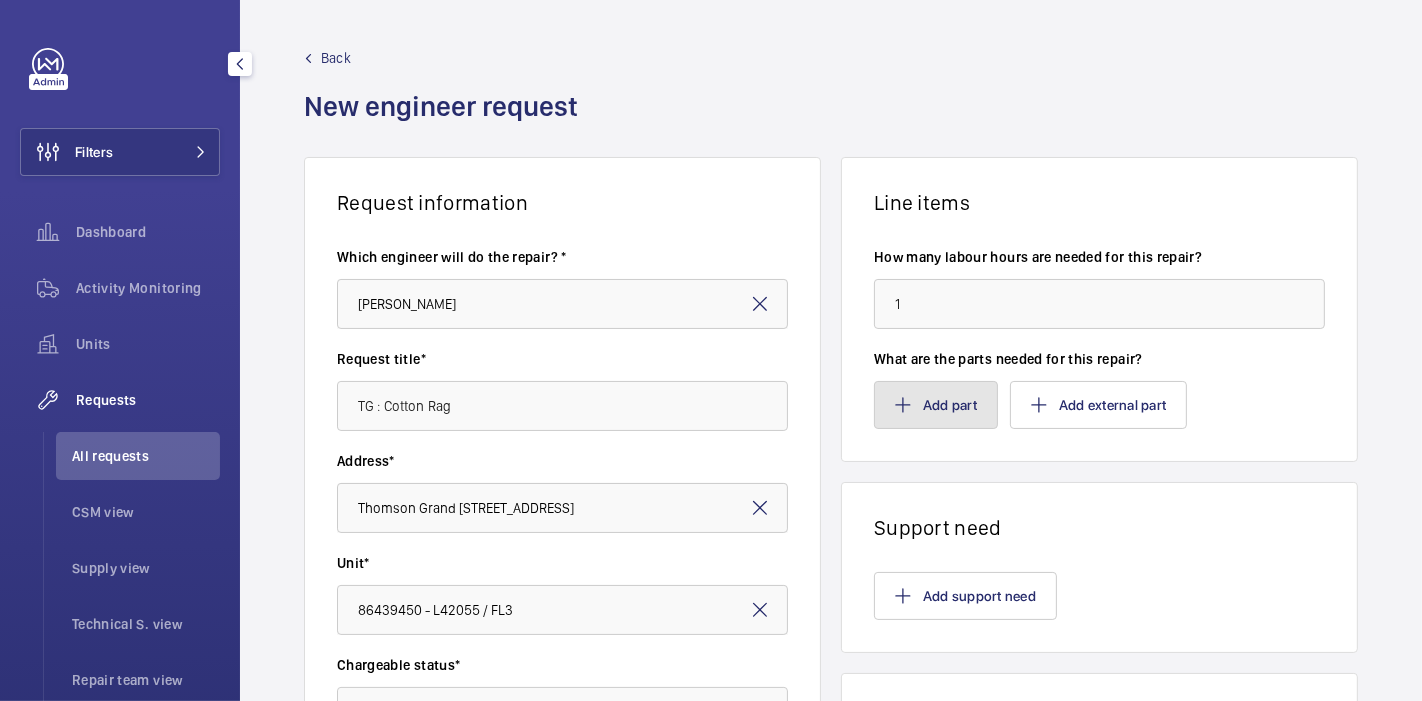 click on "Add part" 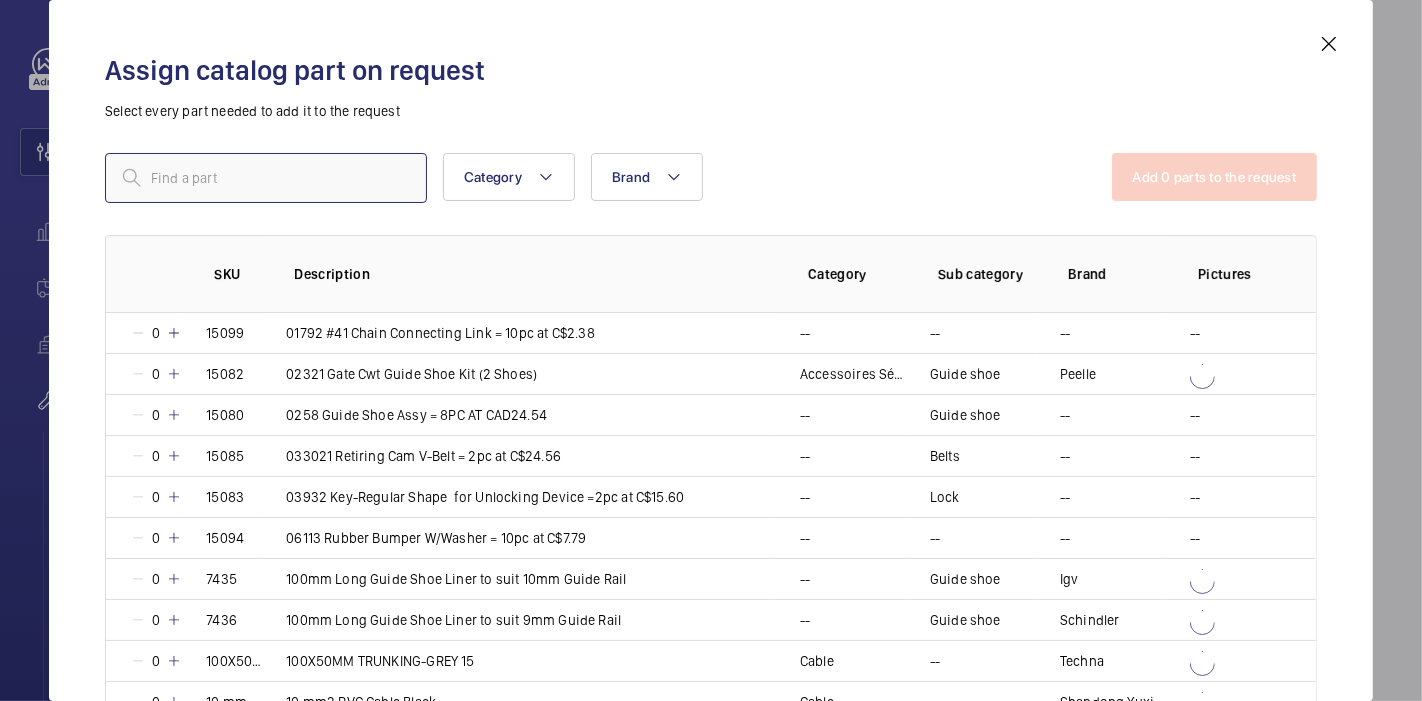 click at bounding box center [266, 178] 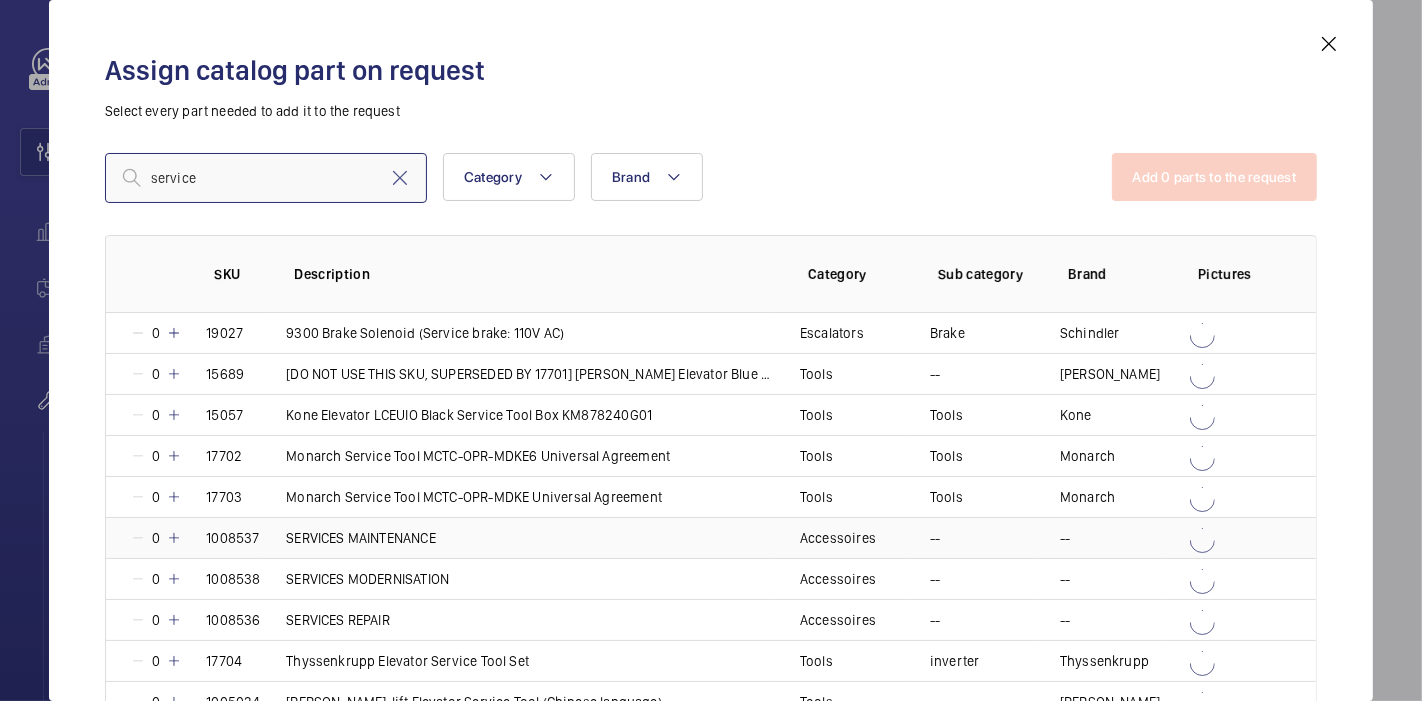 type on "service" 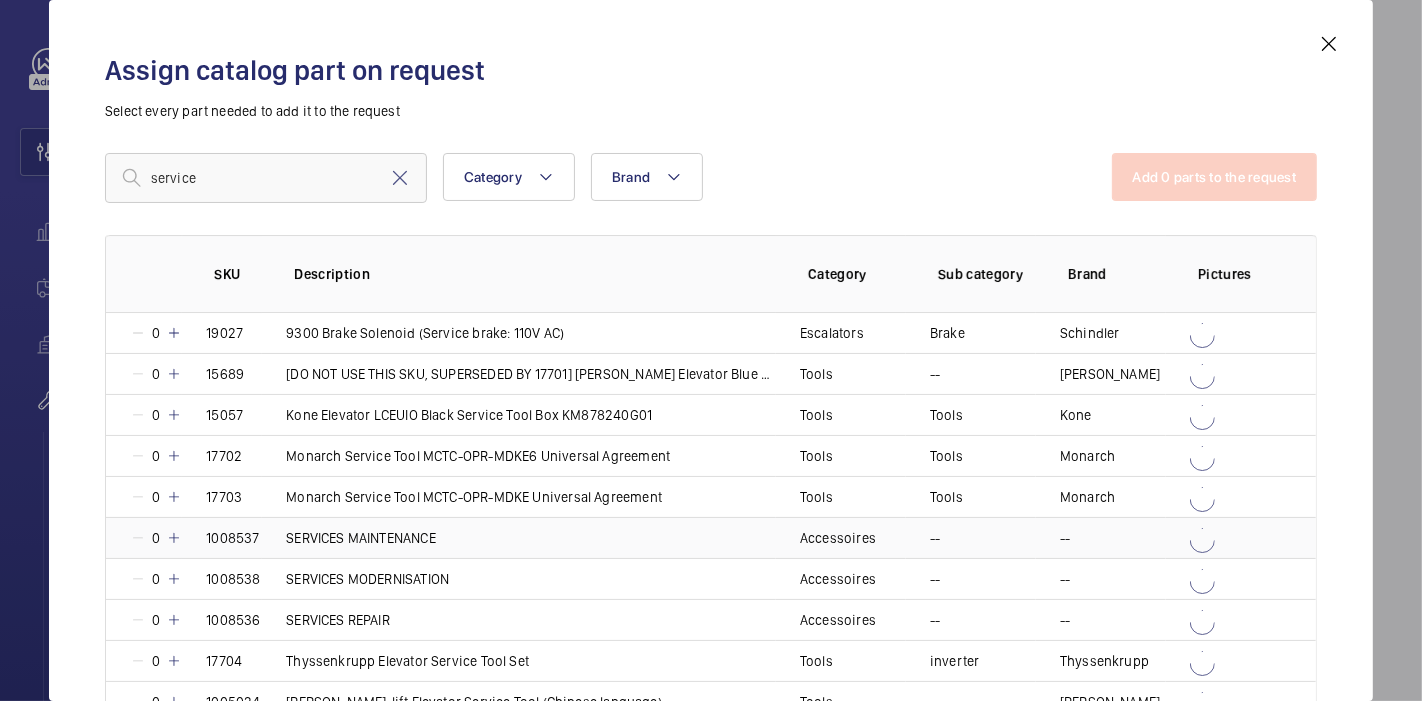 click at bounding box center (174, 538) 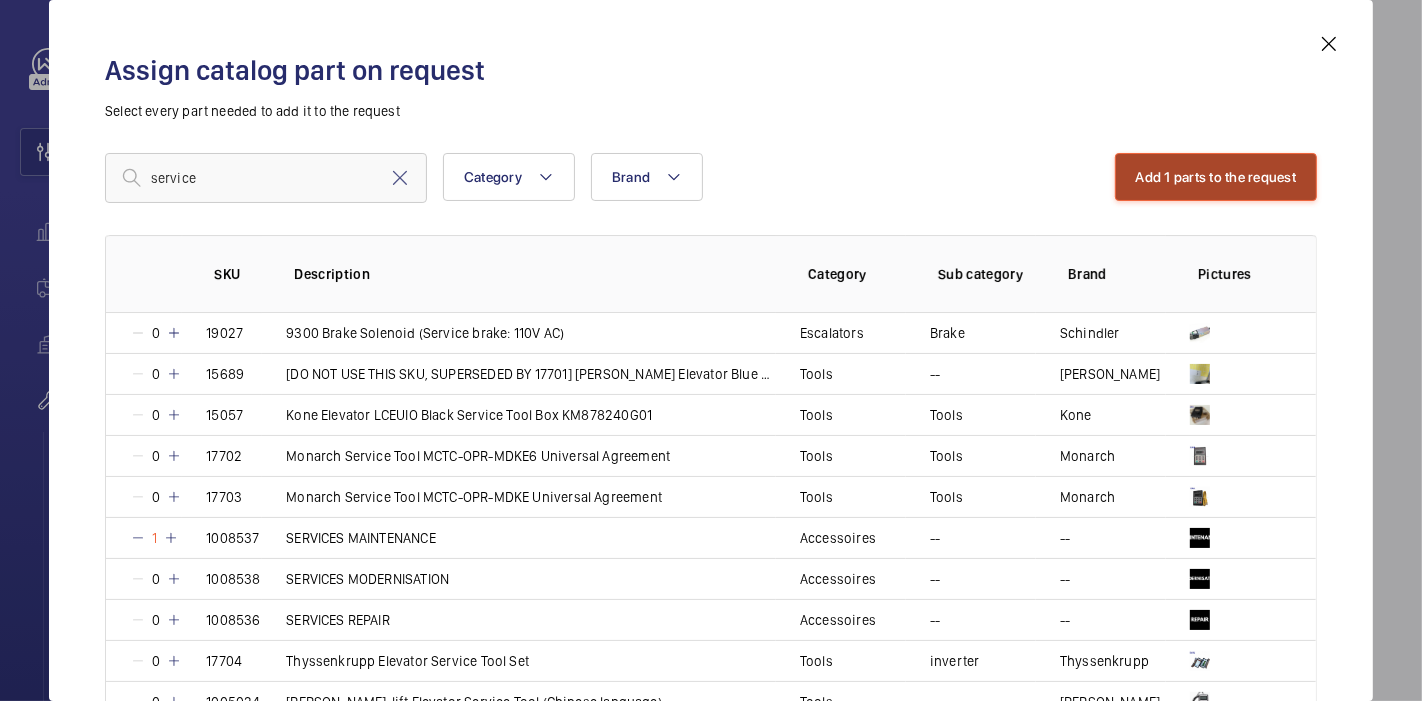 click on "Add 1 parts to the request" at bounding box center (1216, 177) 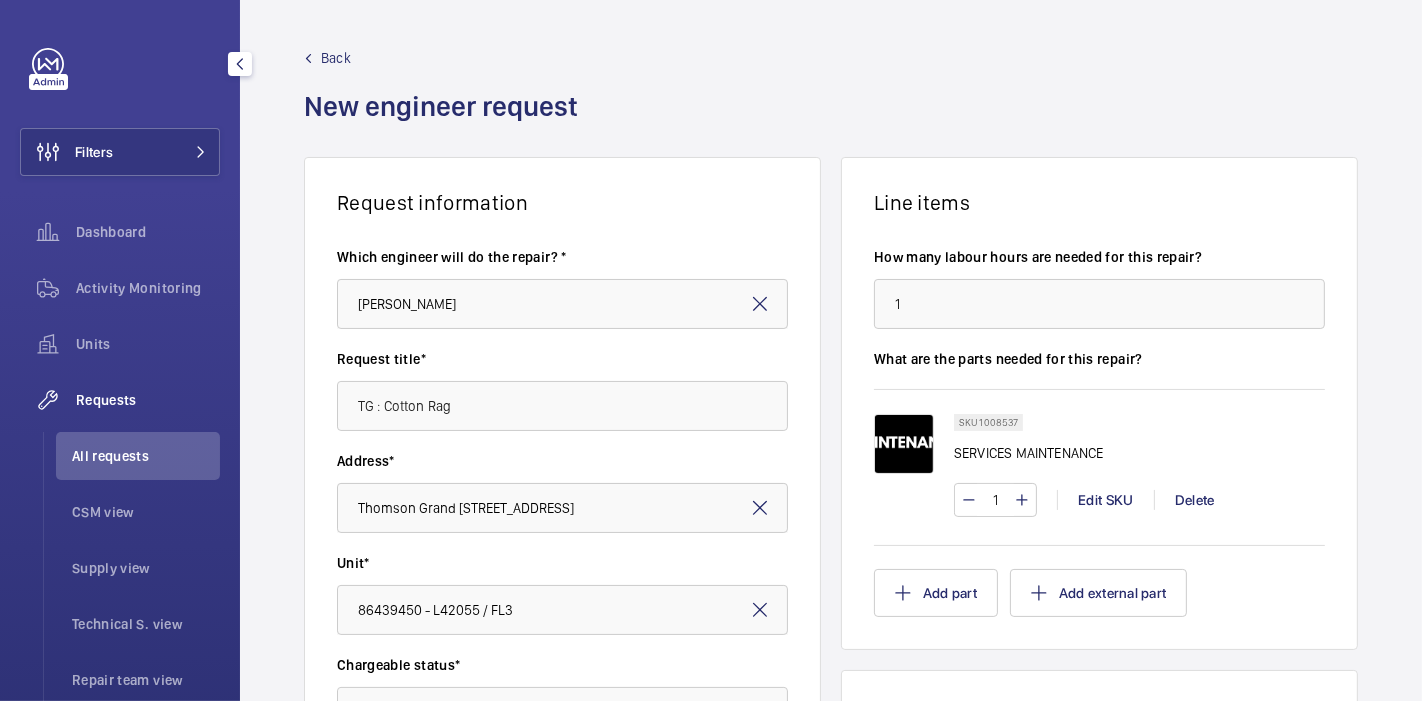 click on "Create request" 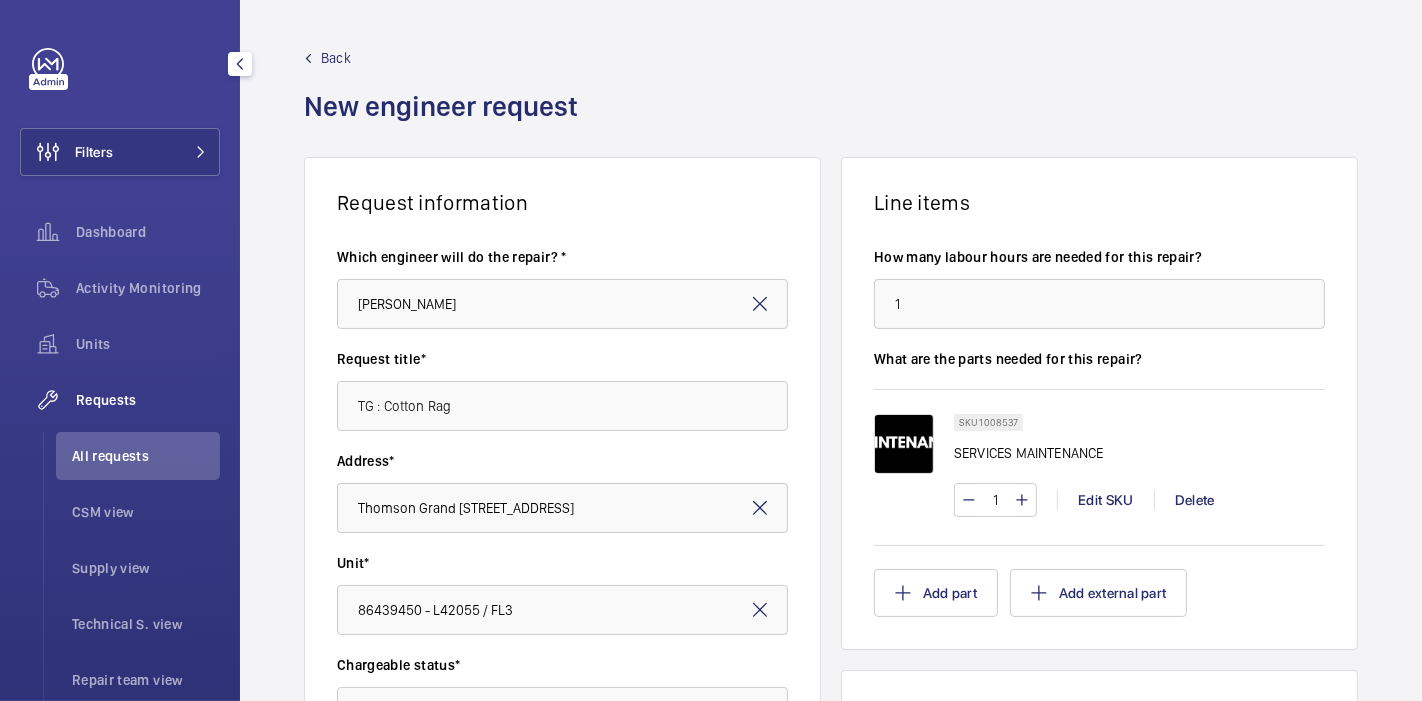 click on "Back New engineer request Request information  Which engineer will do the repair? * Teck Fah Chong Request title* TG : Cotton Rag Address* [GEOGRAPHIC_DATA][STREET_ADDRESS]* 86439450 - L42055 / FL3 Chargeable status* Choose chargeable status × Non chargeable × Contract type  Comprehensive  Emergency level* Choose level of emergency × Next visit × Delivery* Select a delivery option × [GEOGRAPHIC_DATA] office × Request details Line items How many labour hours are needed for this repair? 1 What are the parts needed for this repair? SKU 1008537 SERVICES MAINTENANCE 1 Edit SKU Delete  Add part  Add external part  Support need  Add support need   Insurance items linked   Add insurance items Create request" 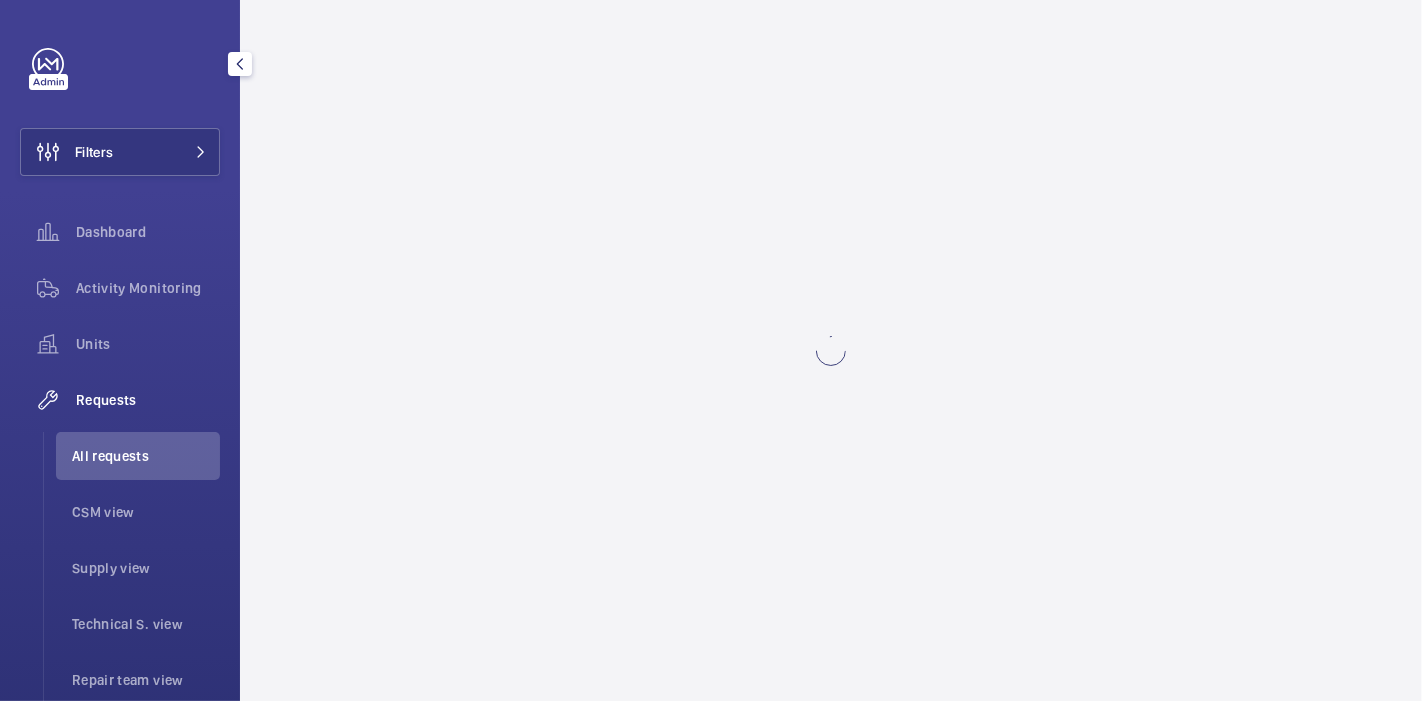 scroll, scrollTop: 0, scrollLeft: 0, axis: both 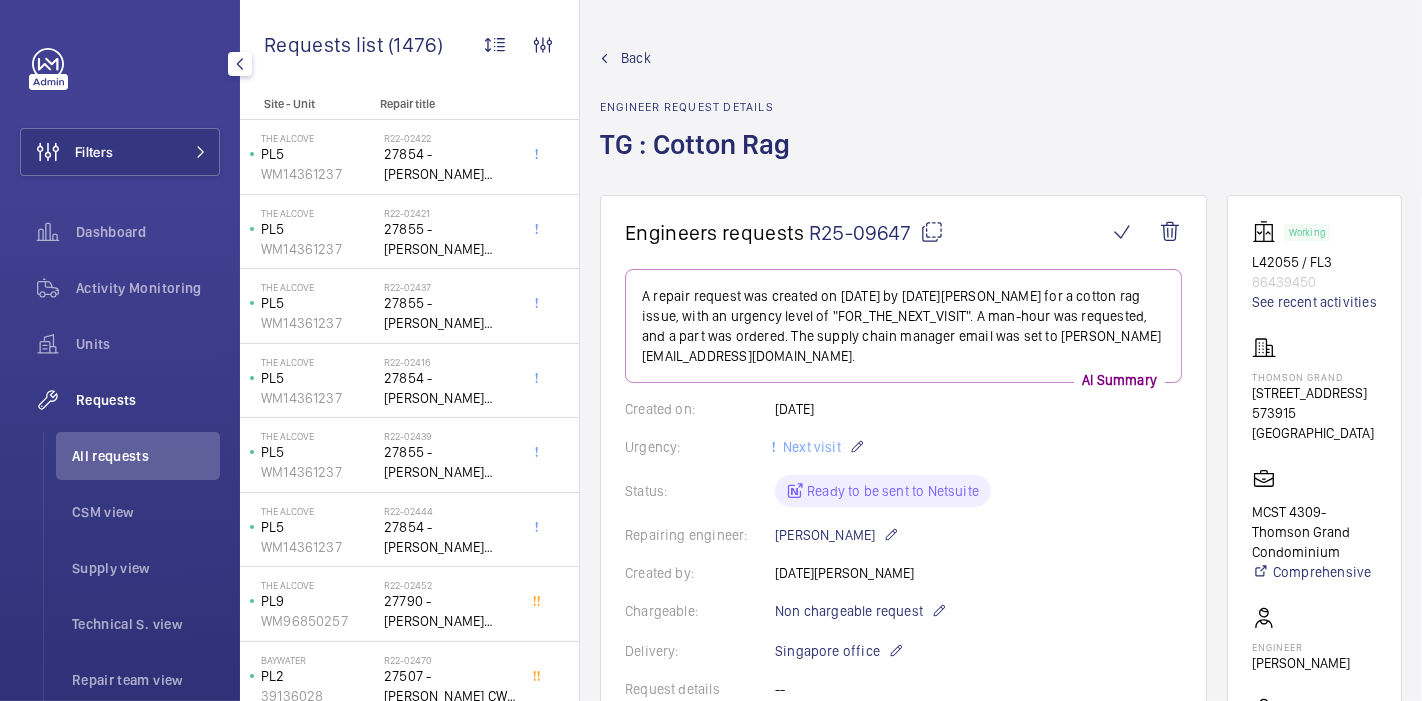 click 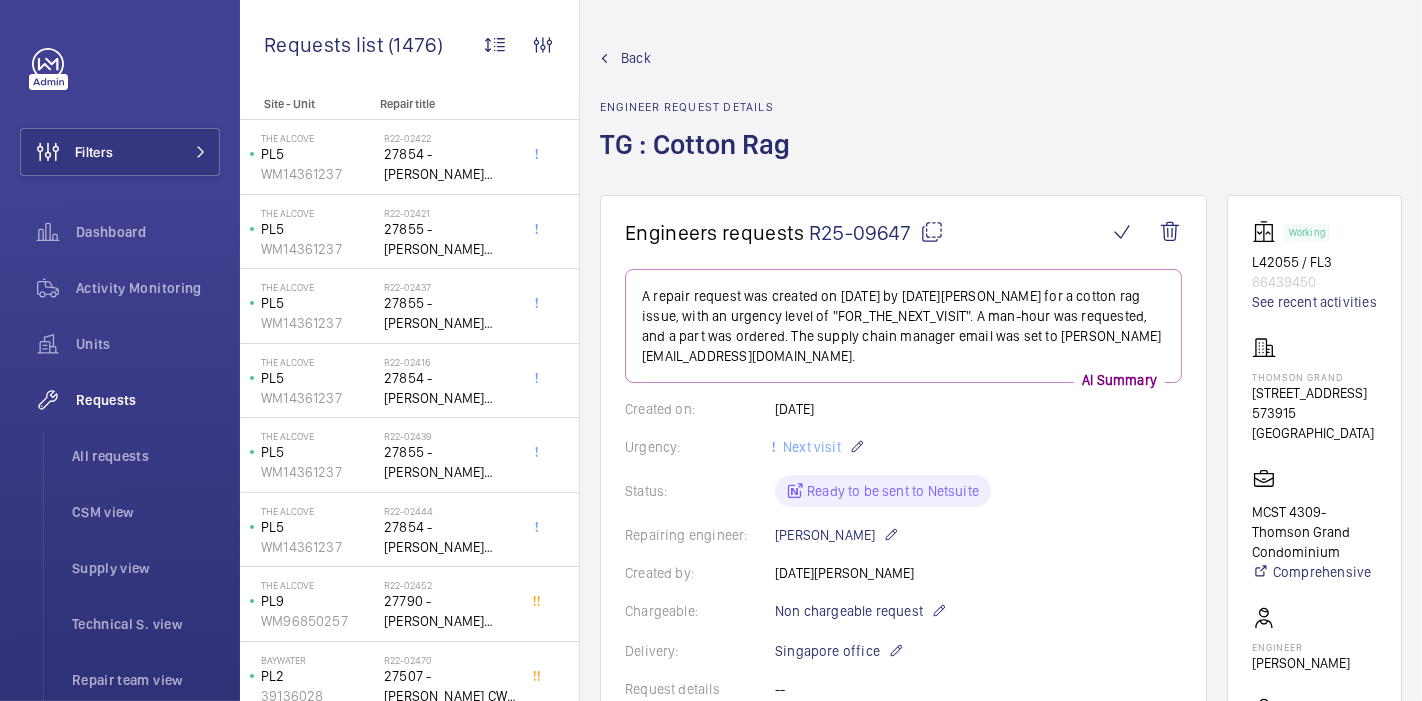 click on "Back" 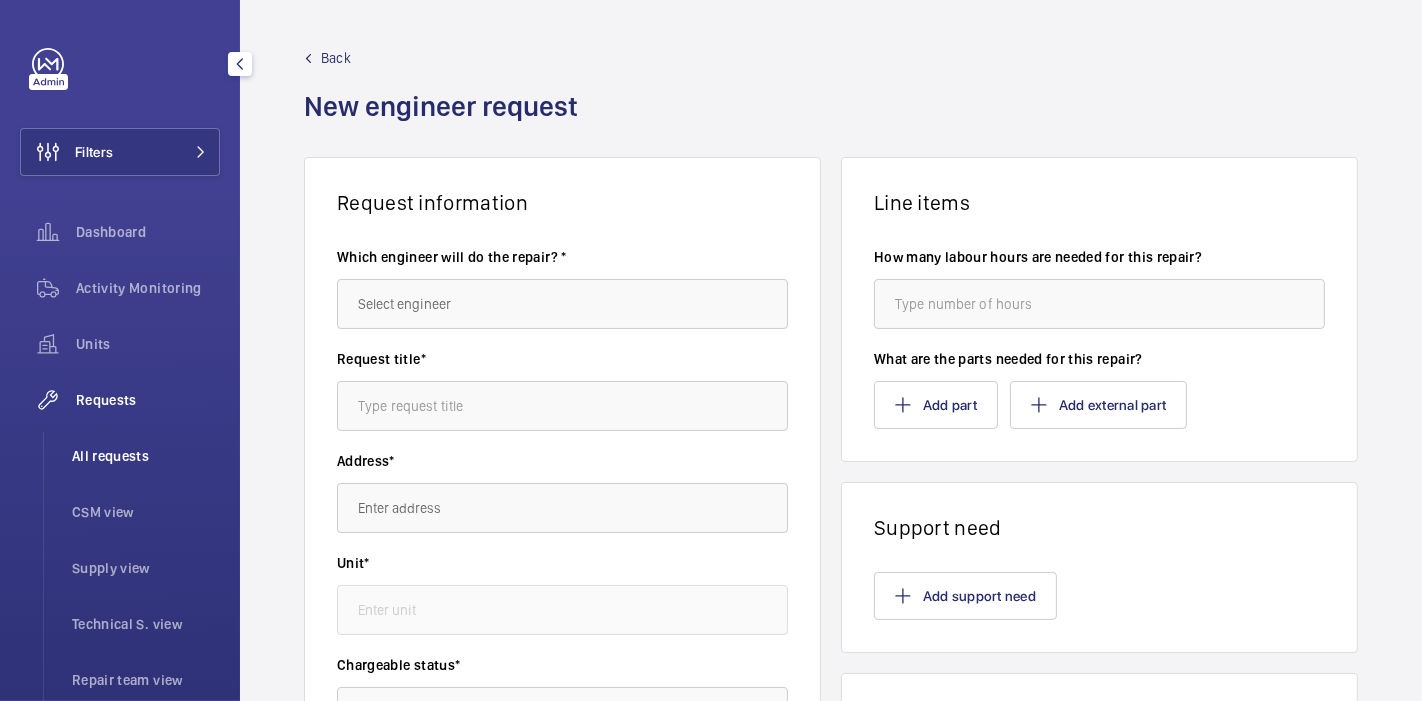 click on "All requests" 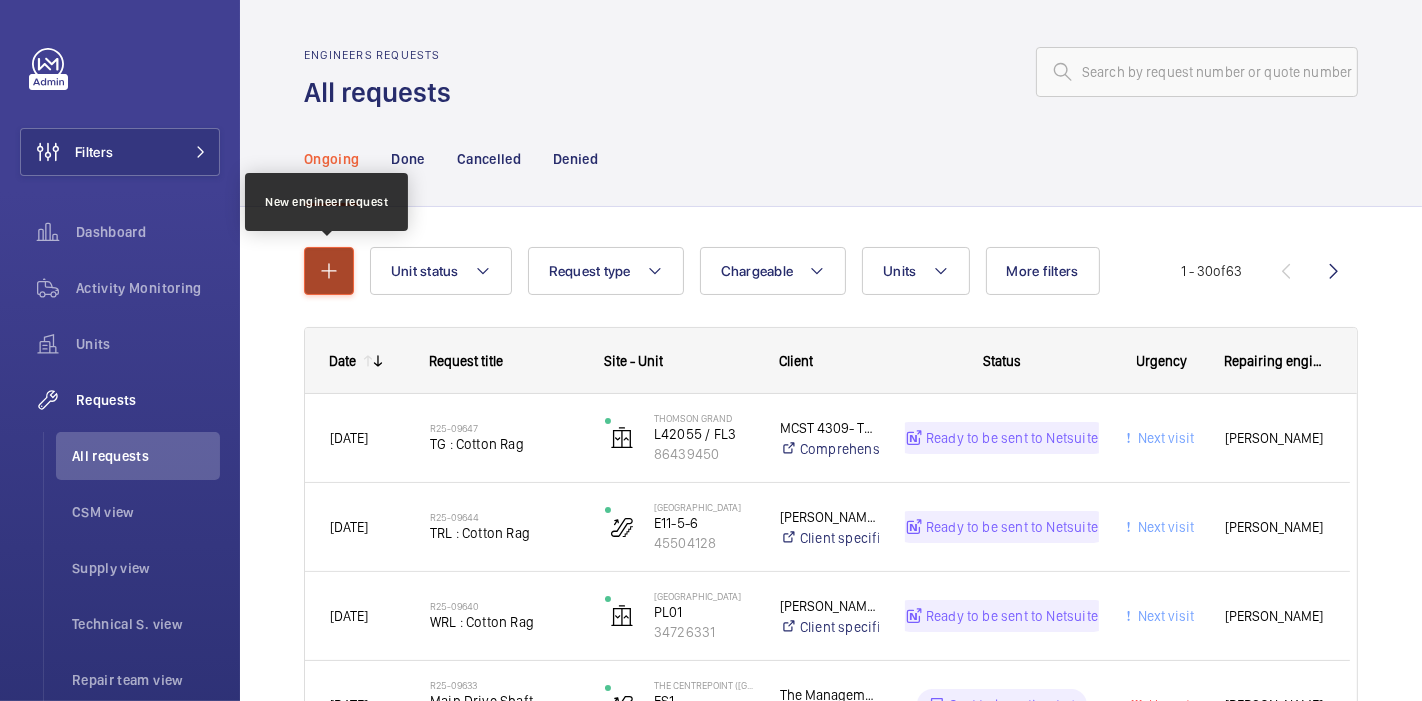 click 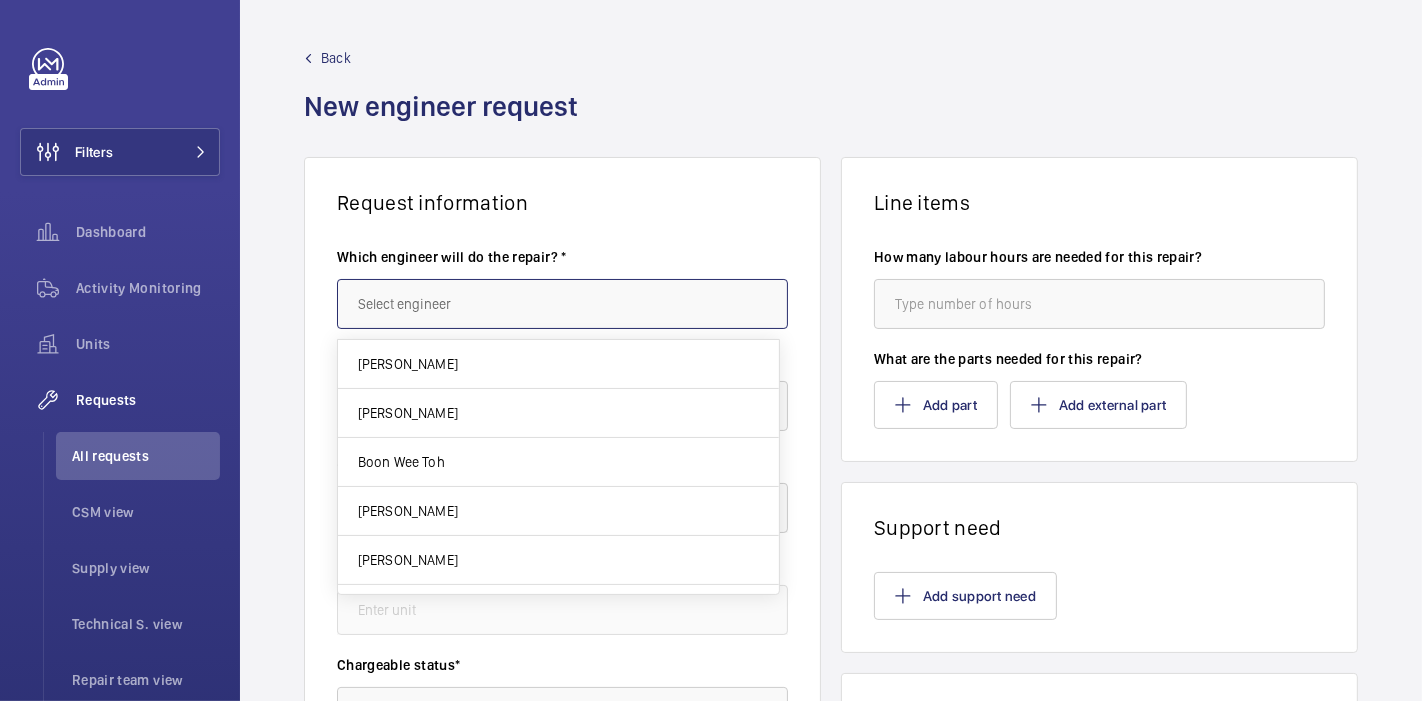 click at bounding box center [562, 304] 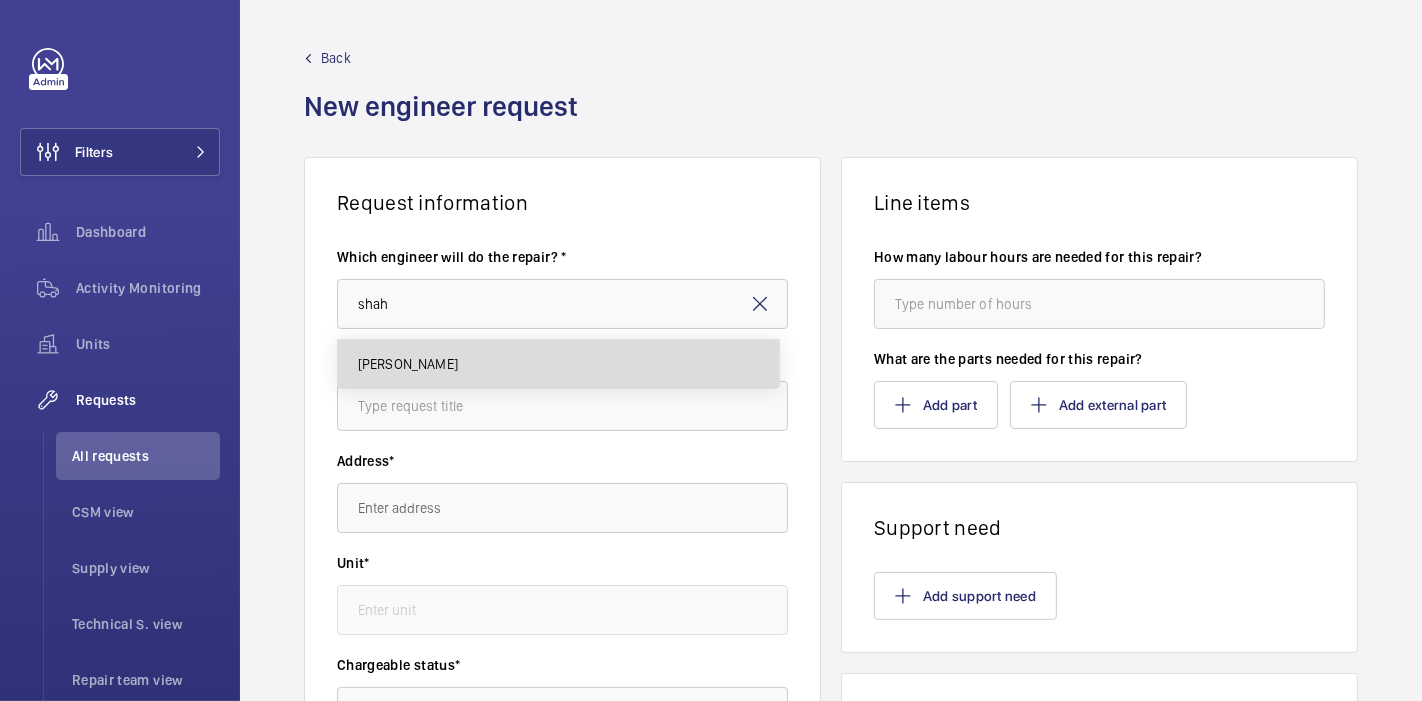click on "[PERSON_NAME]" at bounding box center (408, 364) 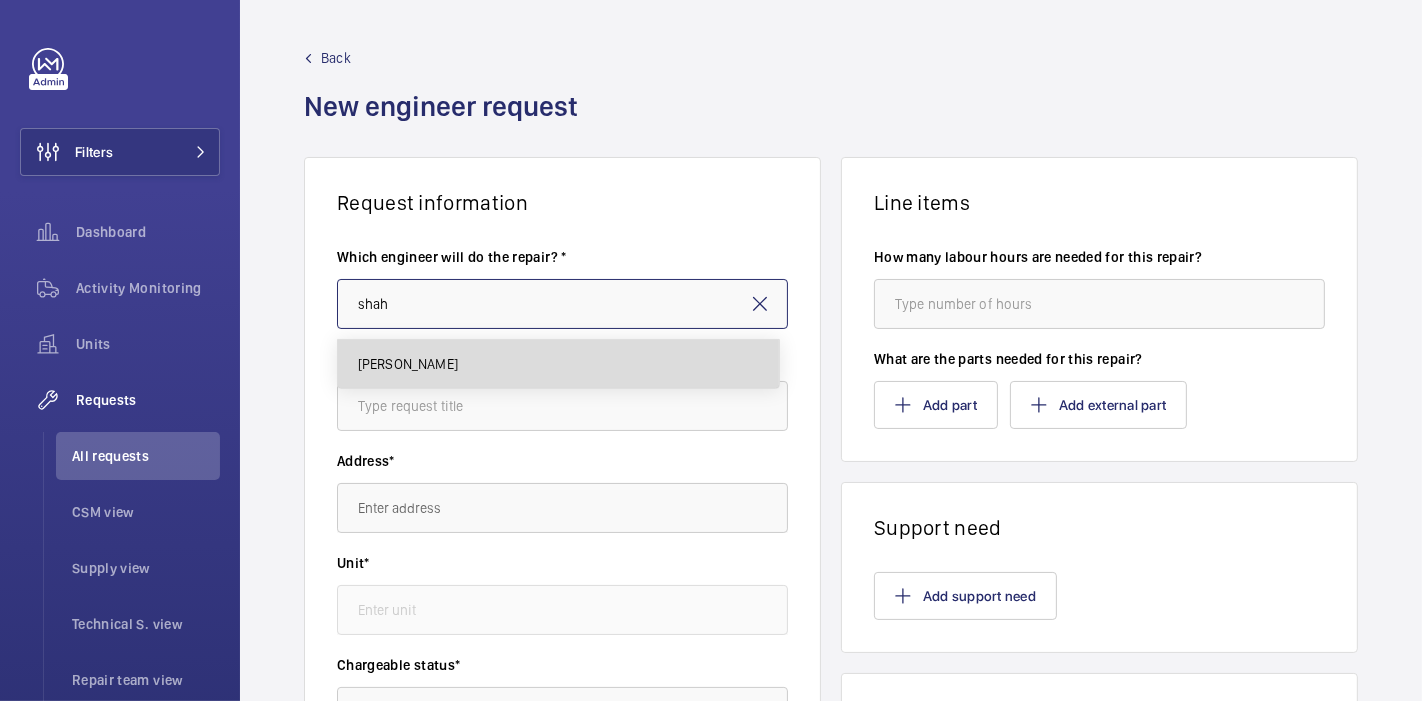 type on "[PERSON_NAME]" 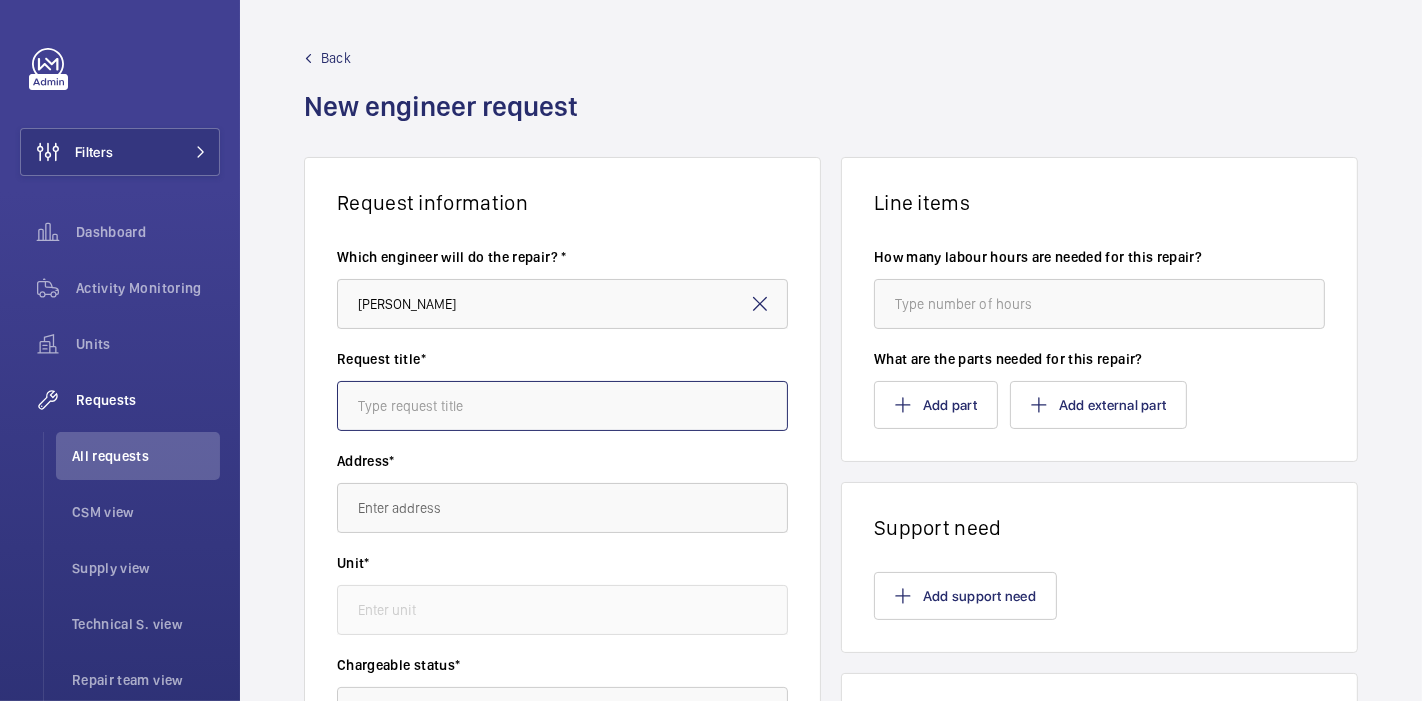 click 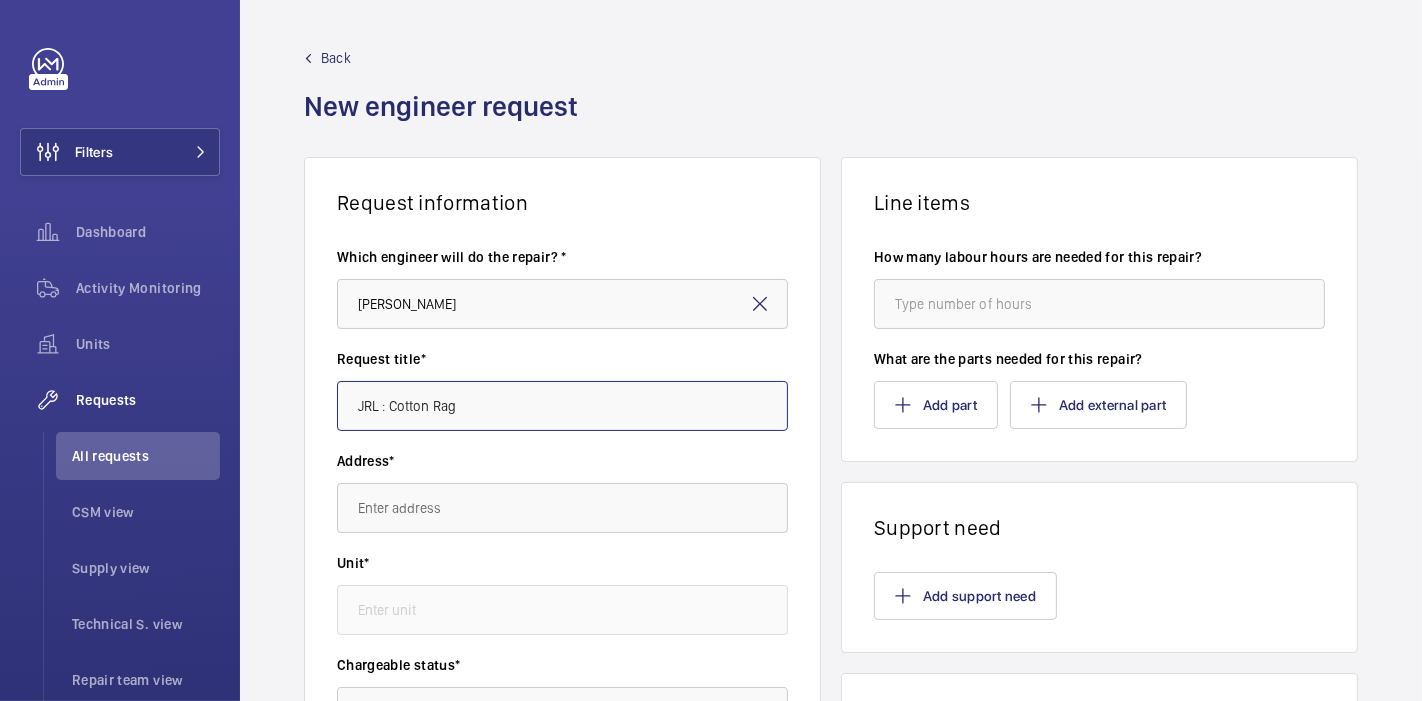 type on "JRL : Cotton Rag" 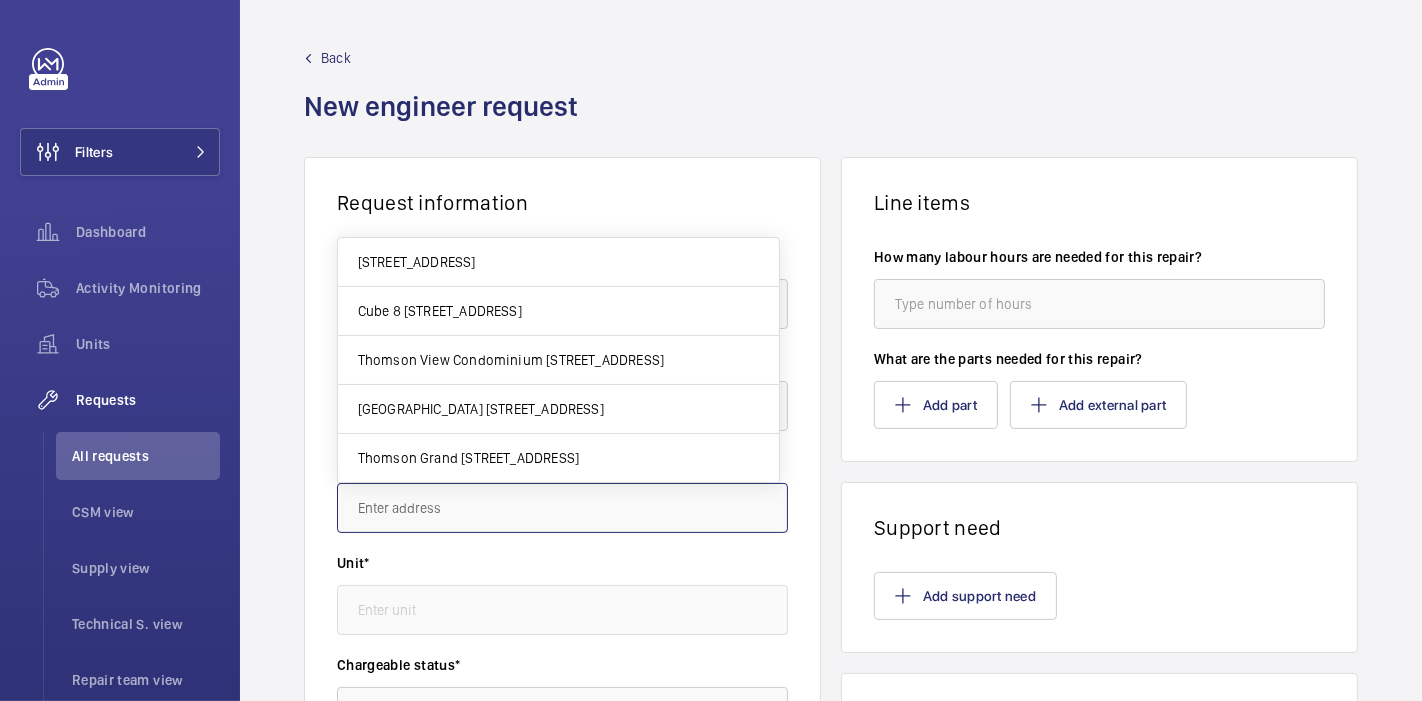 click at bounding box center [562, 508] 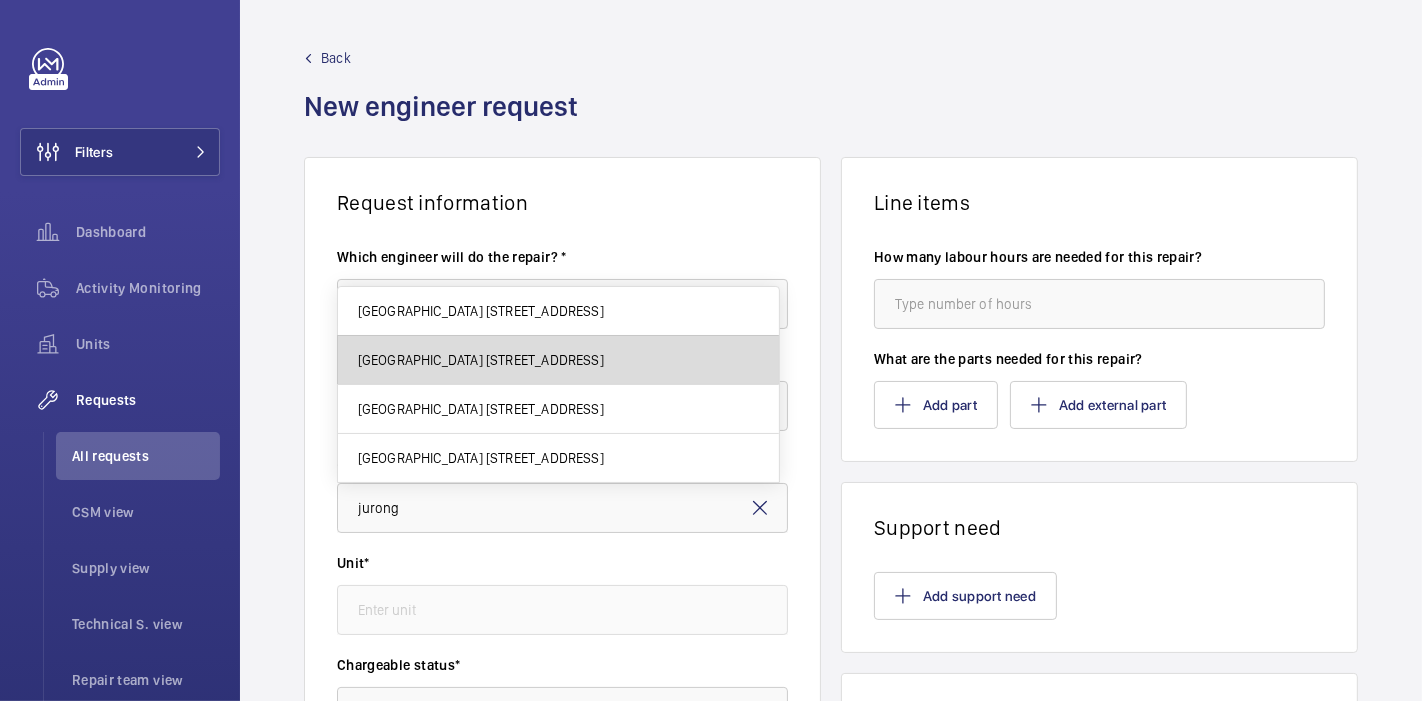 click on "[GEOGRAPHIC_DATA] [STREET_ADDRESS]" at bounding box center (558, 360) 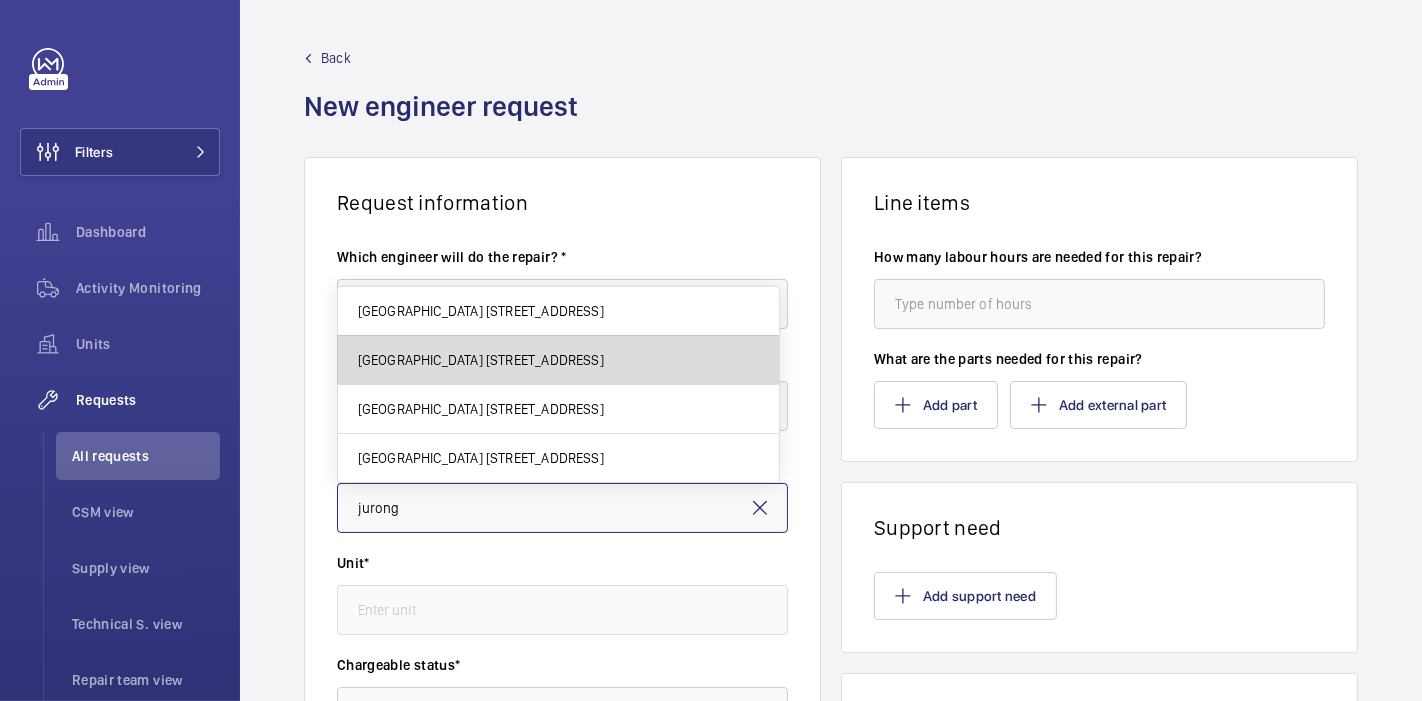 type on "[GEOGRAPHIC_DATA] [STREET_ADDRESS]" 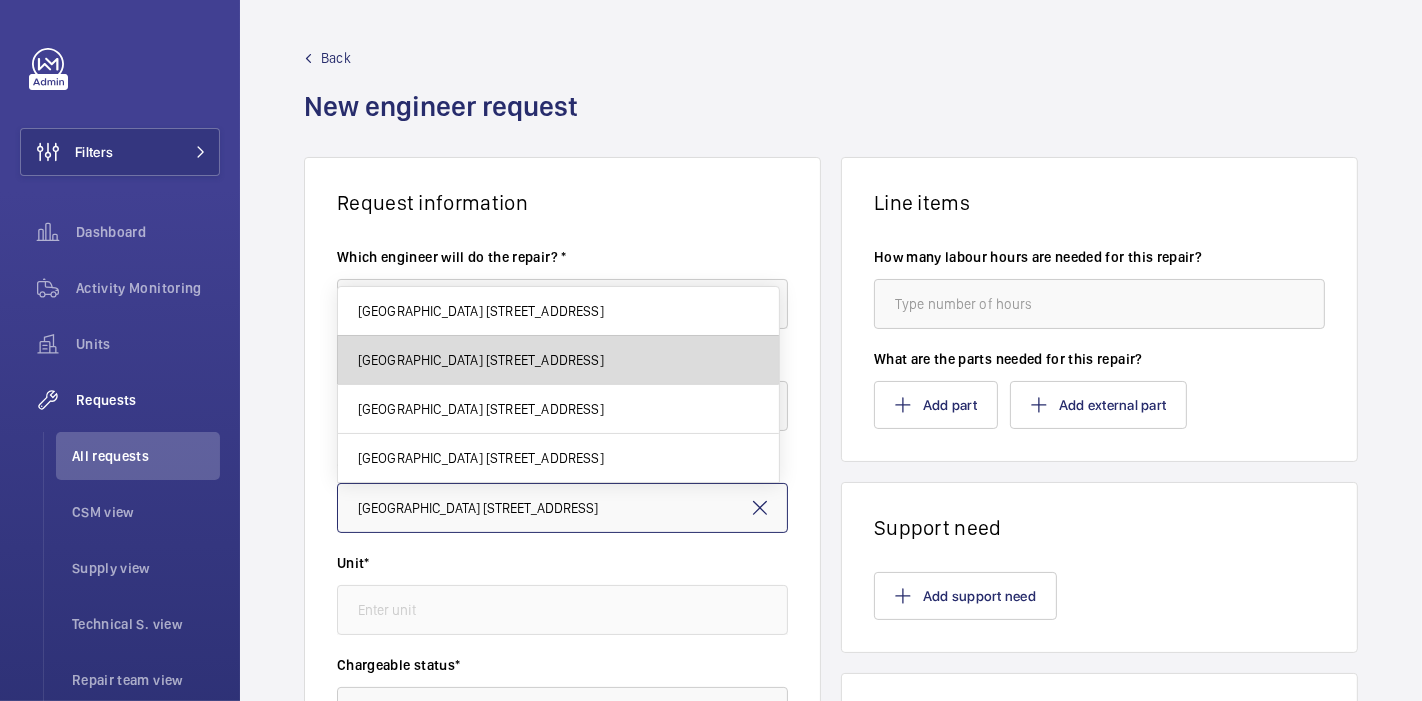 scroll, scrollTop: 0, scrollLeft: 30, axis: horizontal 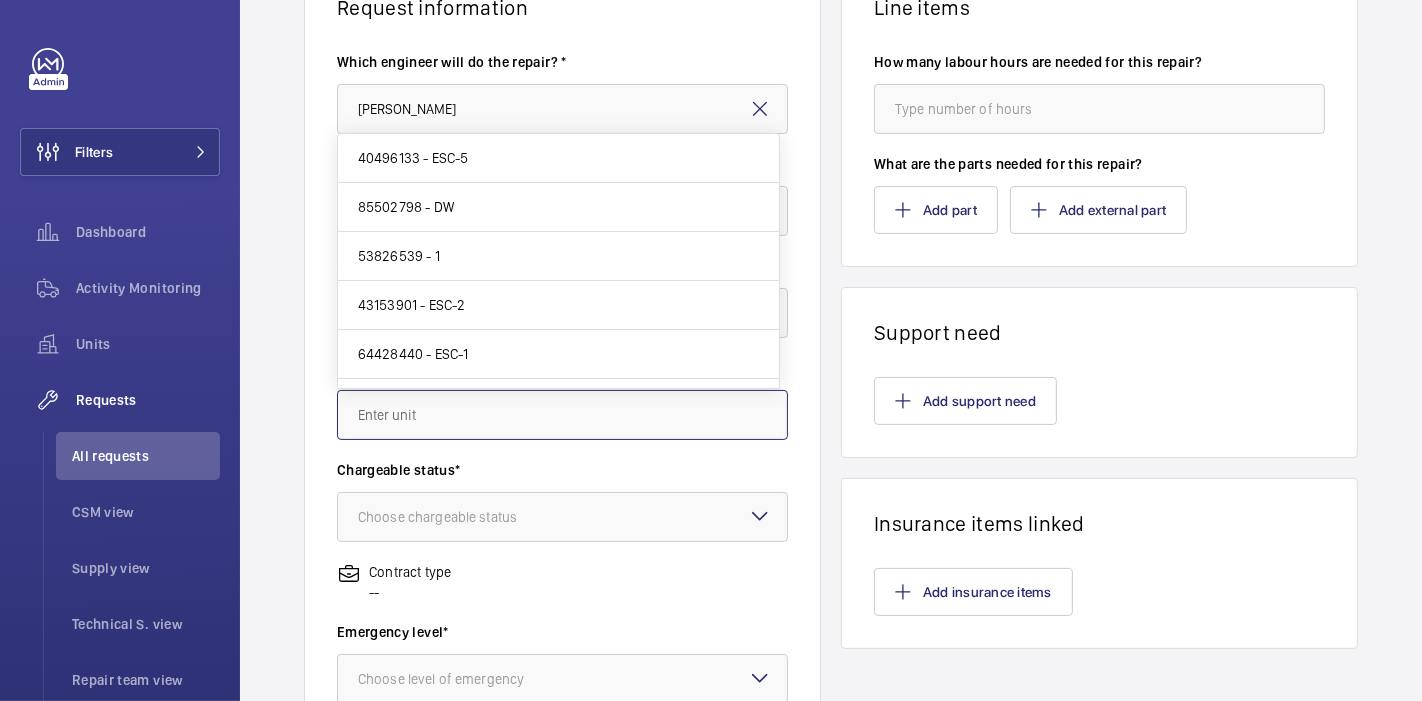 click at bounding box center [562, 415] 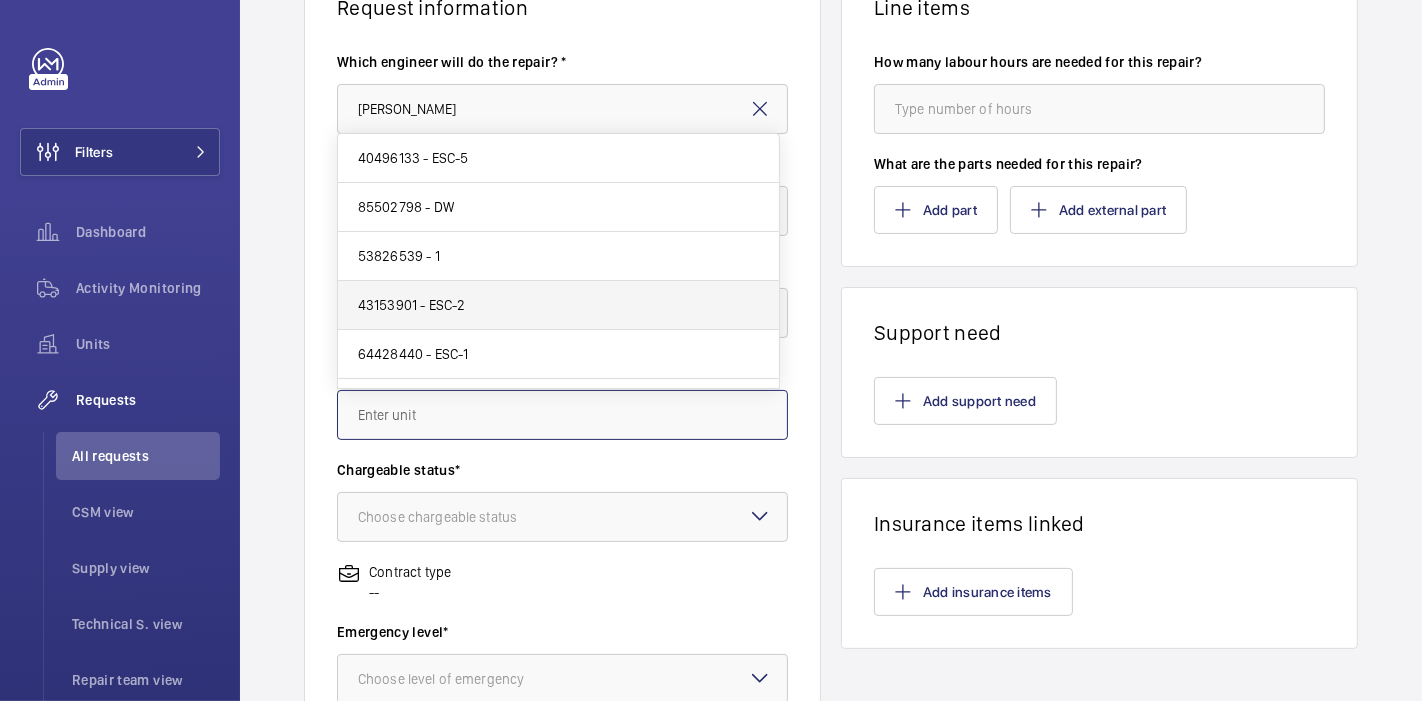 scroll, scrollTop: 134, scrollLeft: 0, axis: vertical 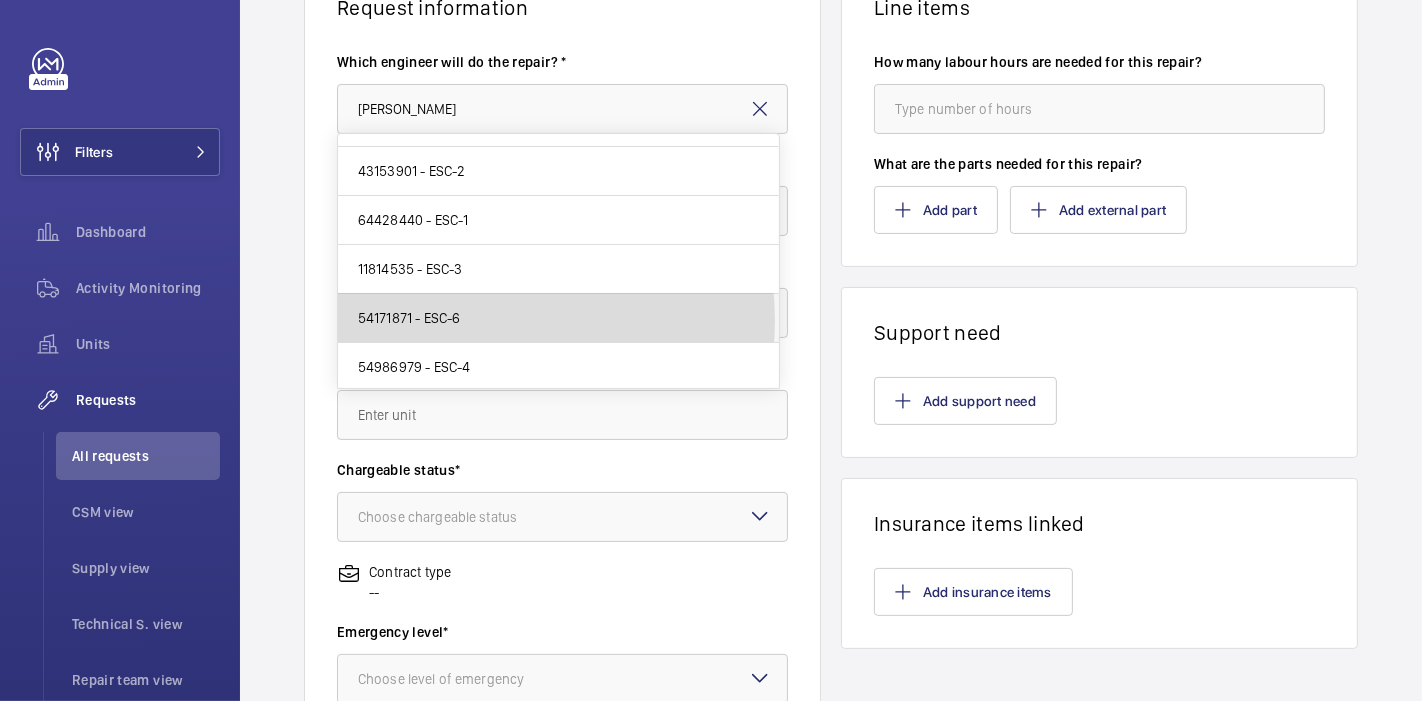 click on "54171871 - ESC-6" at bounding box center [558, 318] 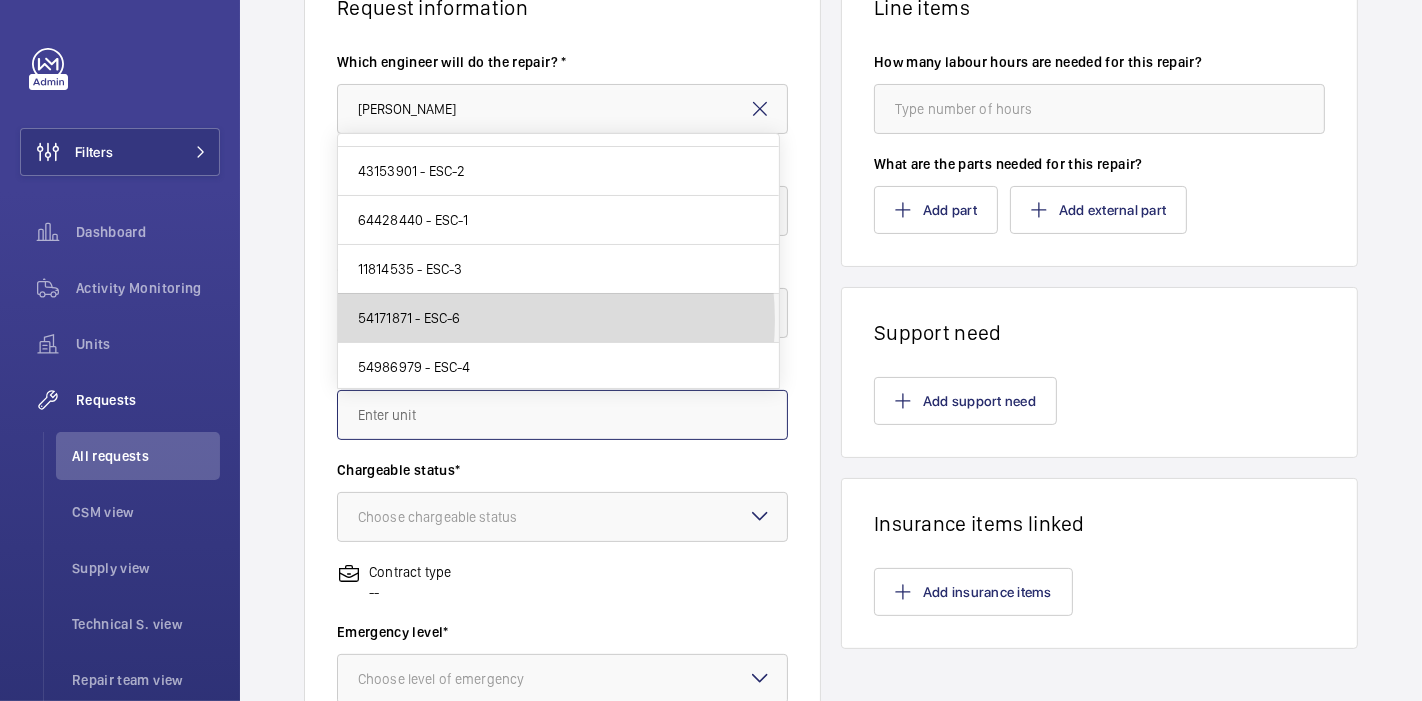 type on "54171871 - ESC-6" 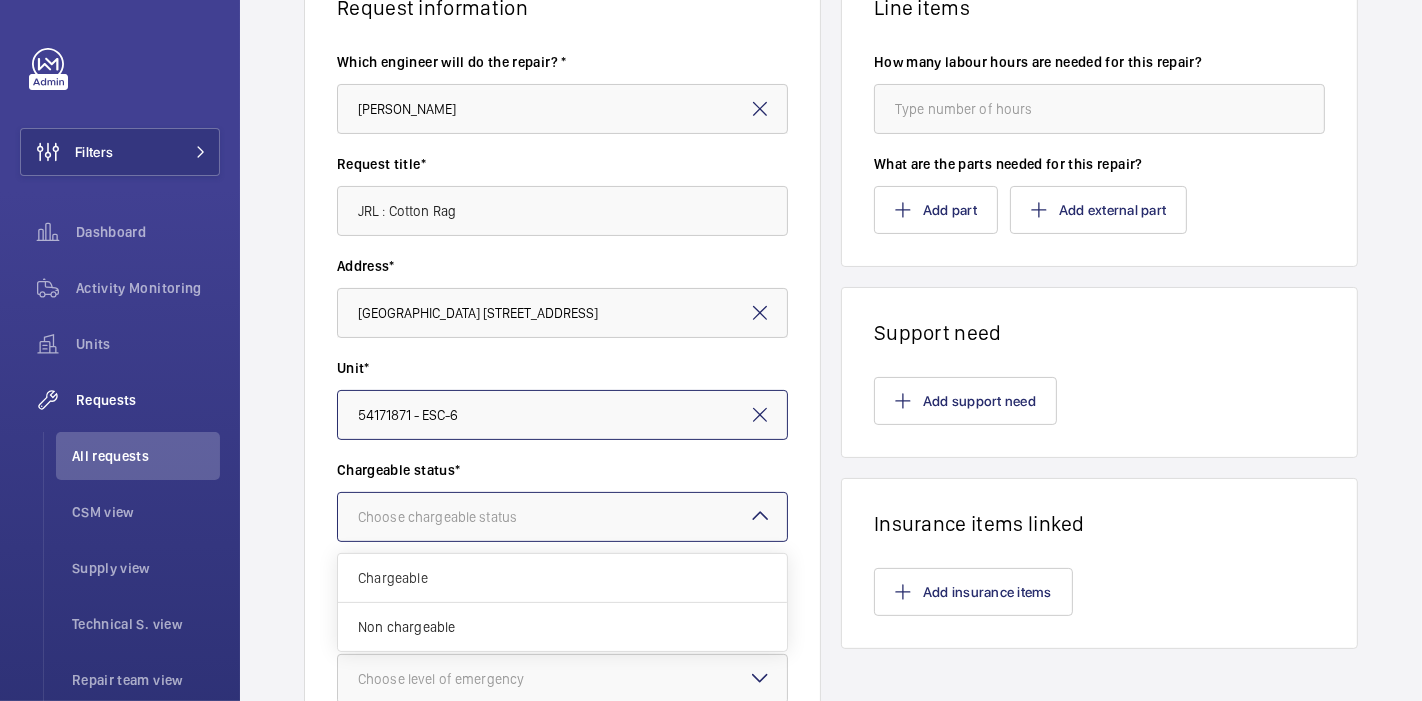 click on "Choose chargeable status" at bounding box center (462, 517) 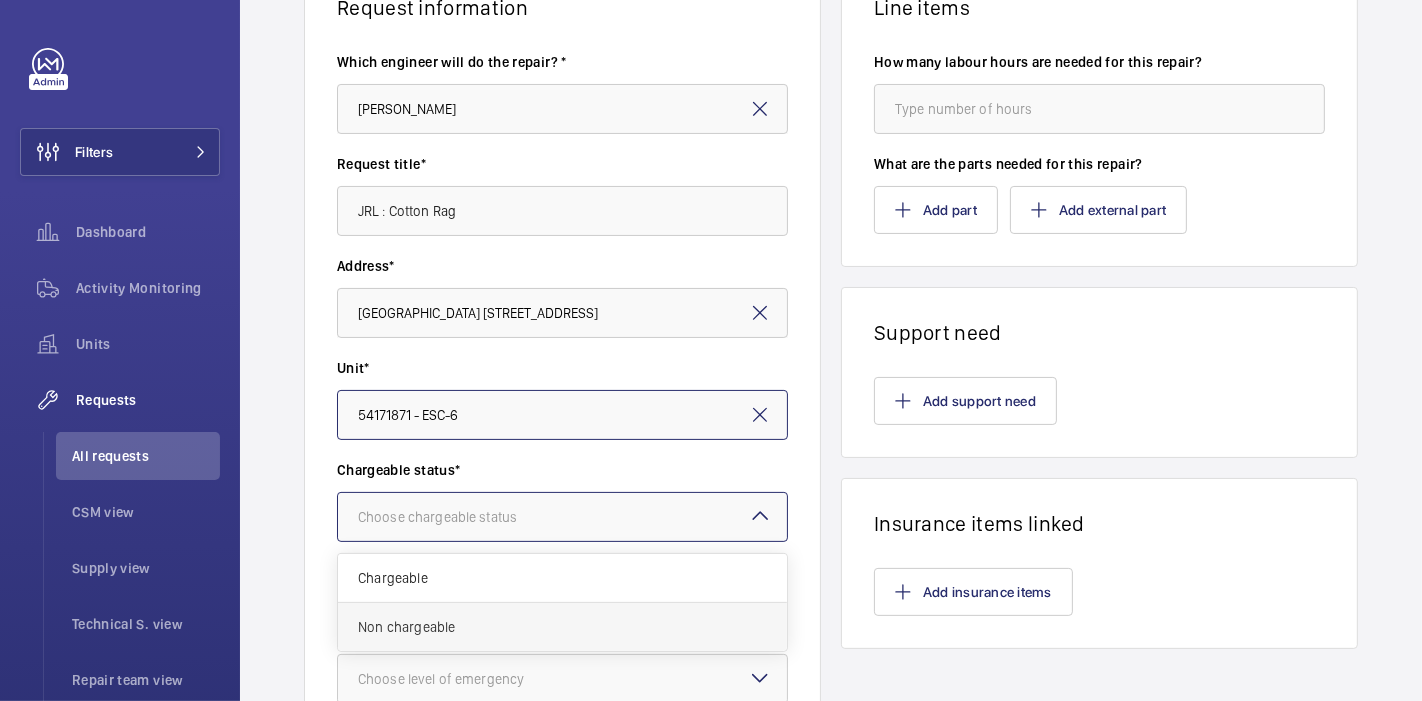 click on "Non chargeable" at bounding box center (562, 627) 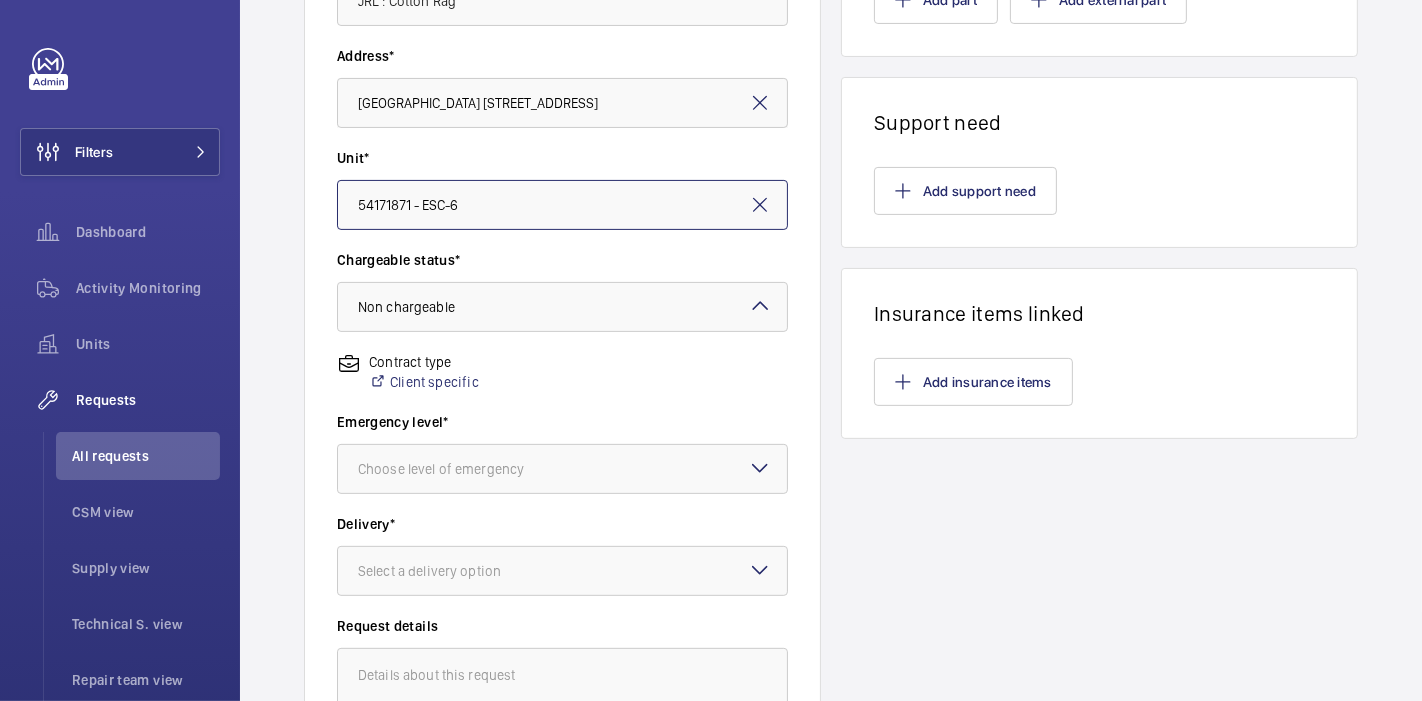 scroll, scrollTop: 426, scrollLeft: 0, axis: vertical 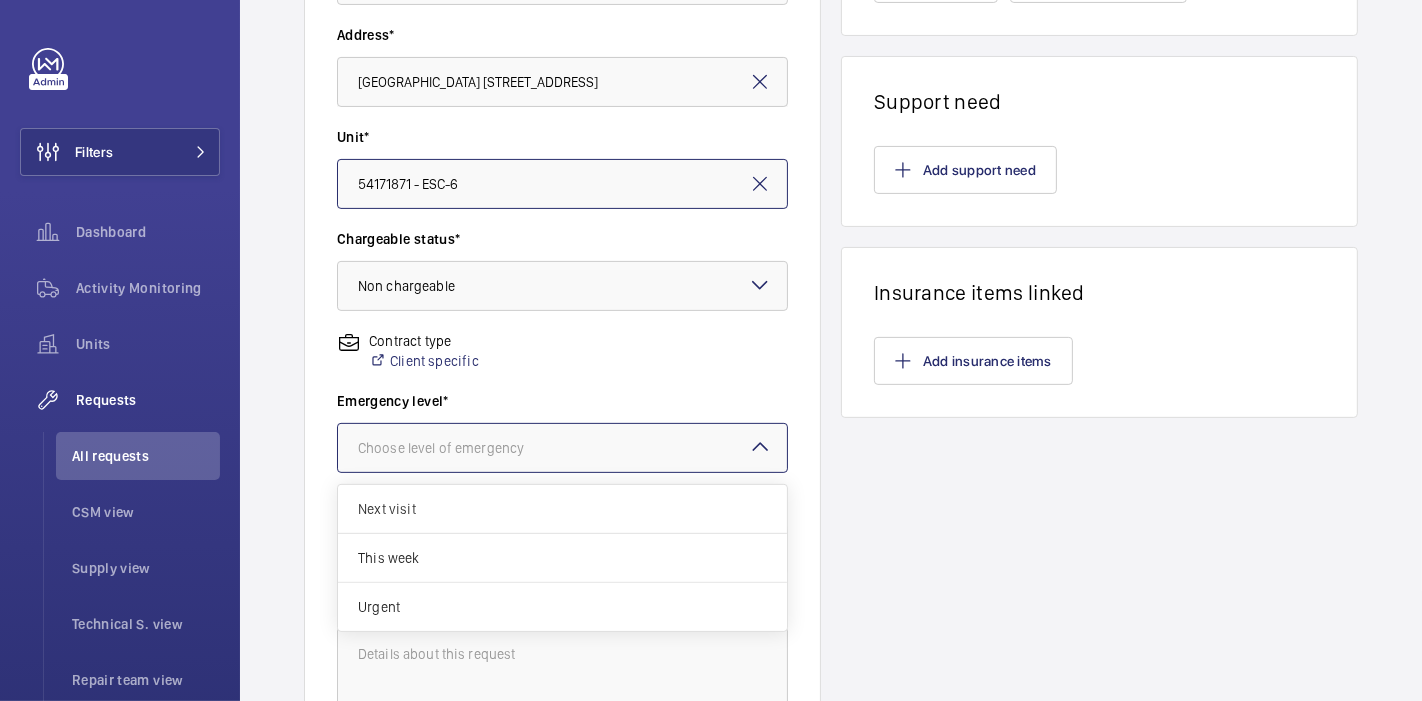 click on "Choose level of emergency" at bounding box center [466, 448] 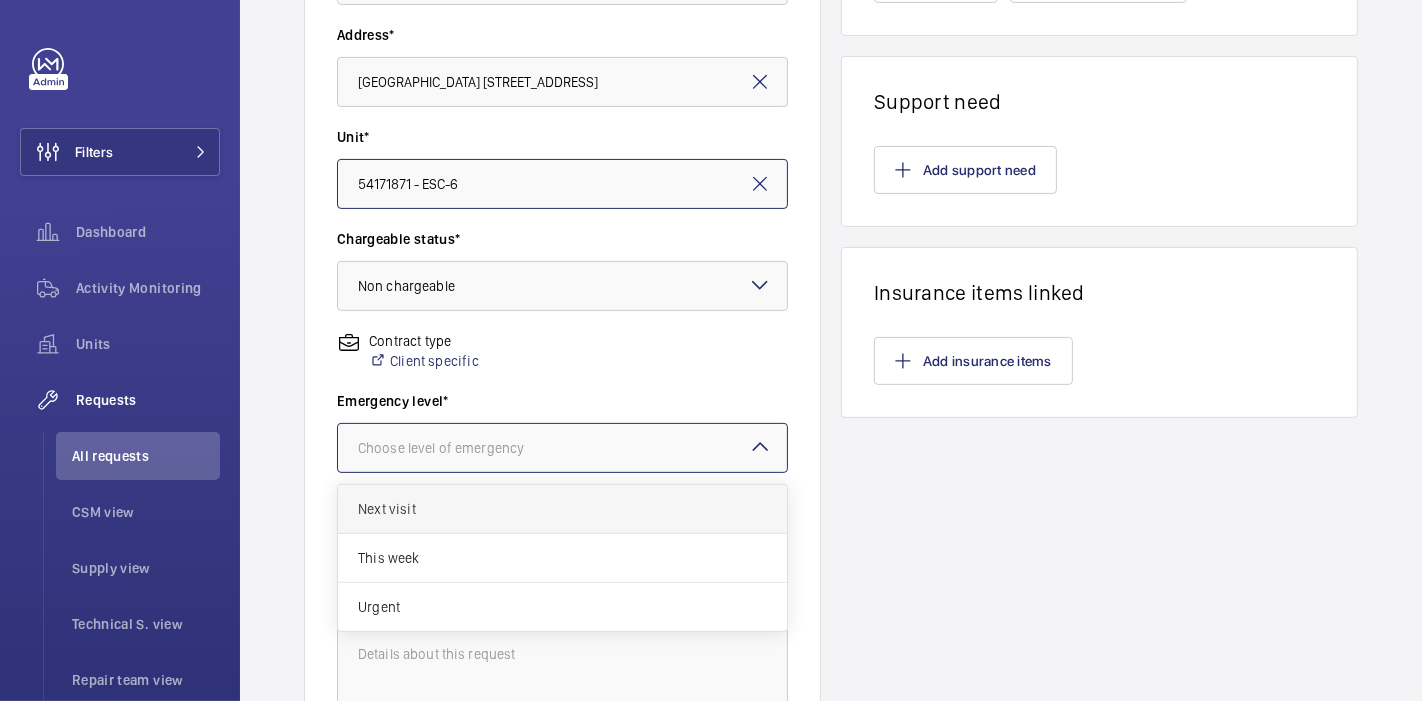 click on "Next visit" at bounding box center (562, 509) 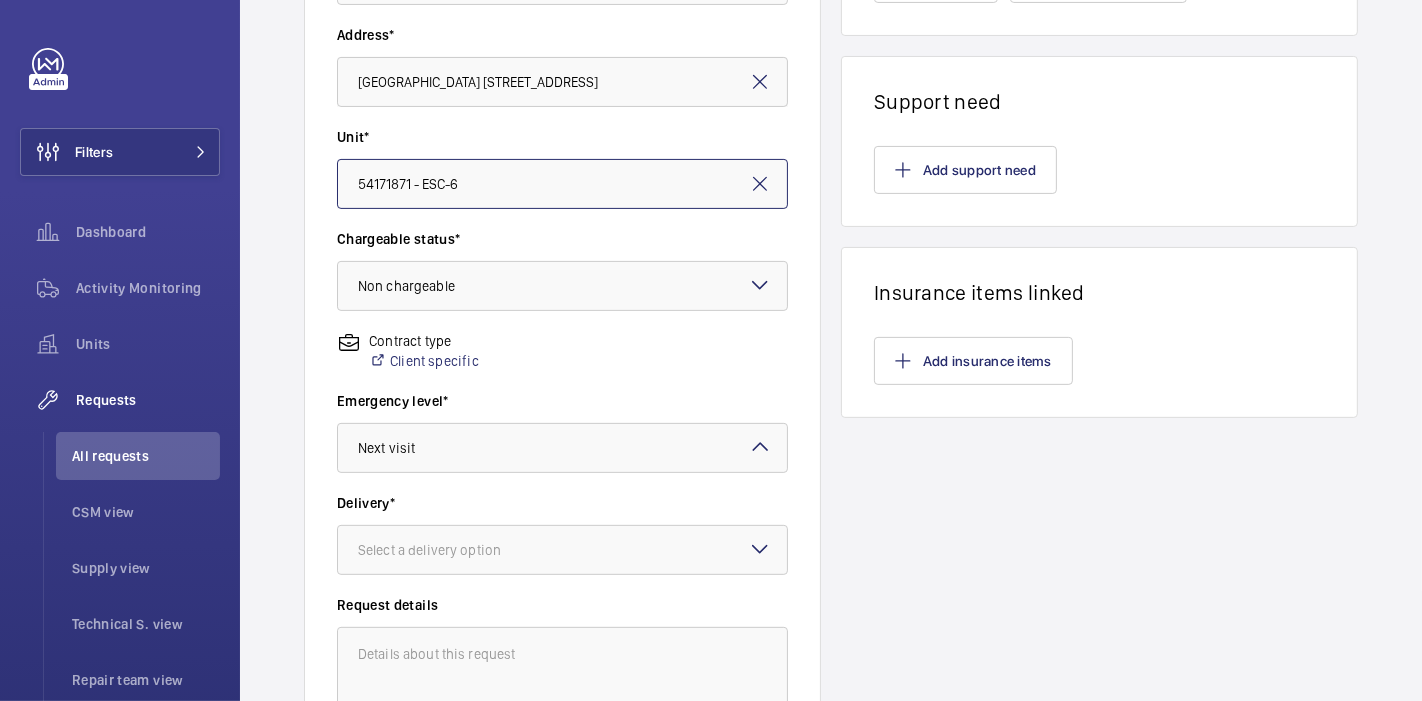 scroll, scrollTop: 635, scrollLeft: 0, axis: vertical 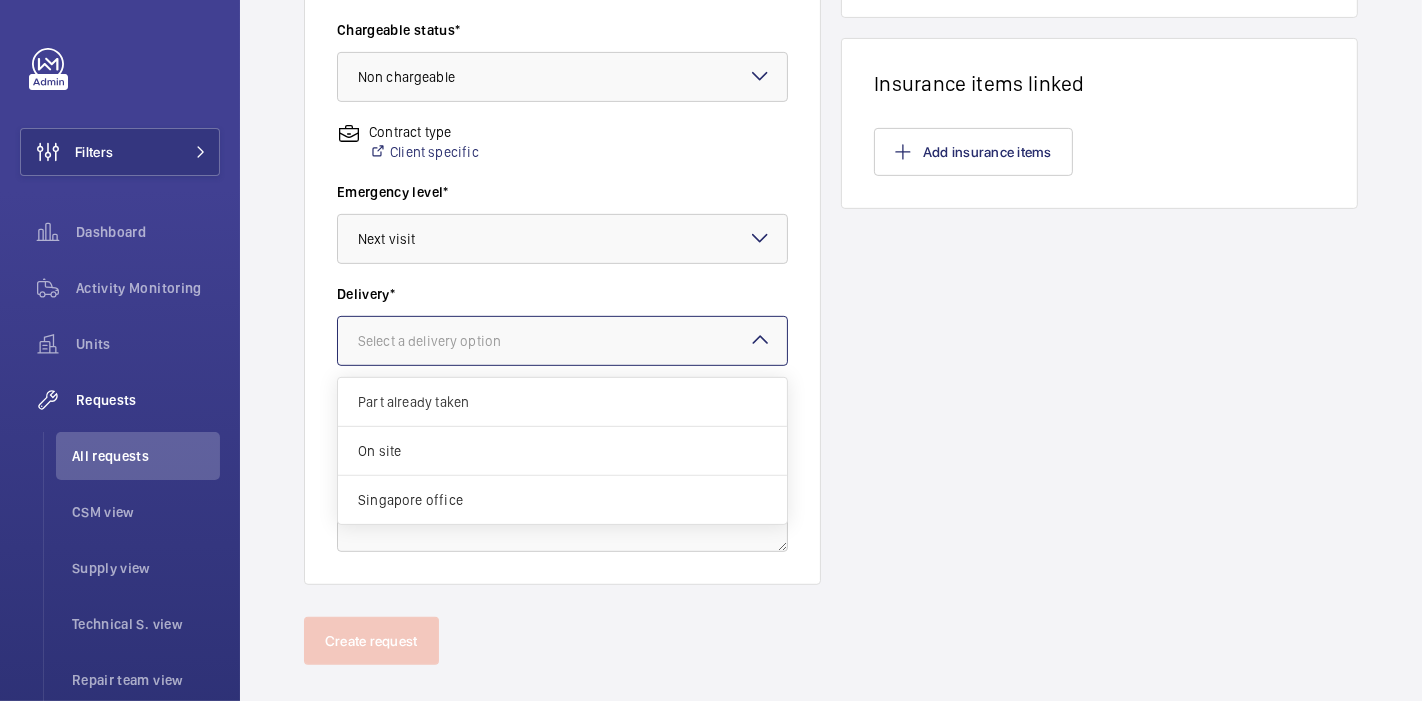 click at bounding box center (562, 341) 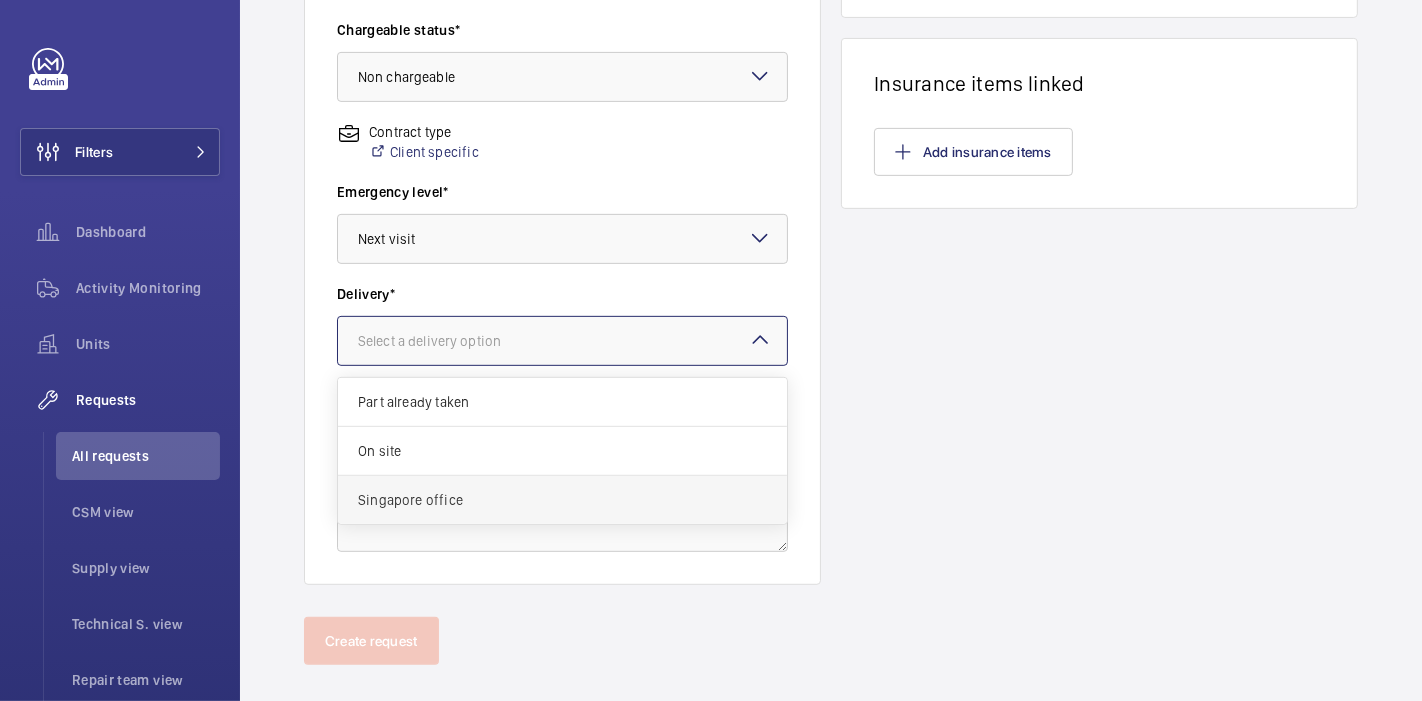 click on "Singapore office" at bounding box center [562, 500] 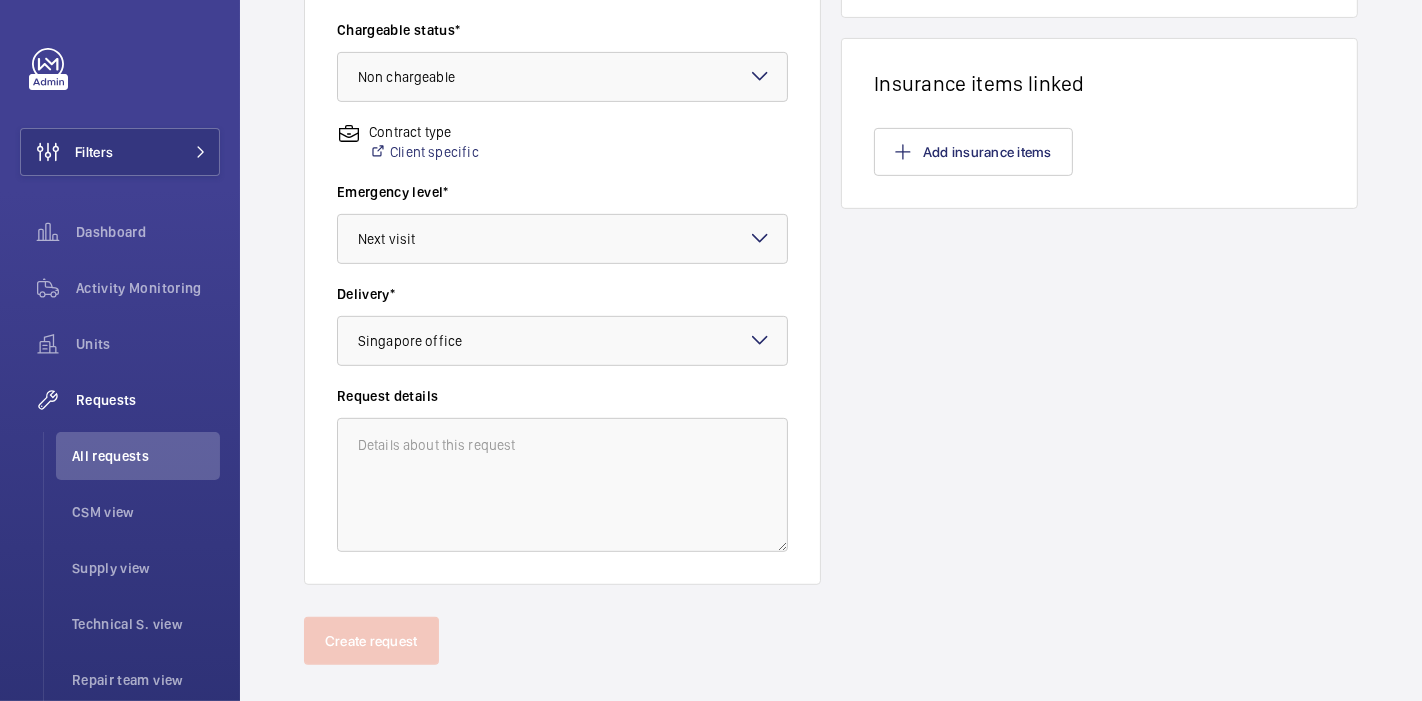 click on "Line items How many labour hours are needed for this repair? What are the parts needed for this repair?  Add part  Add external part  Support need  Add support need   Insurance items linked   Add insurance items" 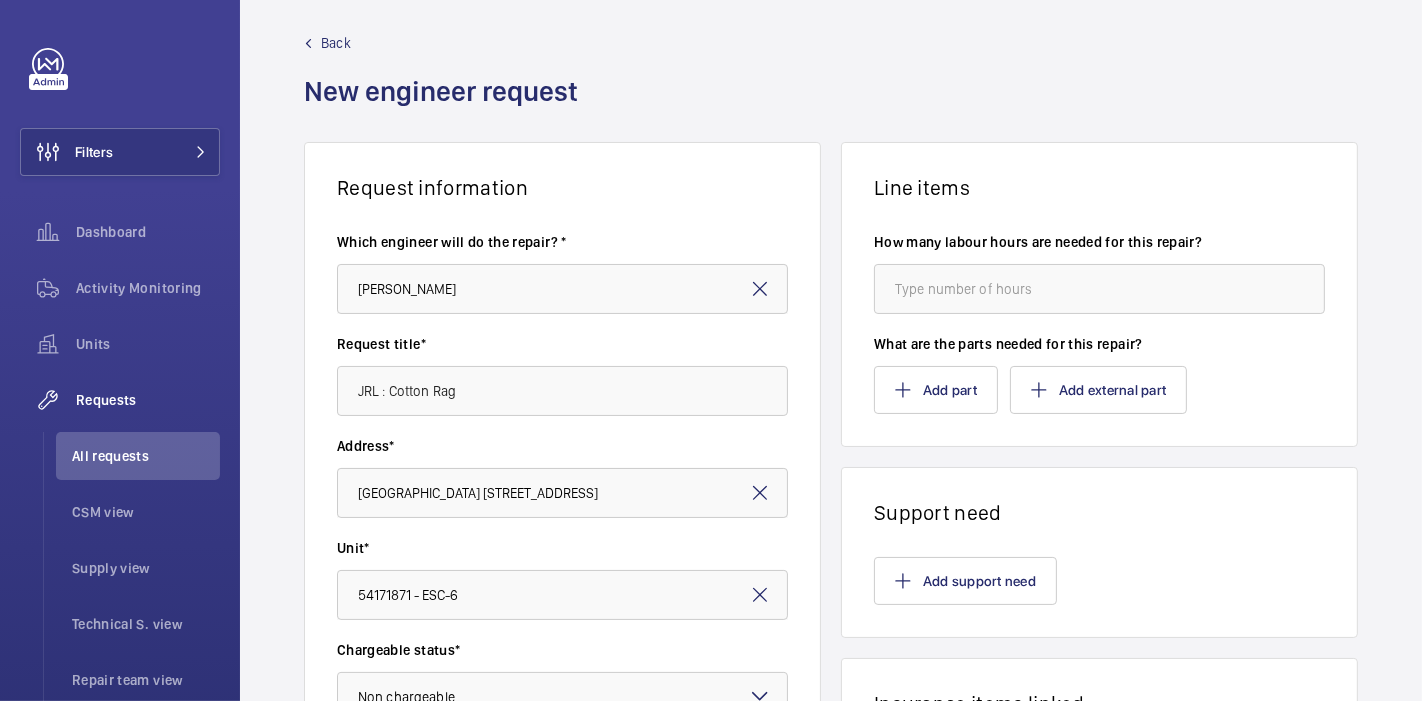 scroll, scrollTop: 0, scrollLeft: 0, axis: both 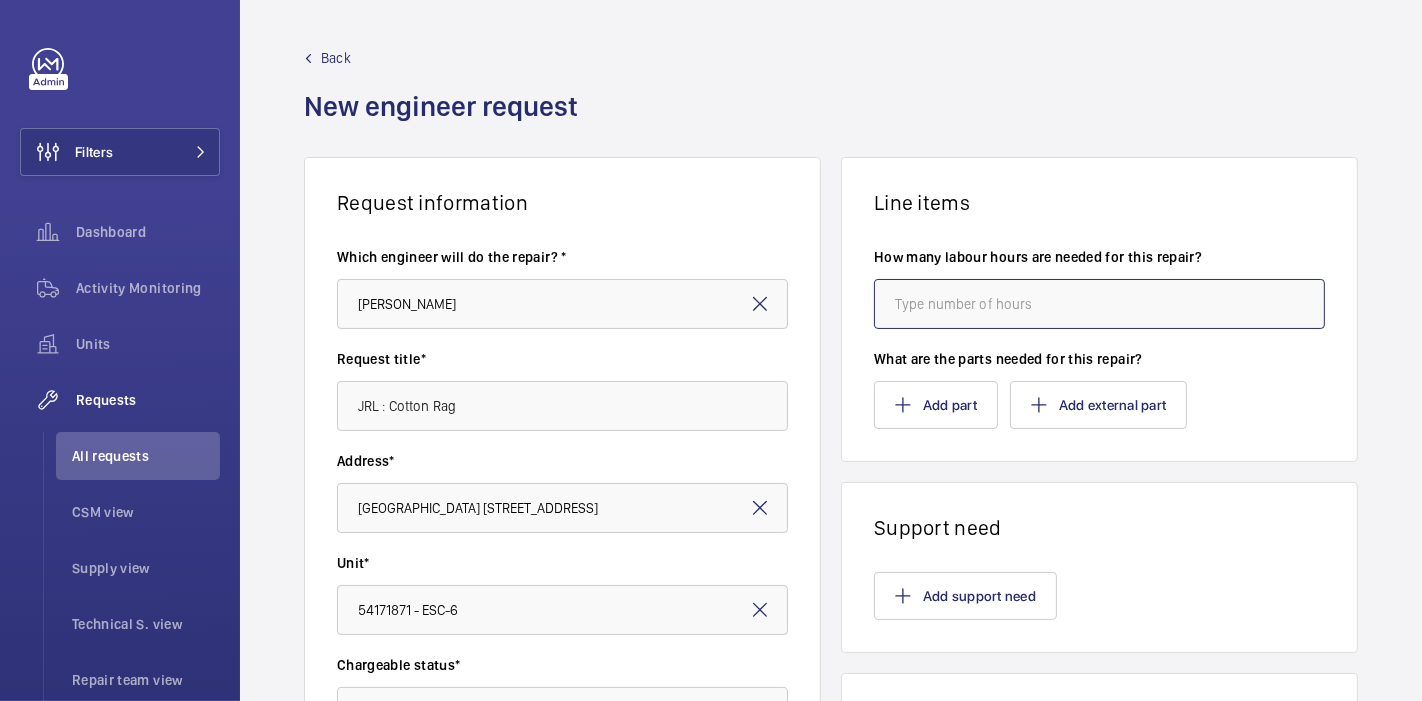 click 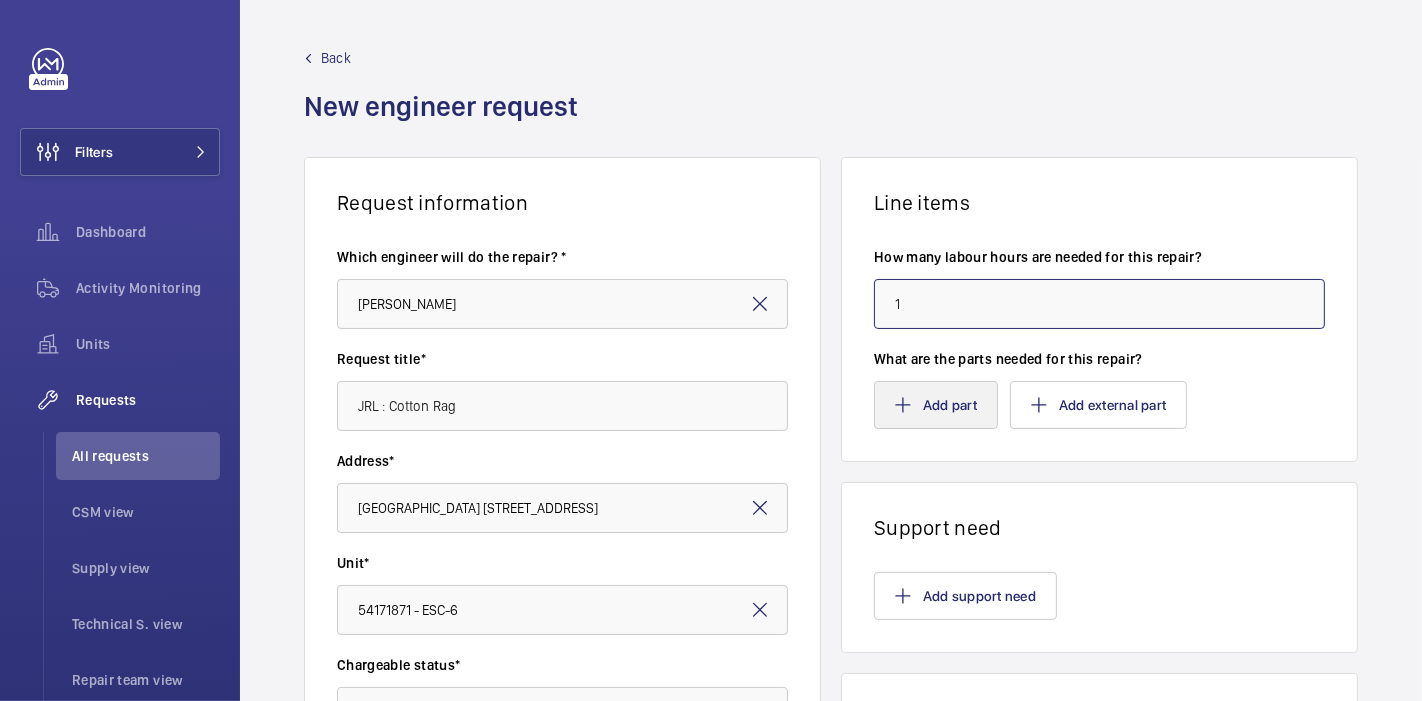 type on "1" 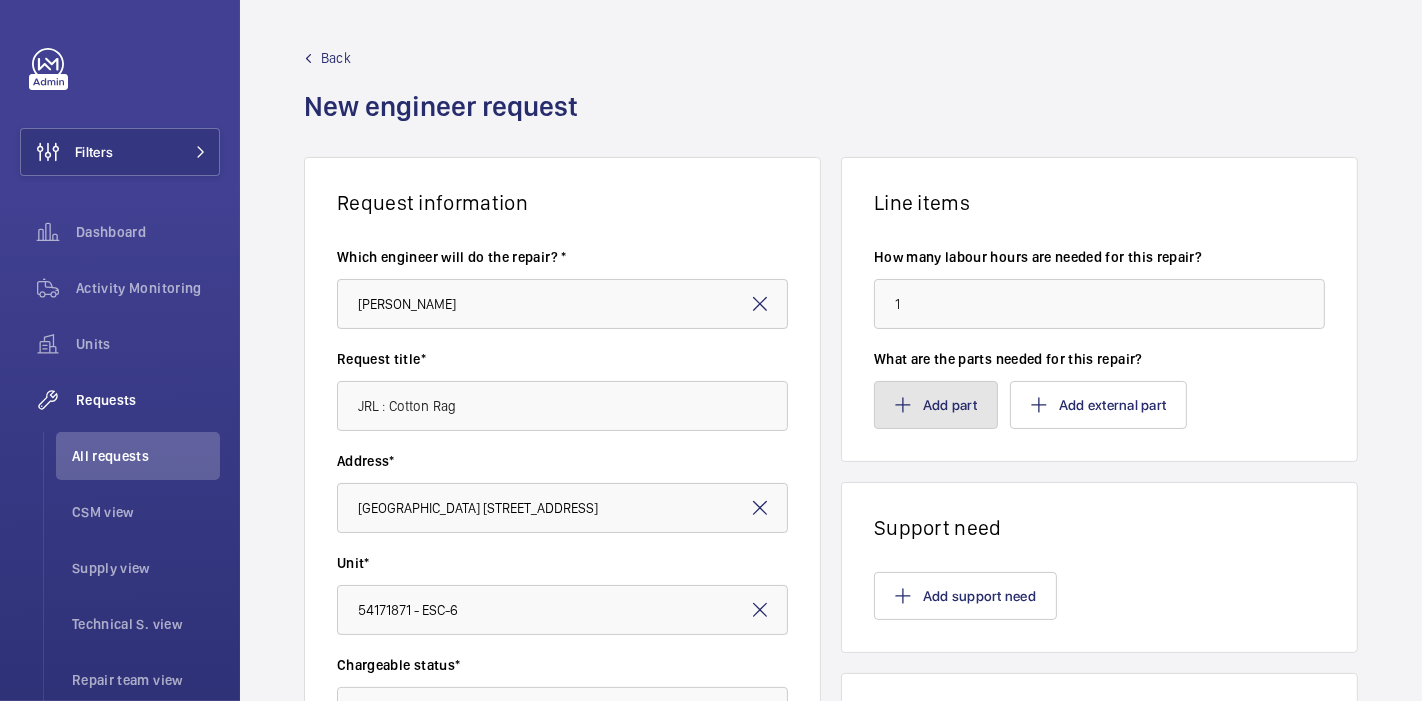 click on "Add part" 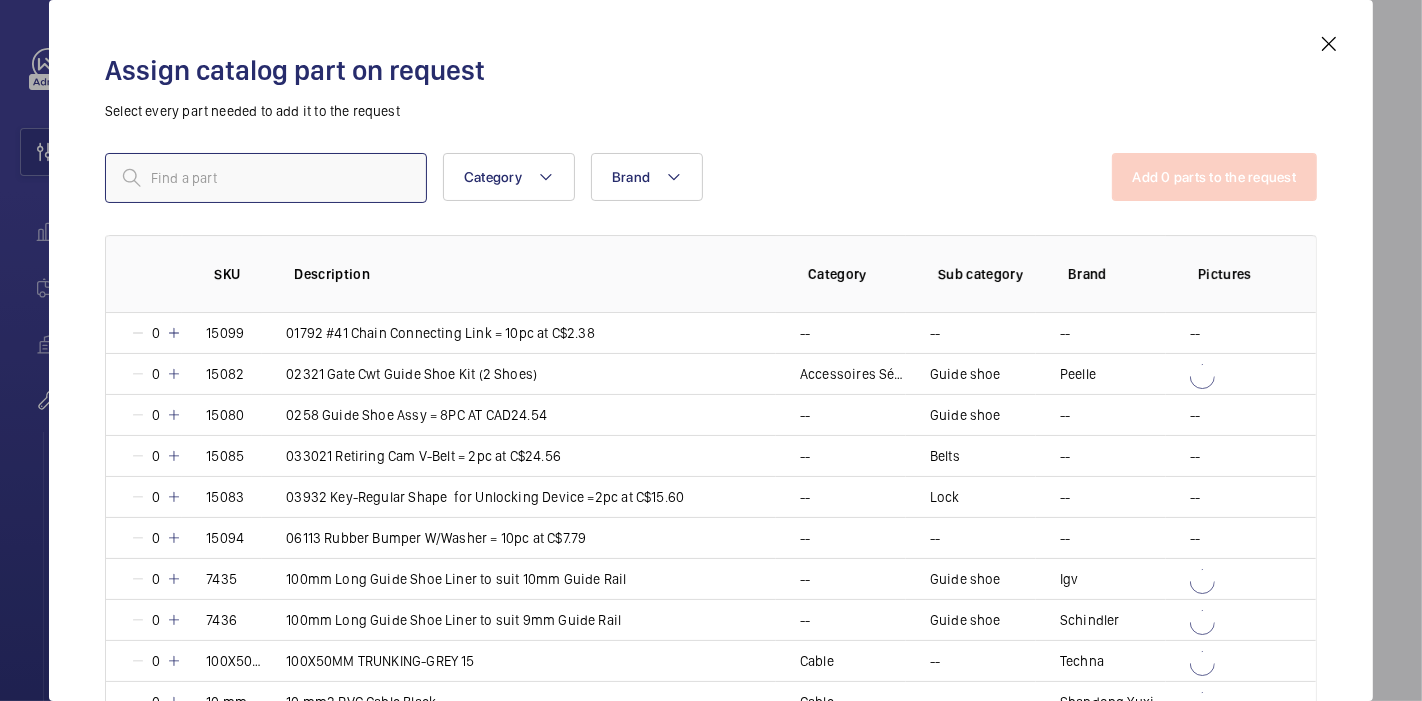 click at bounding box center (266, 178) 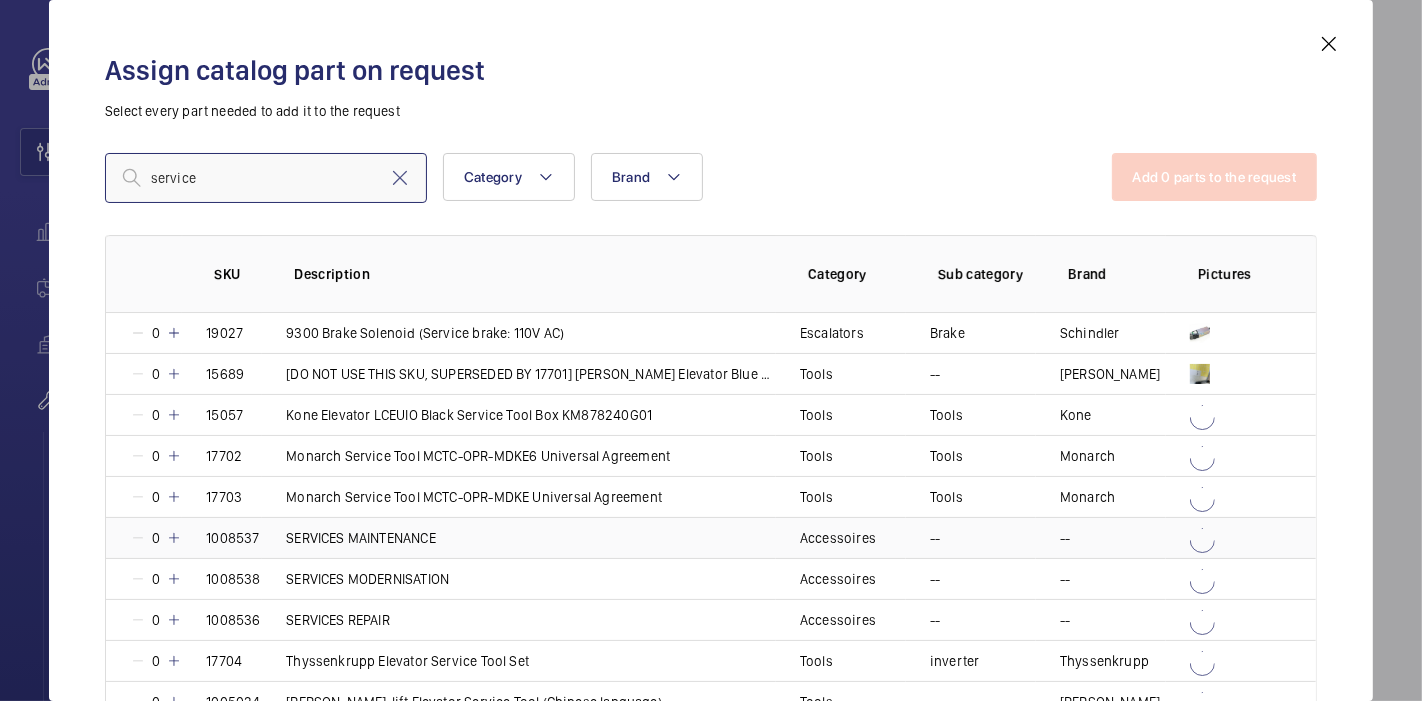type on "service" 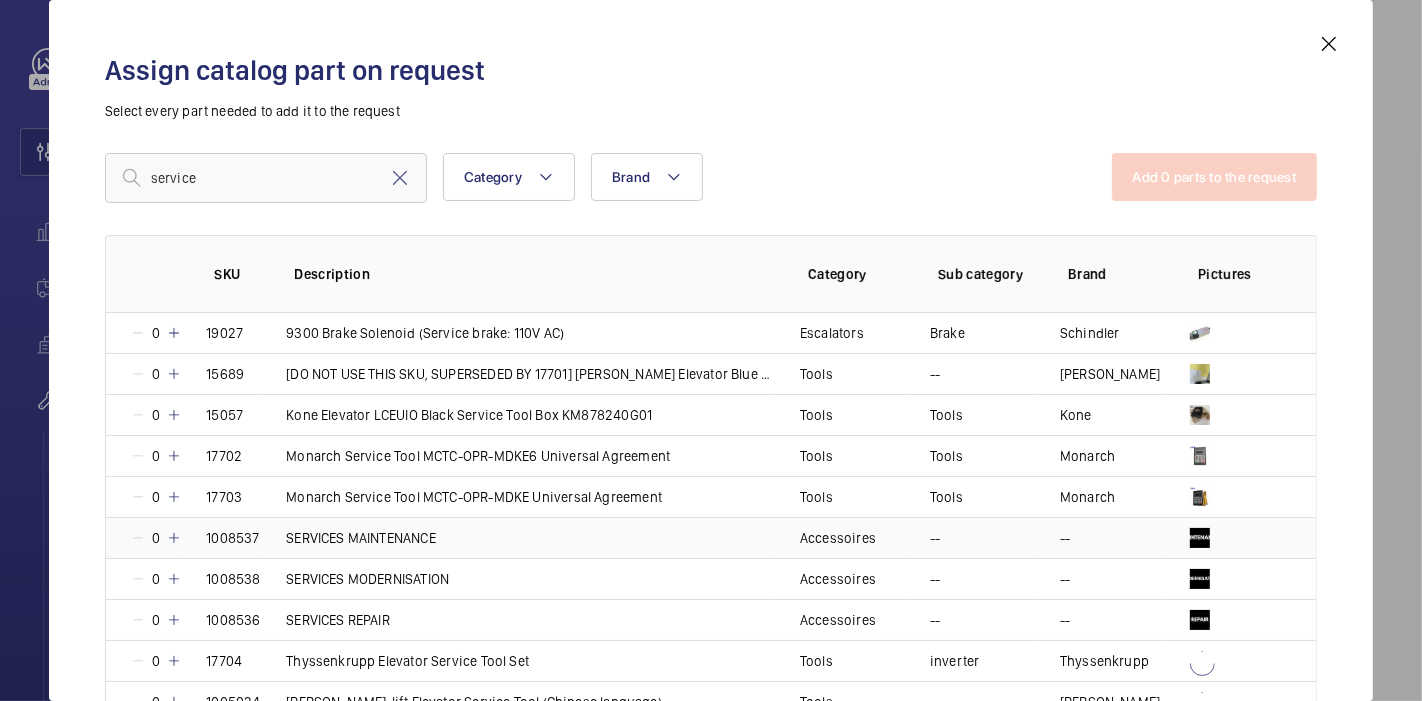 click at bounding box center [174, 538] 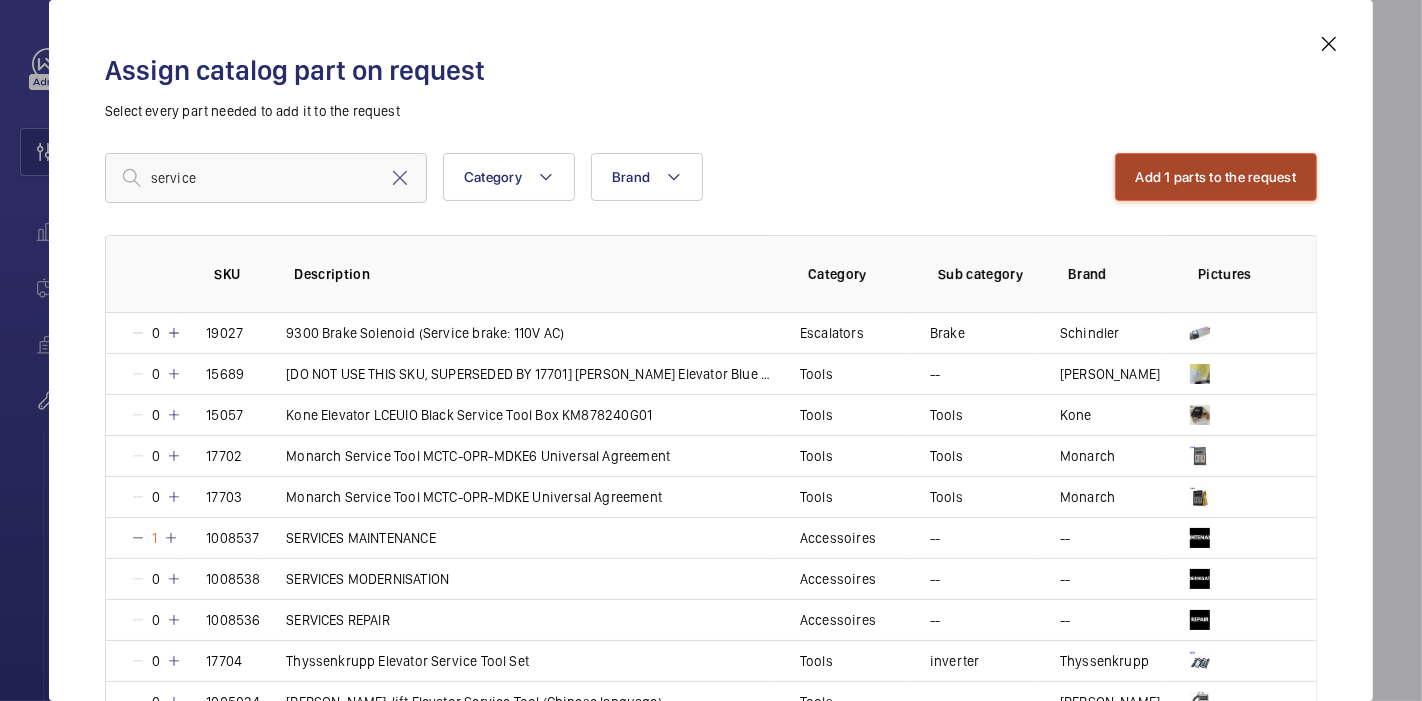 click on "Add 1 parts to the request" at bounding box center [1216, 177] 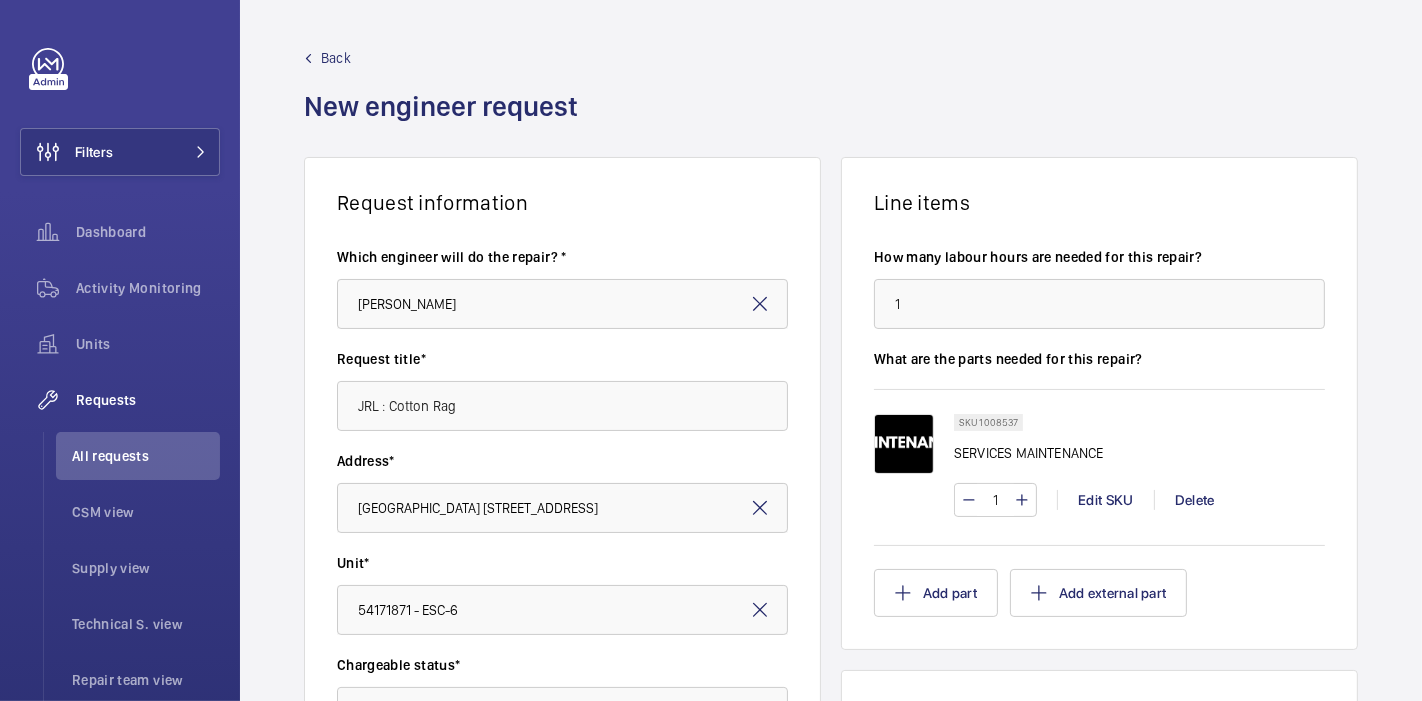 click on "Create request" 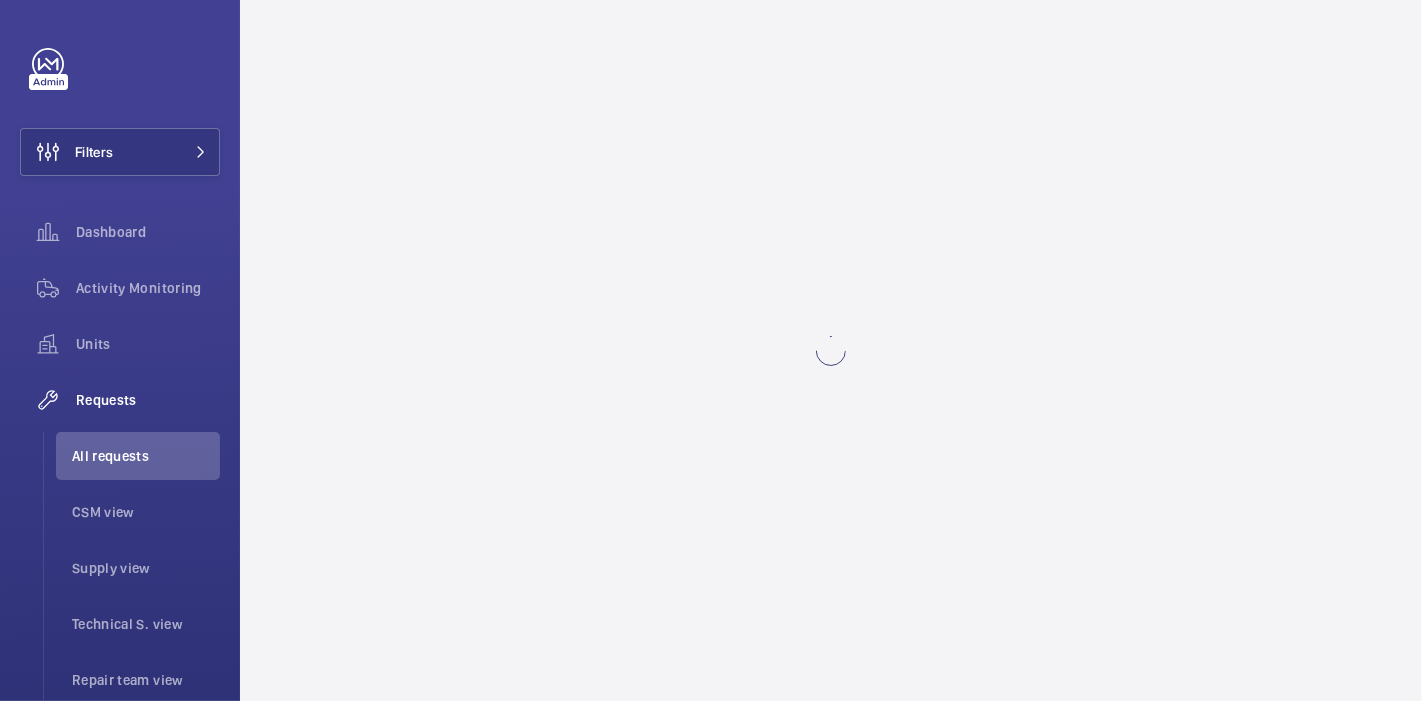 scroll, scrollTop: 0, scrollLeft: 0, axis: both 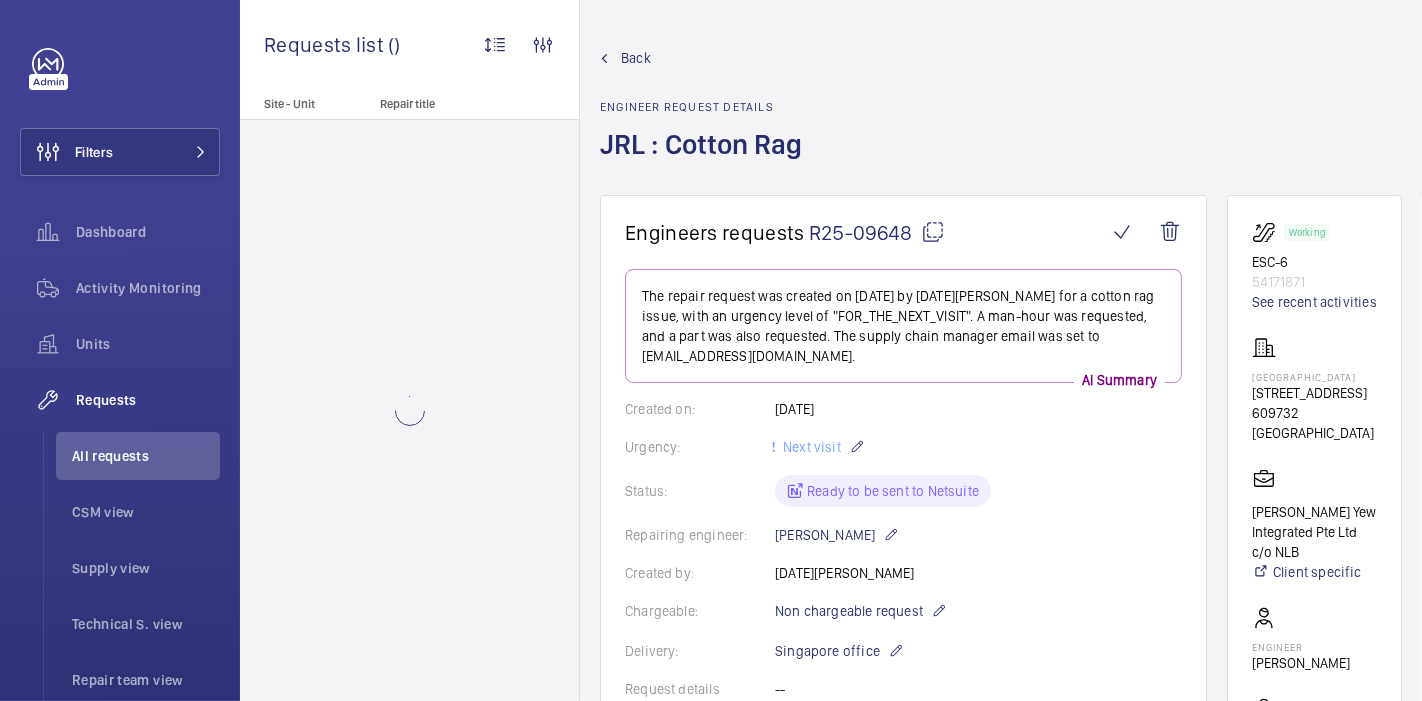click 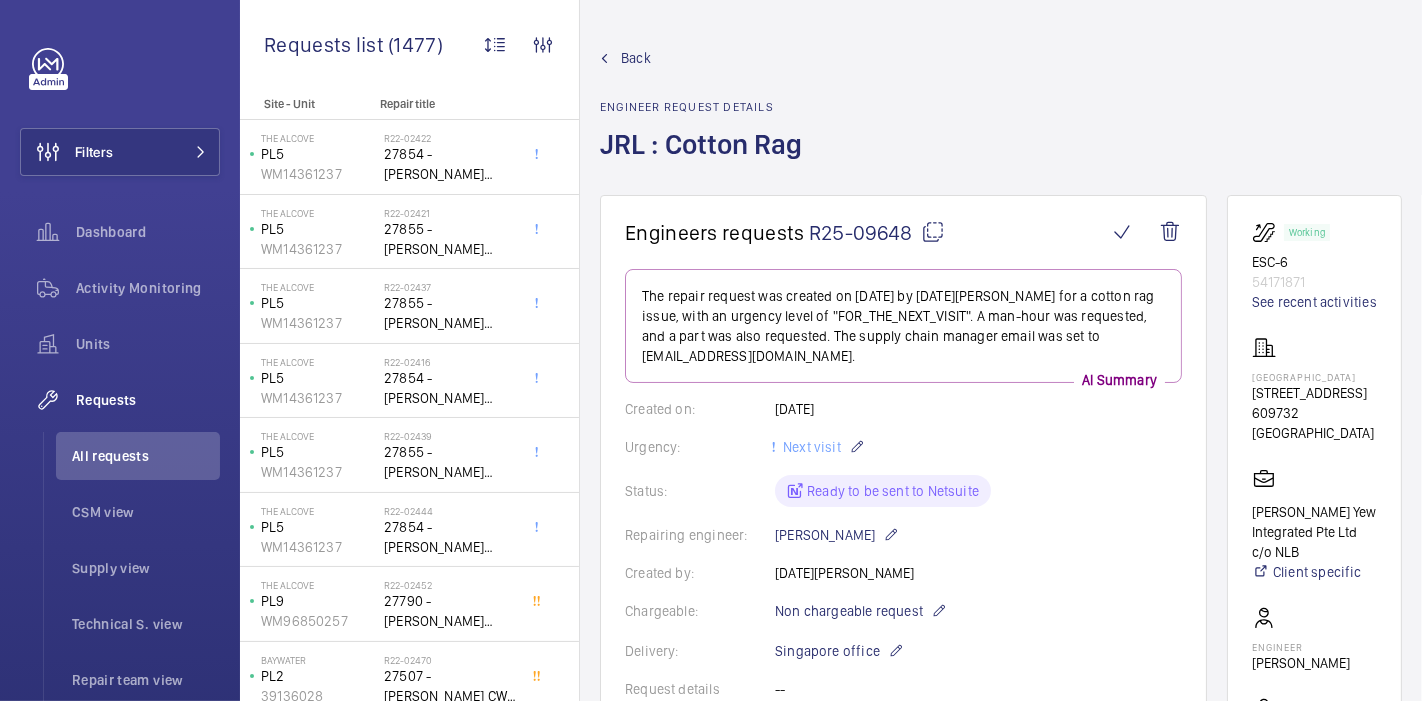 click 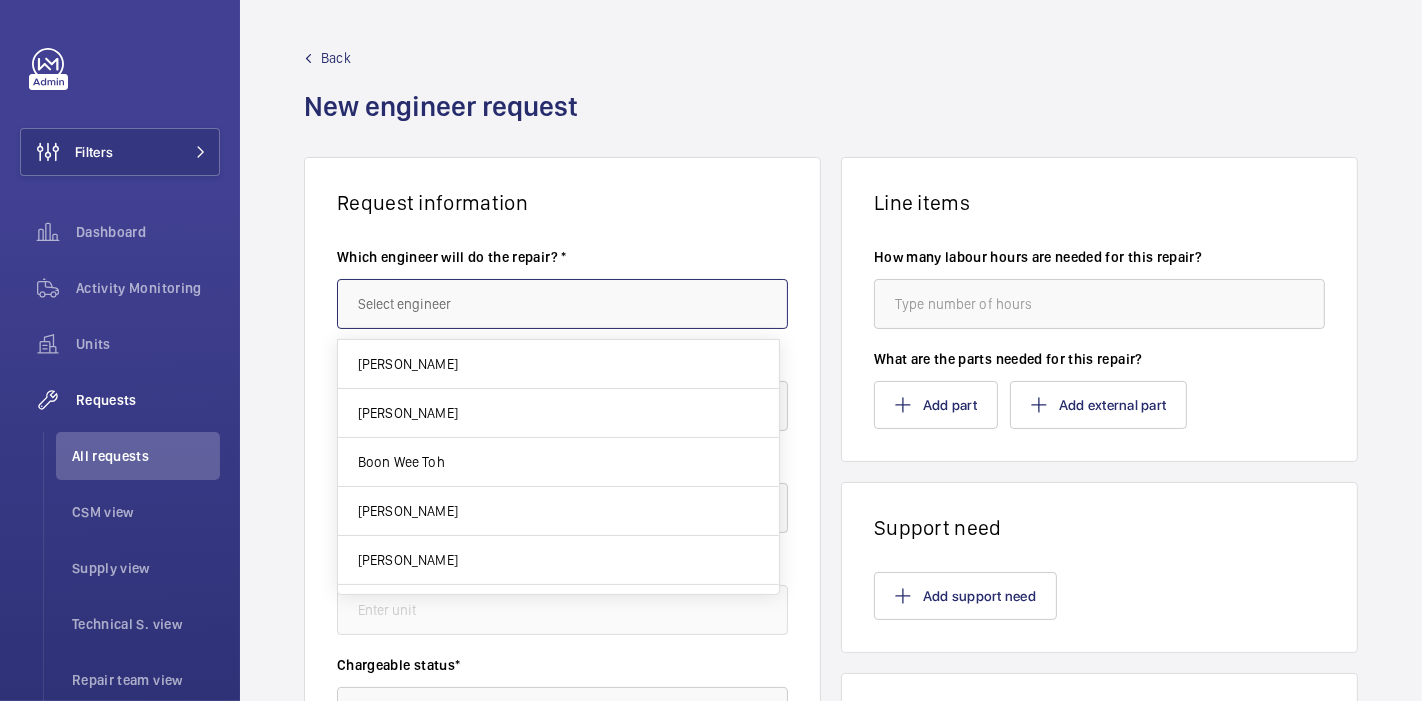 click at bounding box center [562, 304] 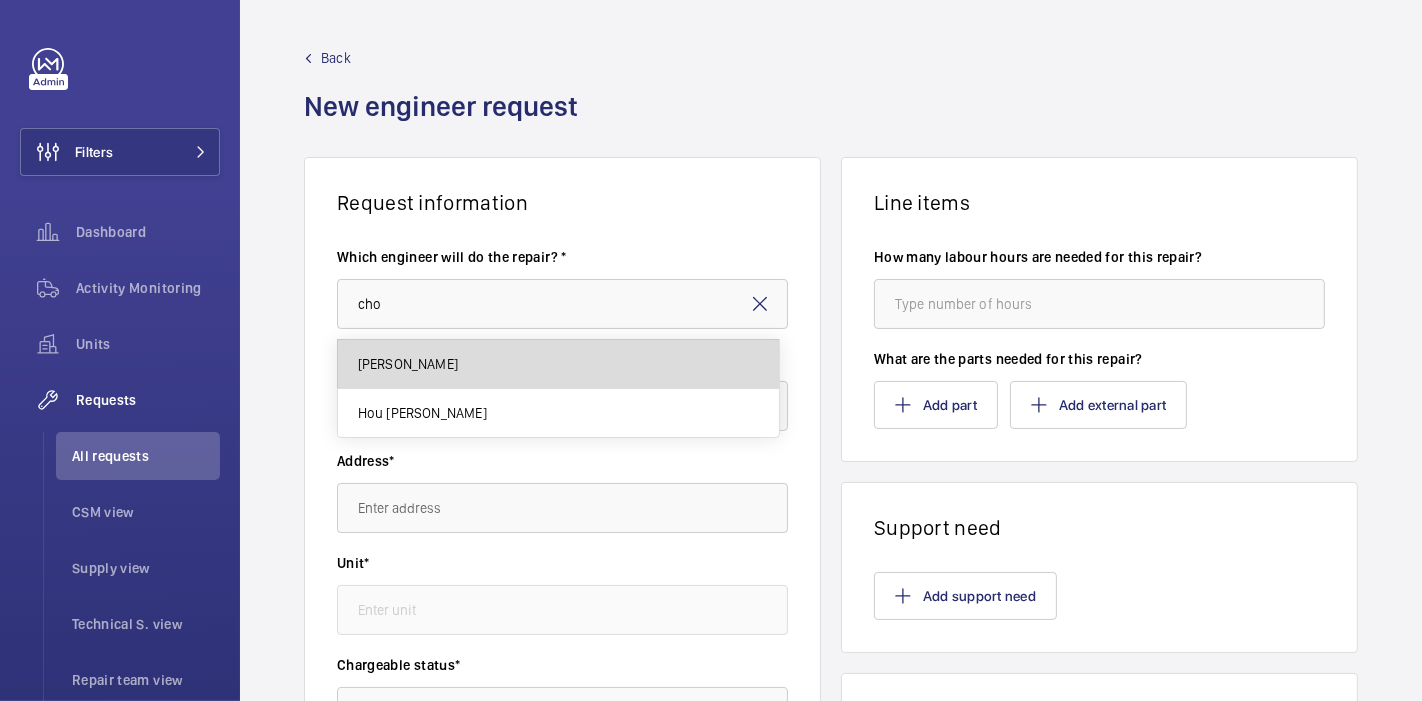click on "[PERSON_NAME]" at bounding box center [558, 364] 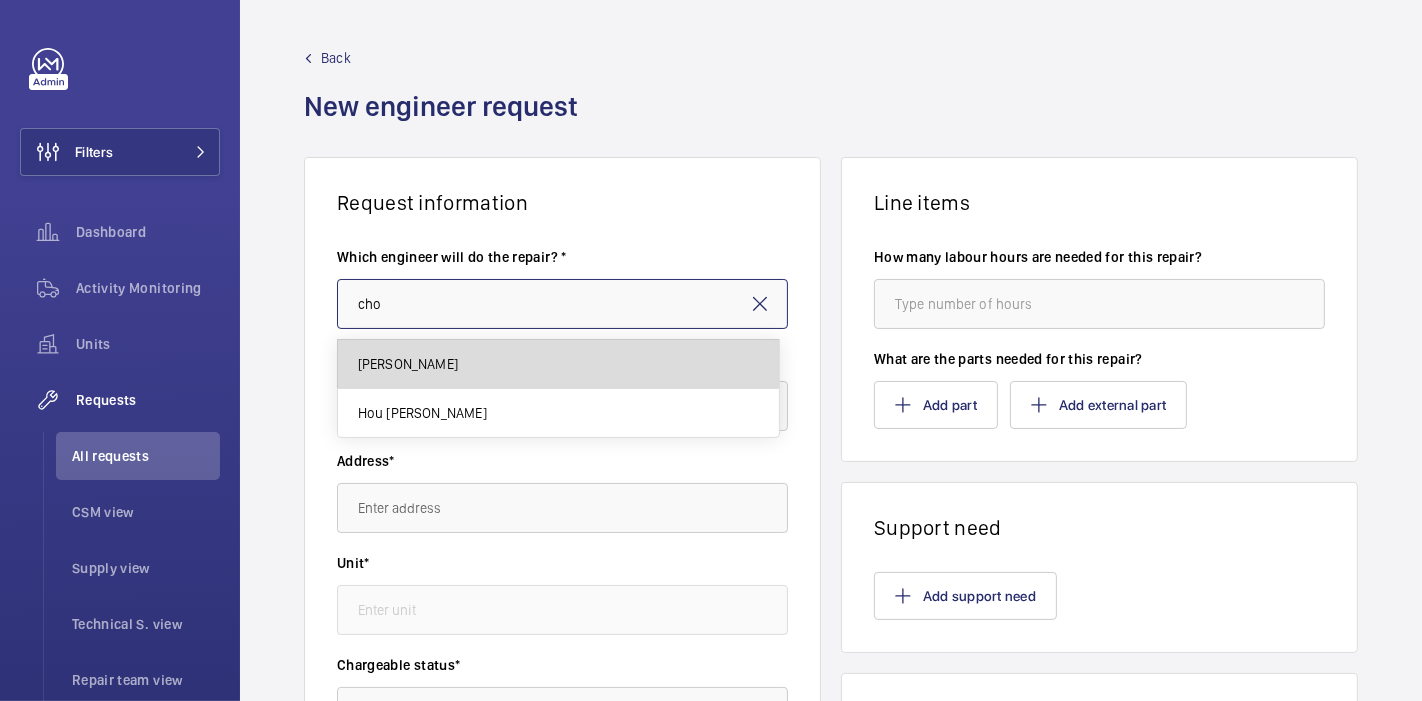 type on "[PERSON_NAME]" 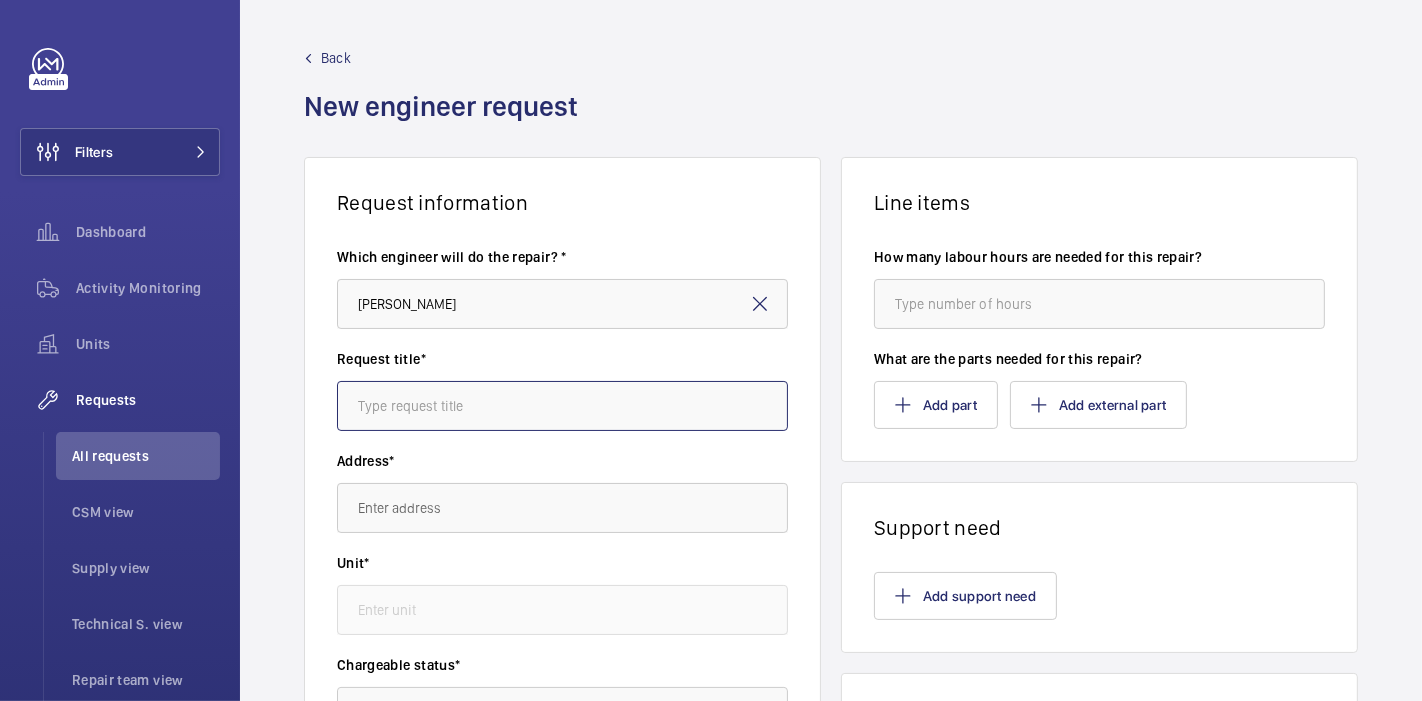 click 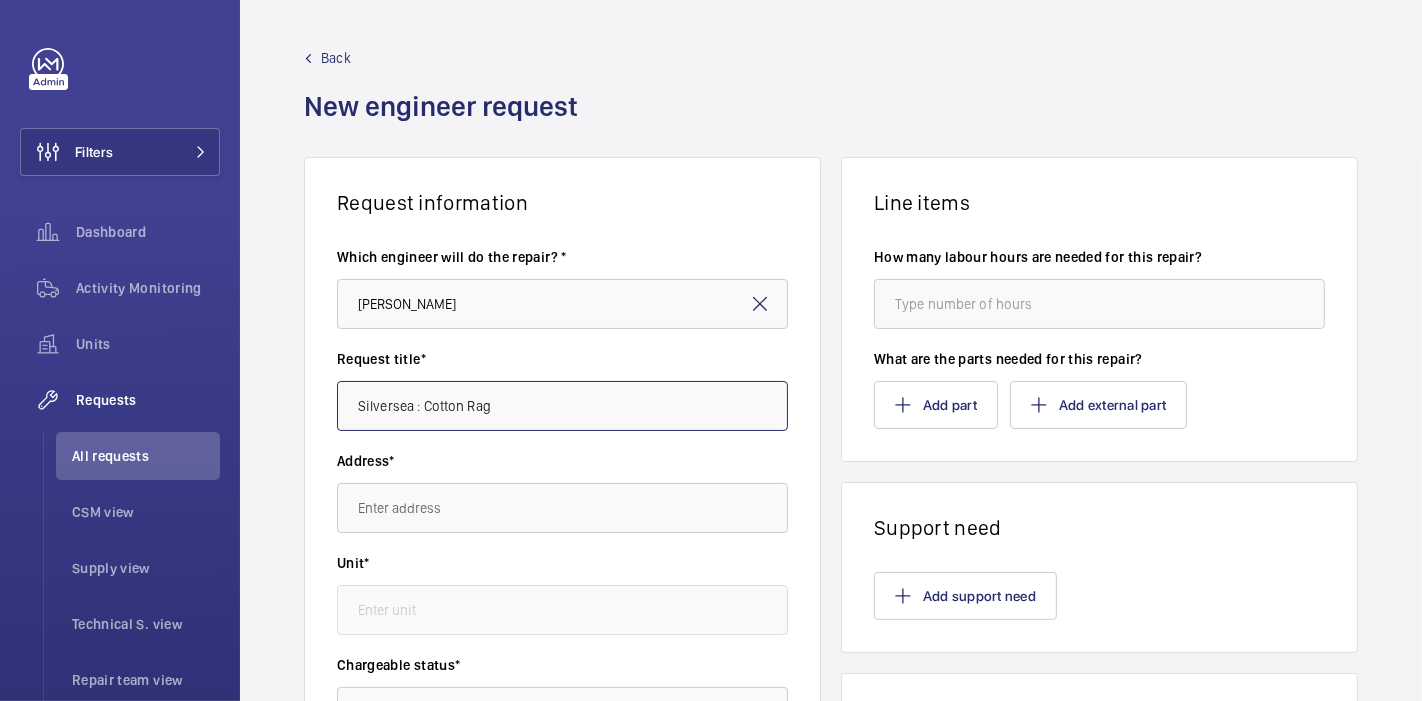 type on "Silversea : Cotton Rag" 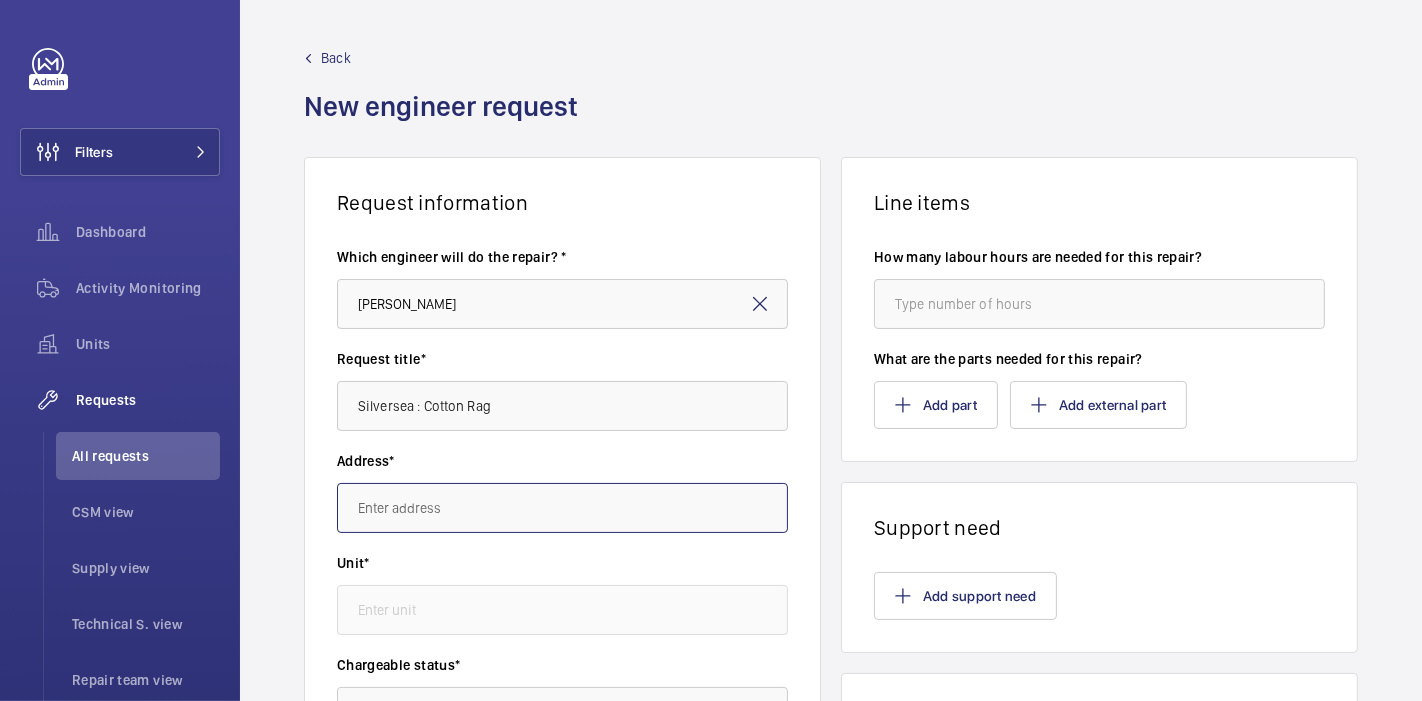 click at bounding box center (562, 508) 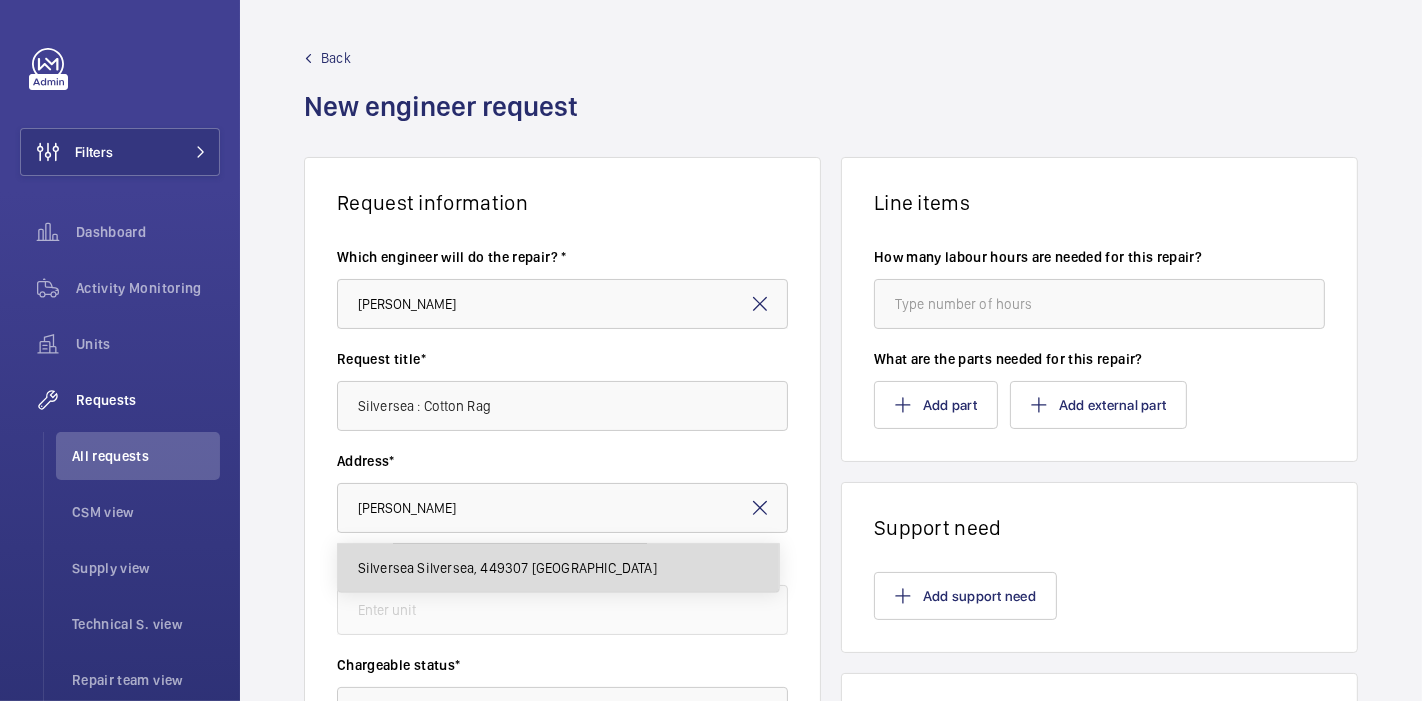 click on "Silversea Silversea, 449307 [GEOGRAPHIC_DATA]" at bounding box center [507, 568] 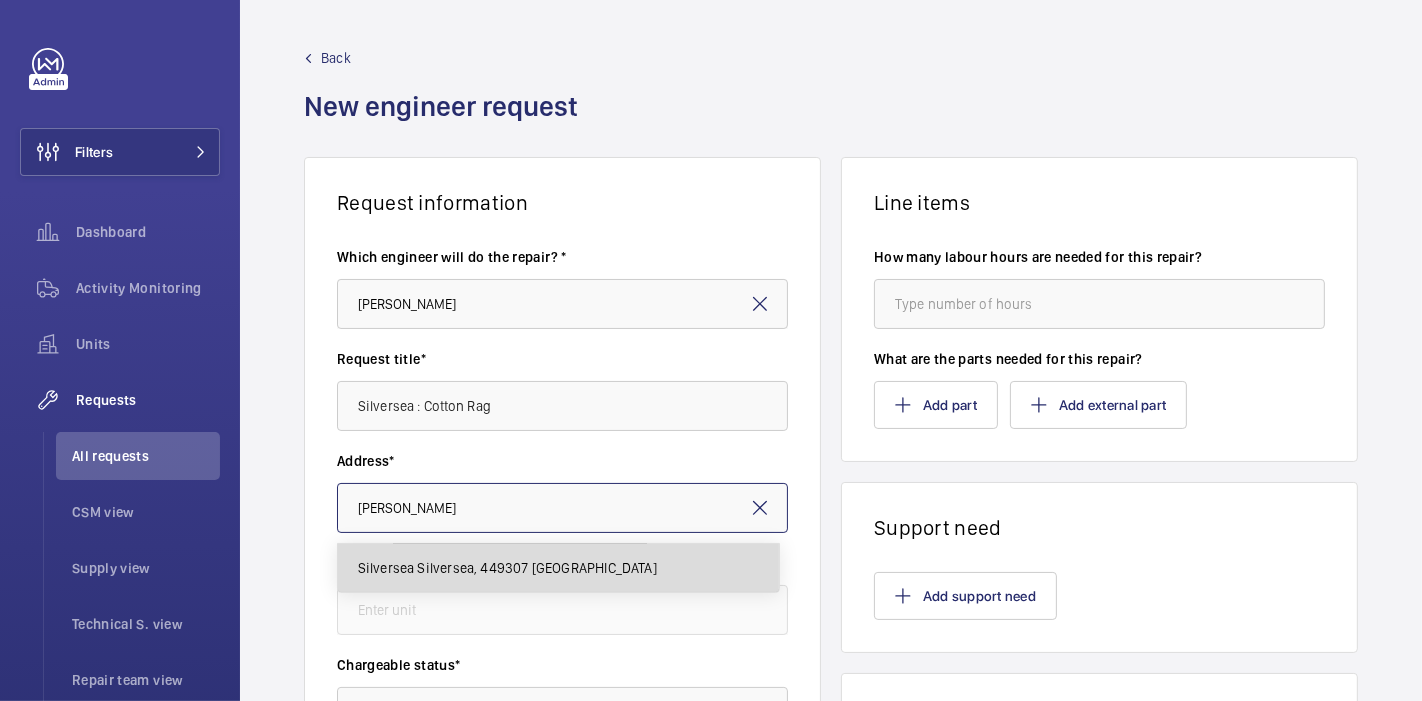 type on "Silversea Silversea, 449307 [GEOGRAPHIC_DATA]" 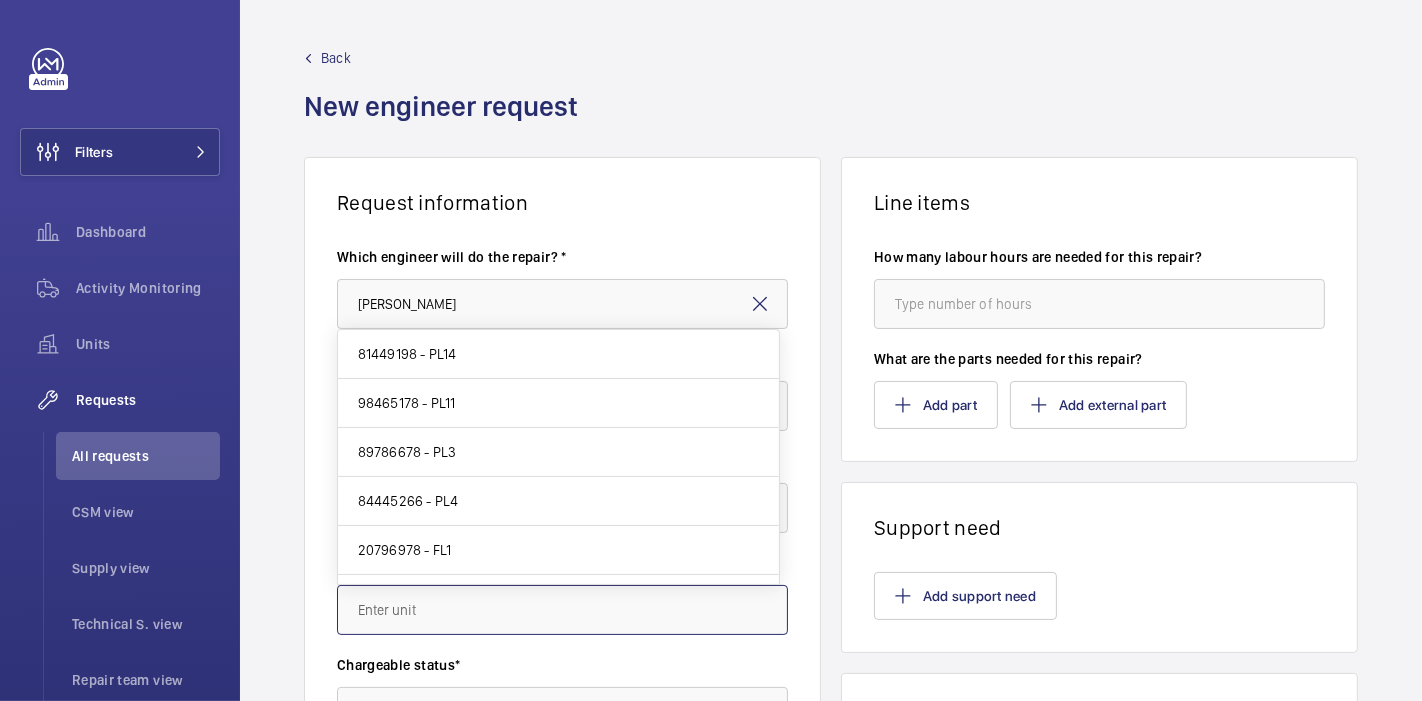 click at bounding box center [562, 610] 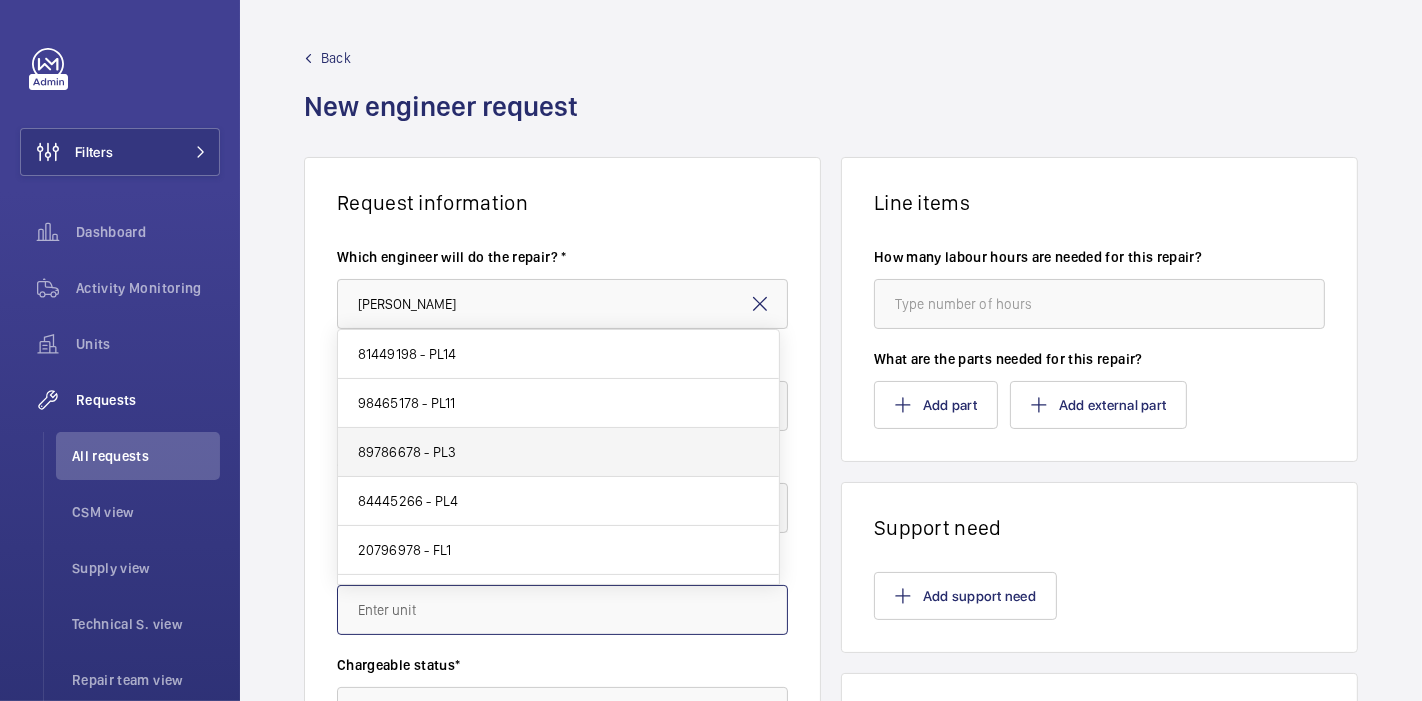 scroll, scrollTop: 621, scrollLeft: 0, axis: vertical 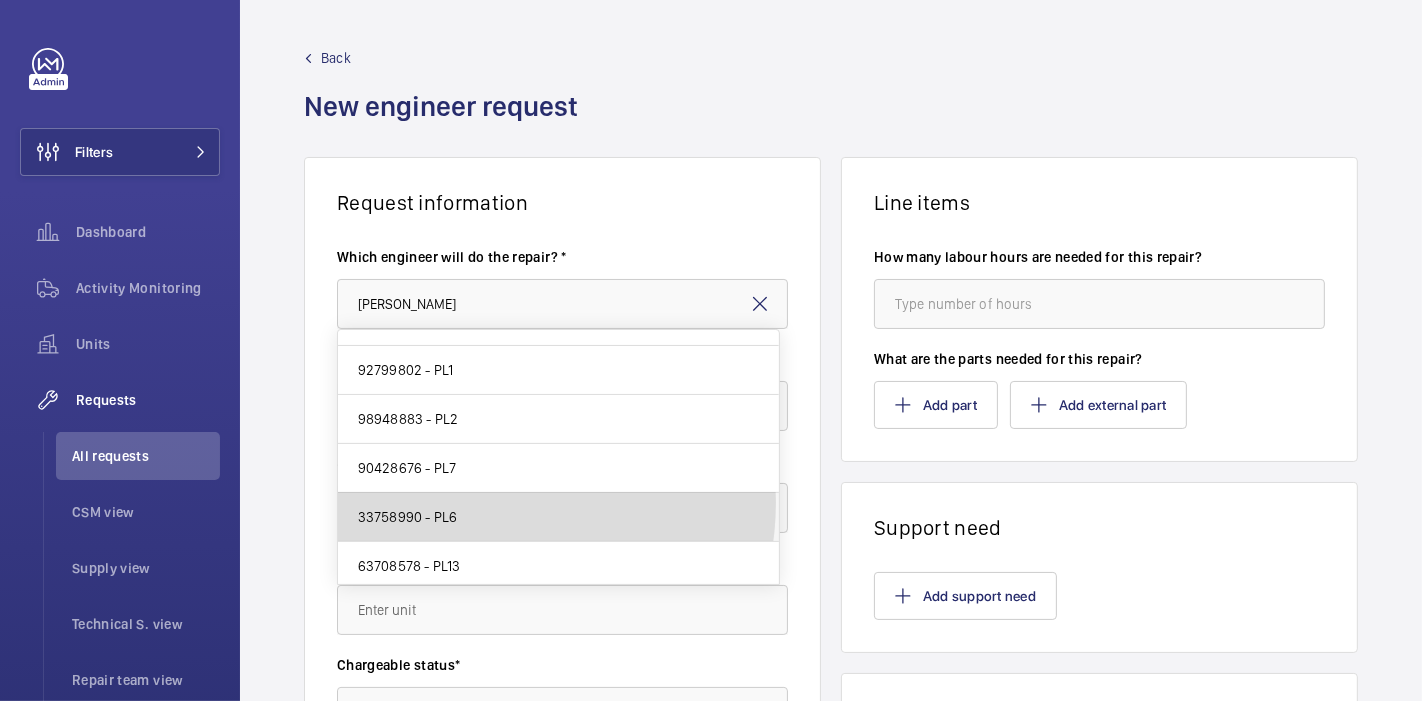 click on "33758990 - PL6" at bounding box center [558, 517] 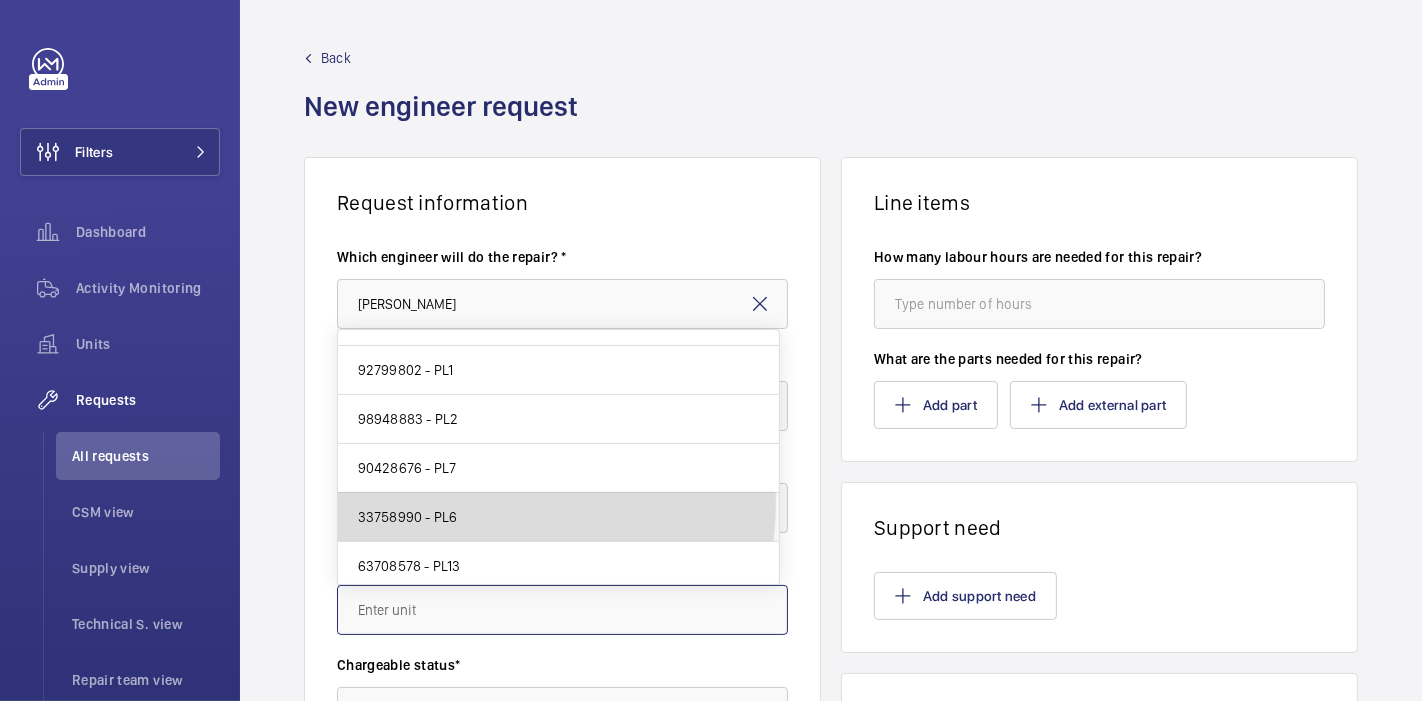 type on "33758990 - PL6" 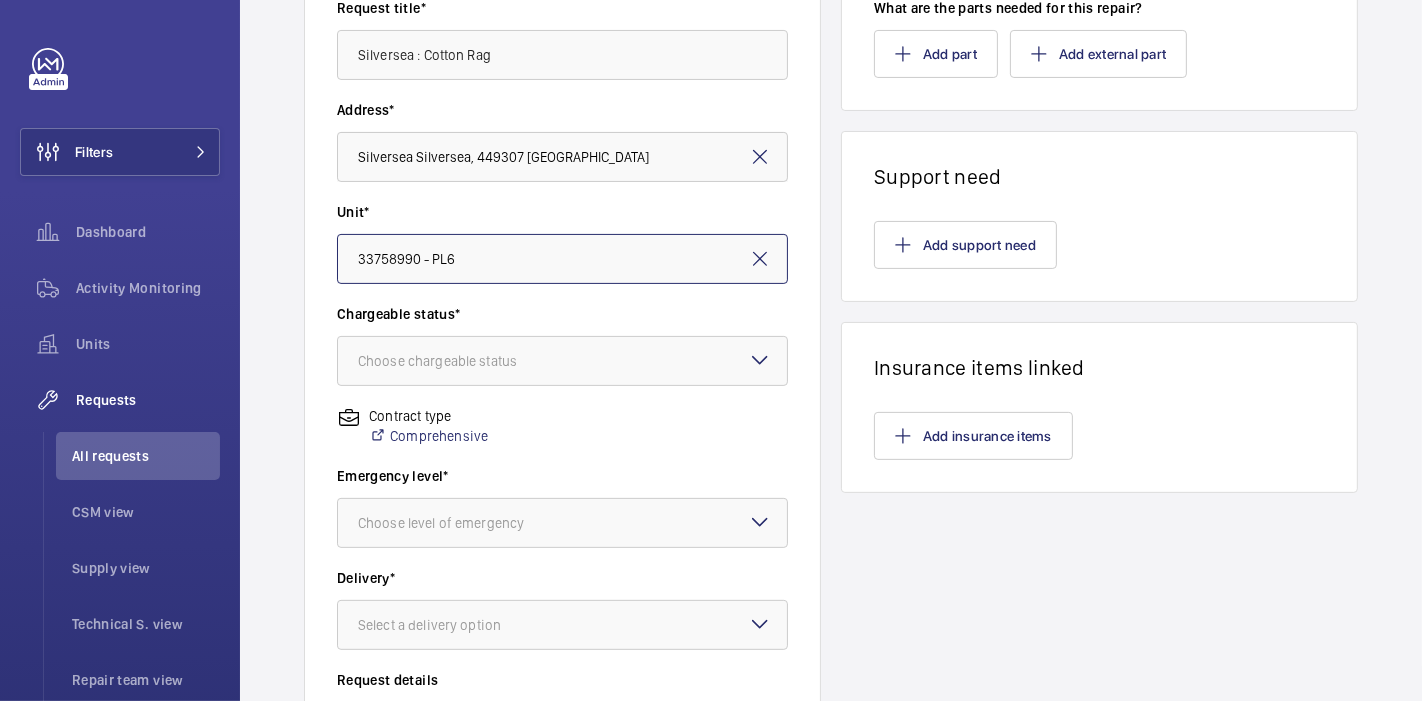 scroll, scrollTop: 379, scrollLeft: 0, axis: vertical 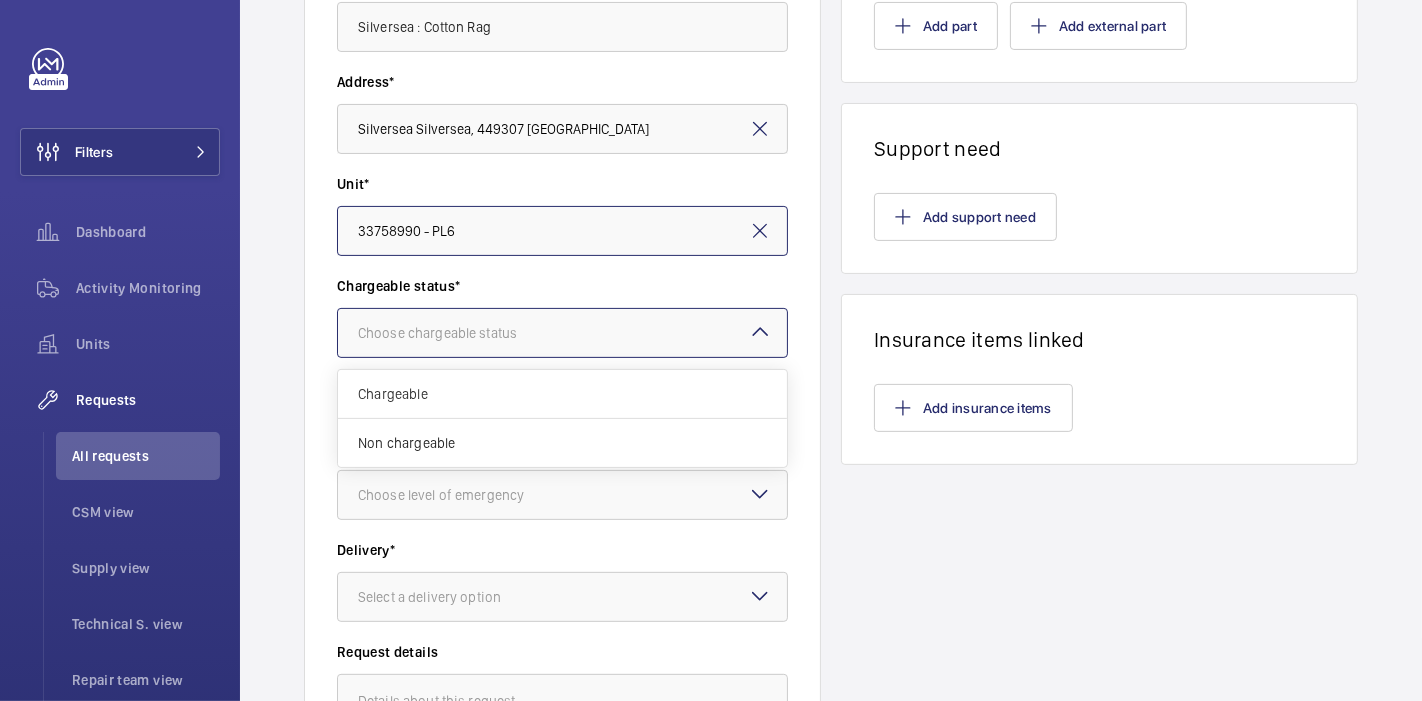 click on "Choose chargeable status" at bounding box center (462, 333) 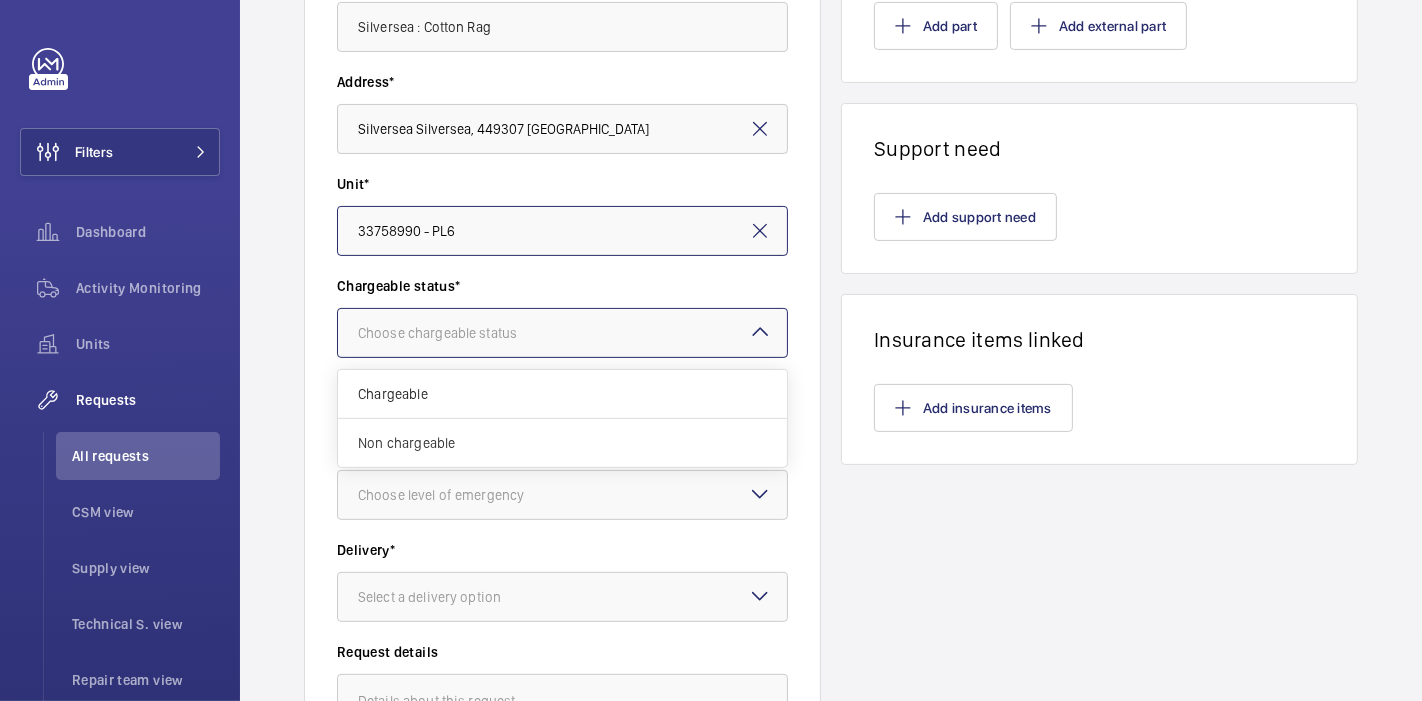 click on "Non chargeable" at bounding box center [562, 443] 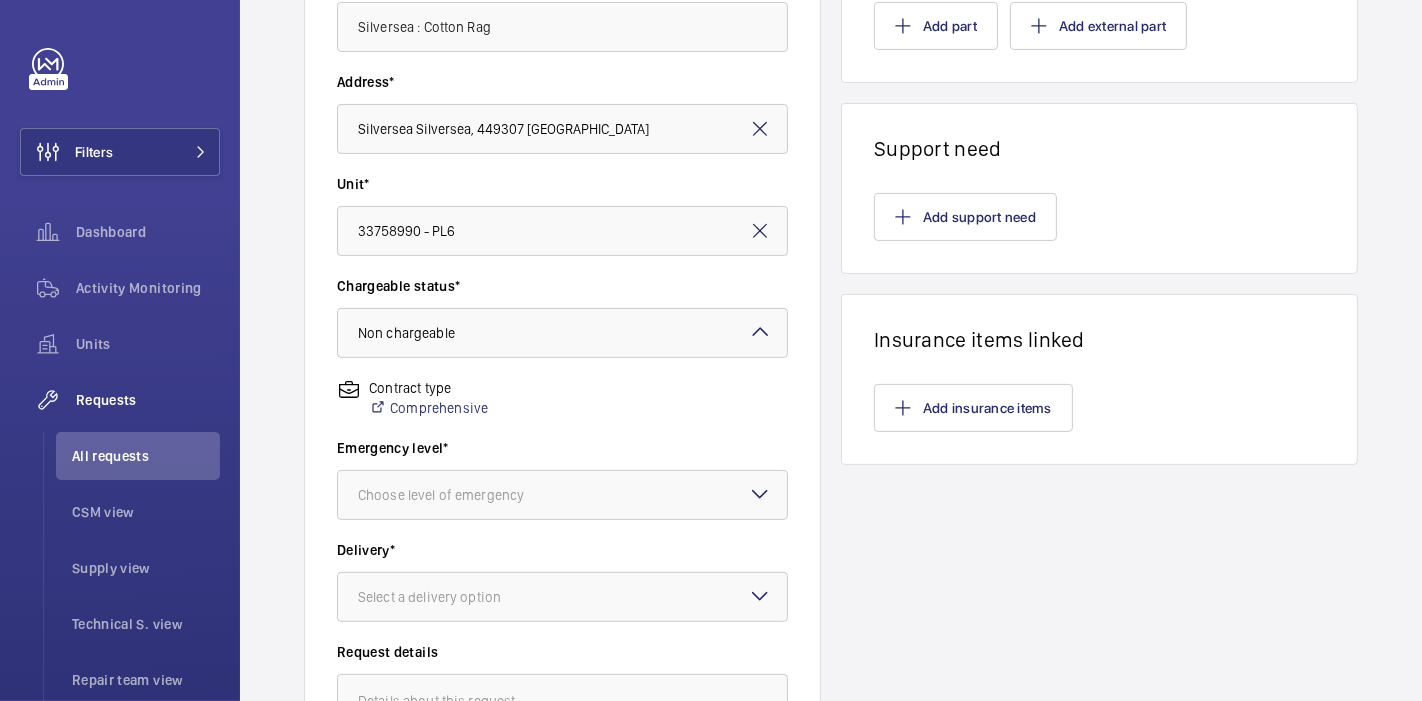click on "Emergency level*" at bounding box center (562, 448) 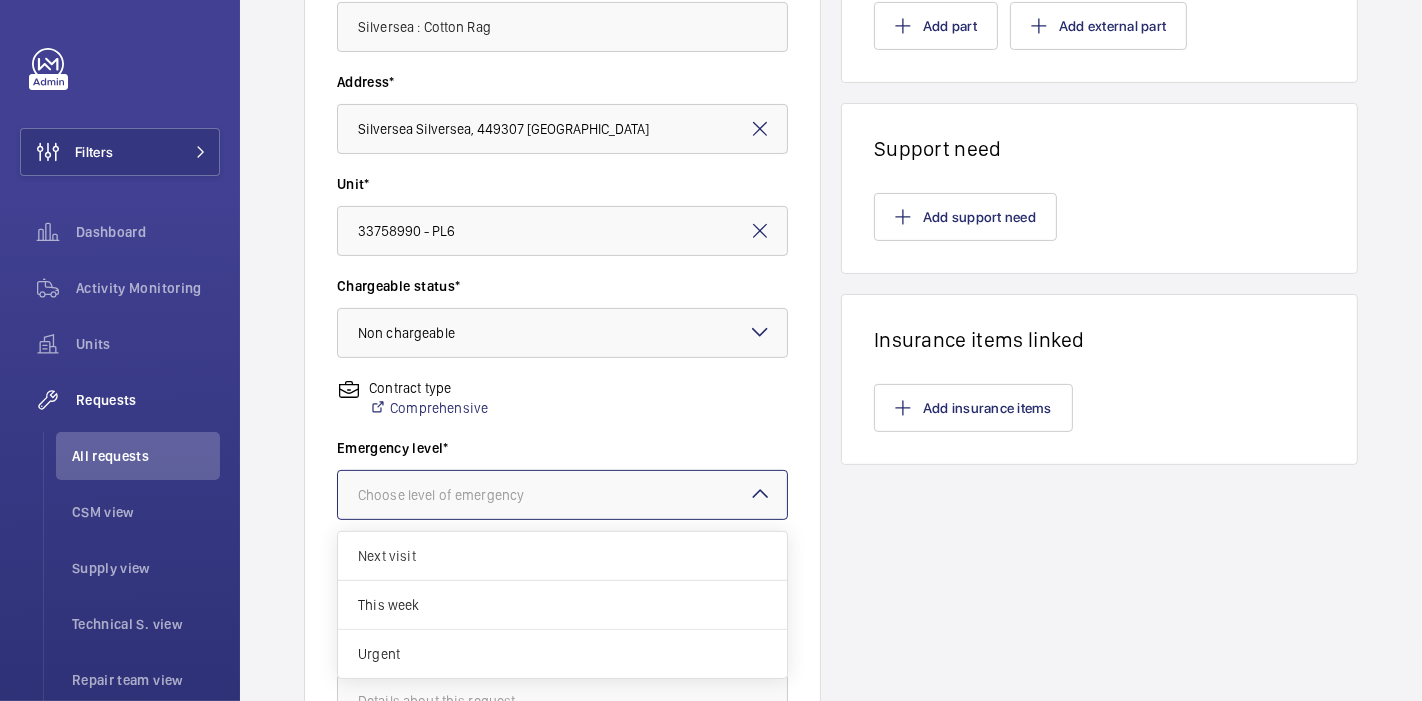 click at bounding box center [562, 495] 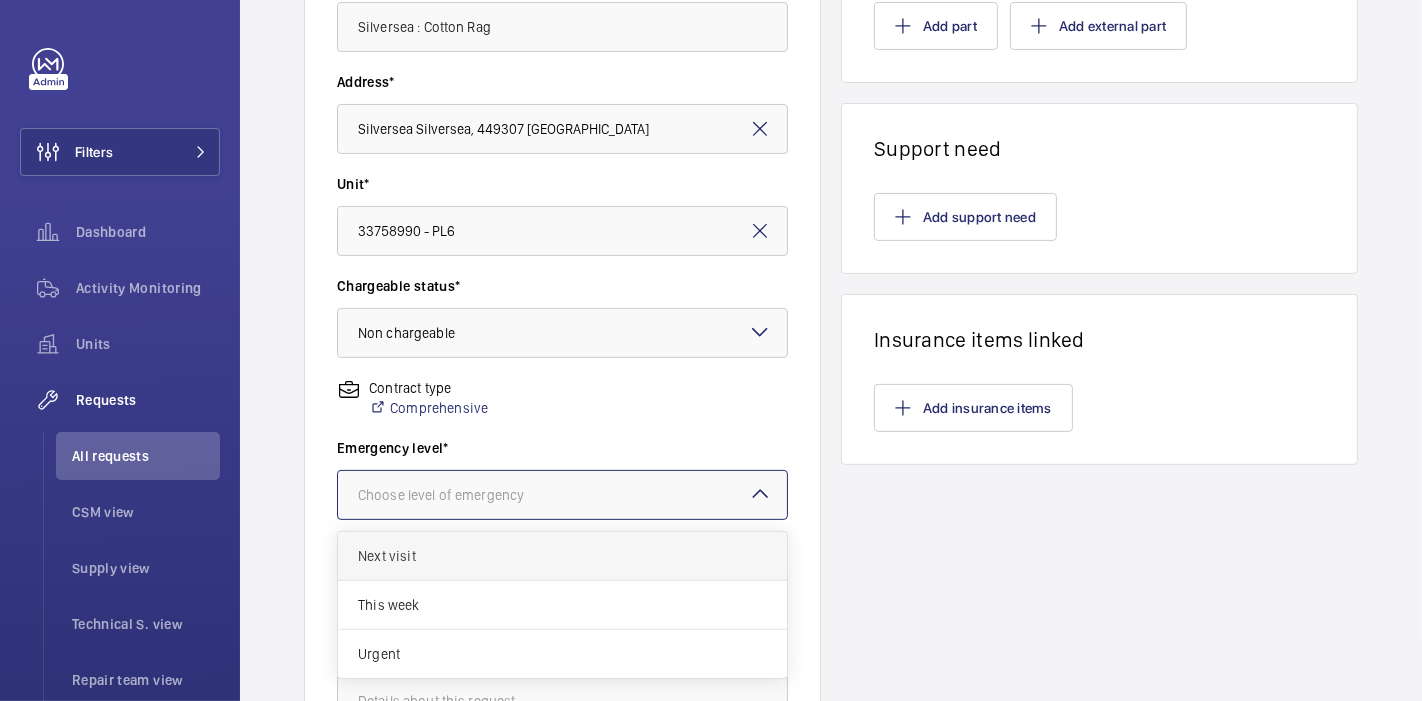 click on "Next visit" at bounding box center [562, 556] 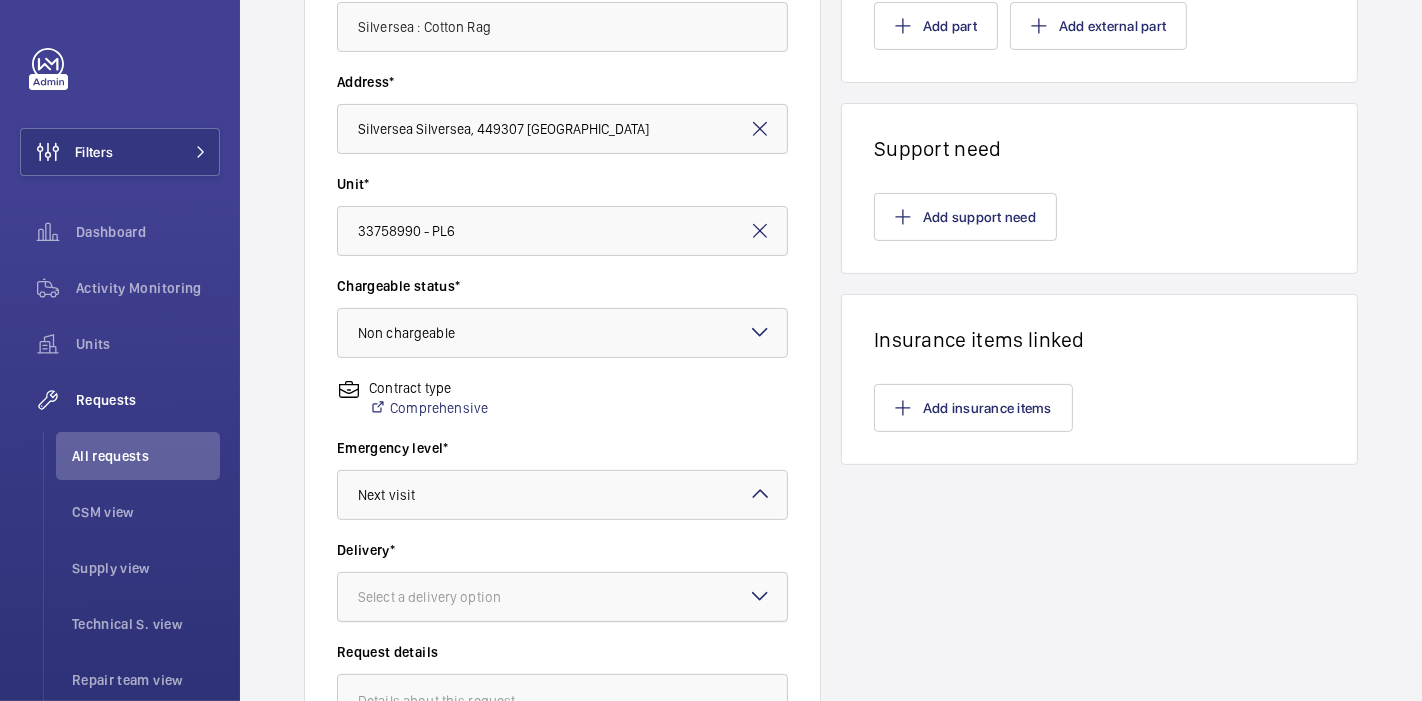 click on "Select a delivery option" at bounding box center [454, 597] 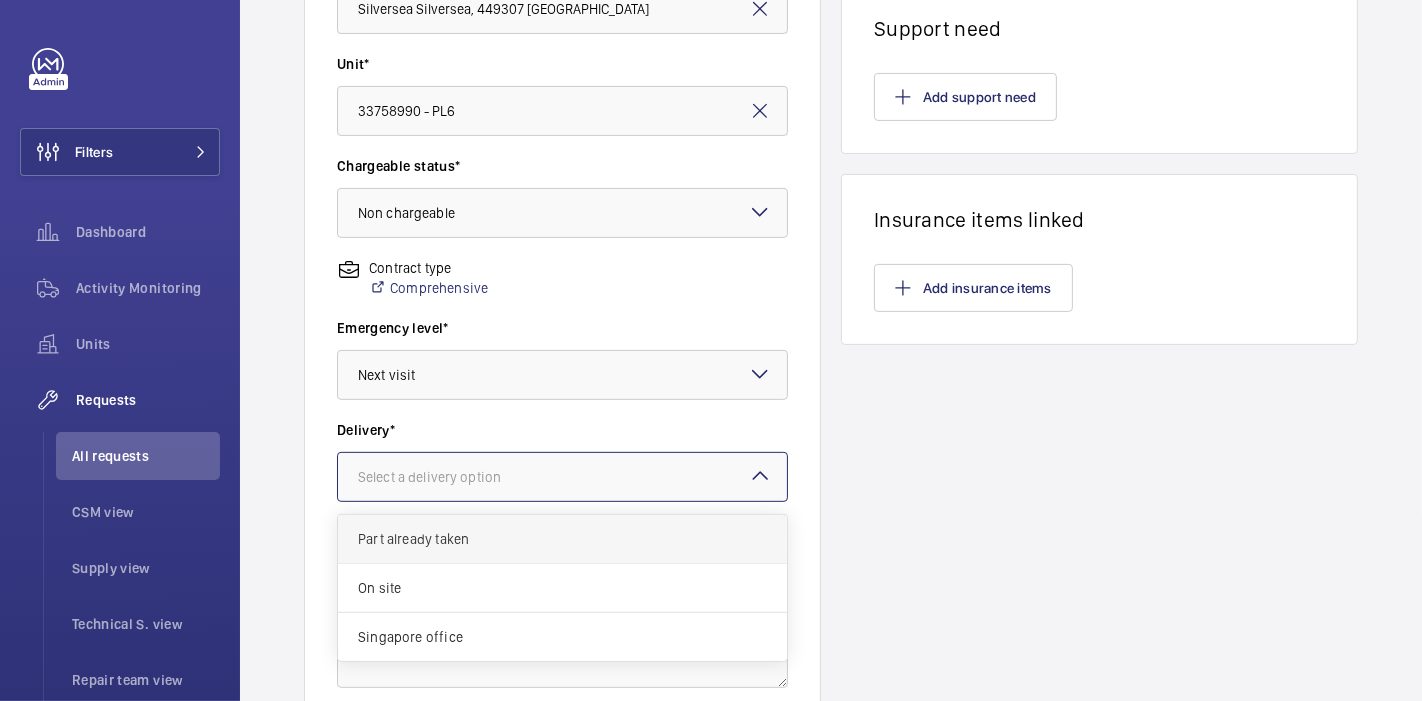 scroll, scrollTop: 515, scrollLeft: 0, axis: vertical 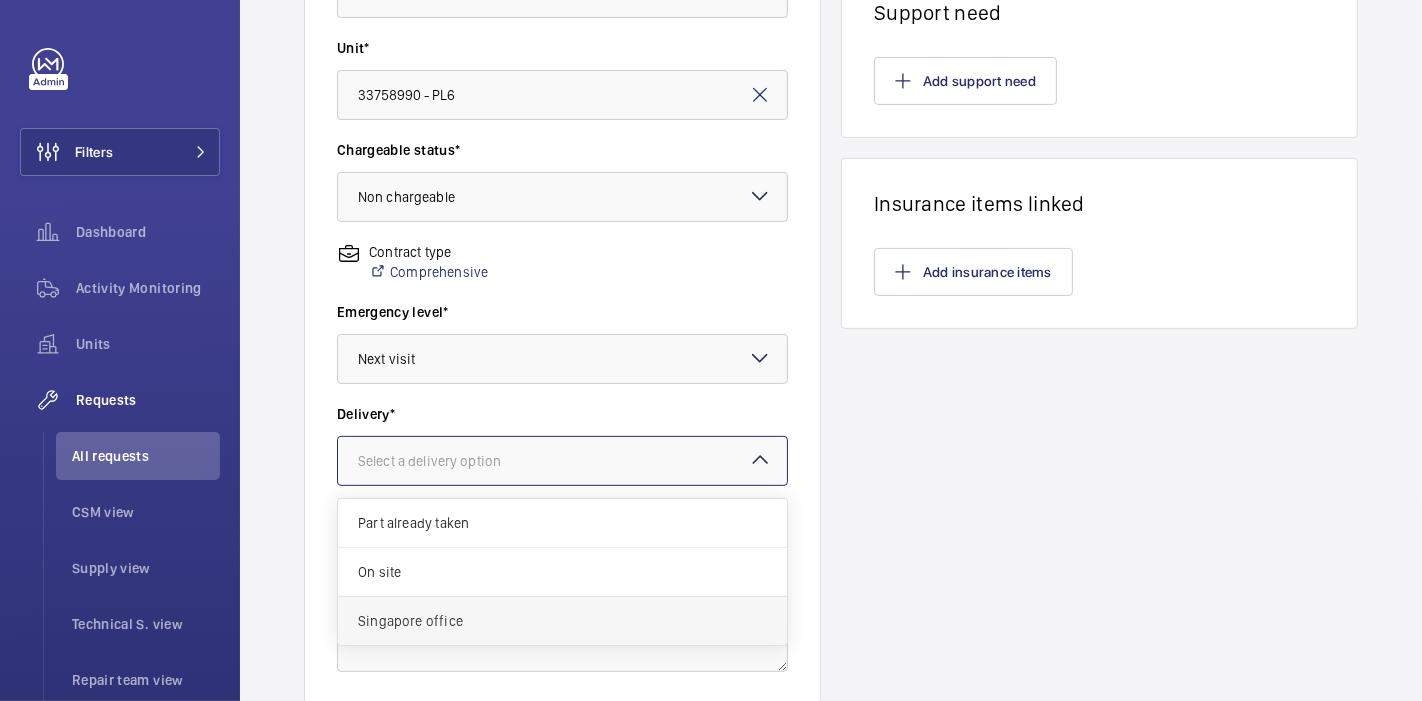 click on "Singapore office" at bounding box center (562, 621) 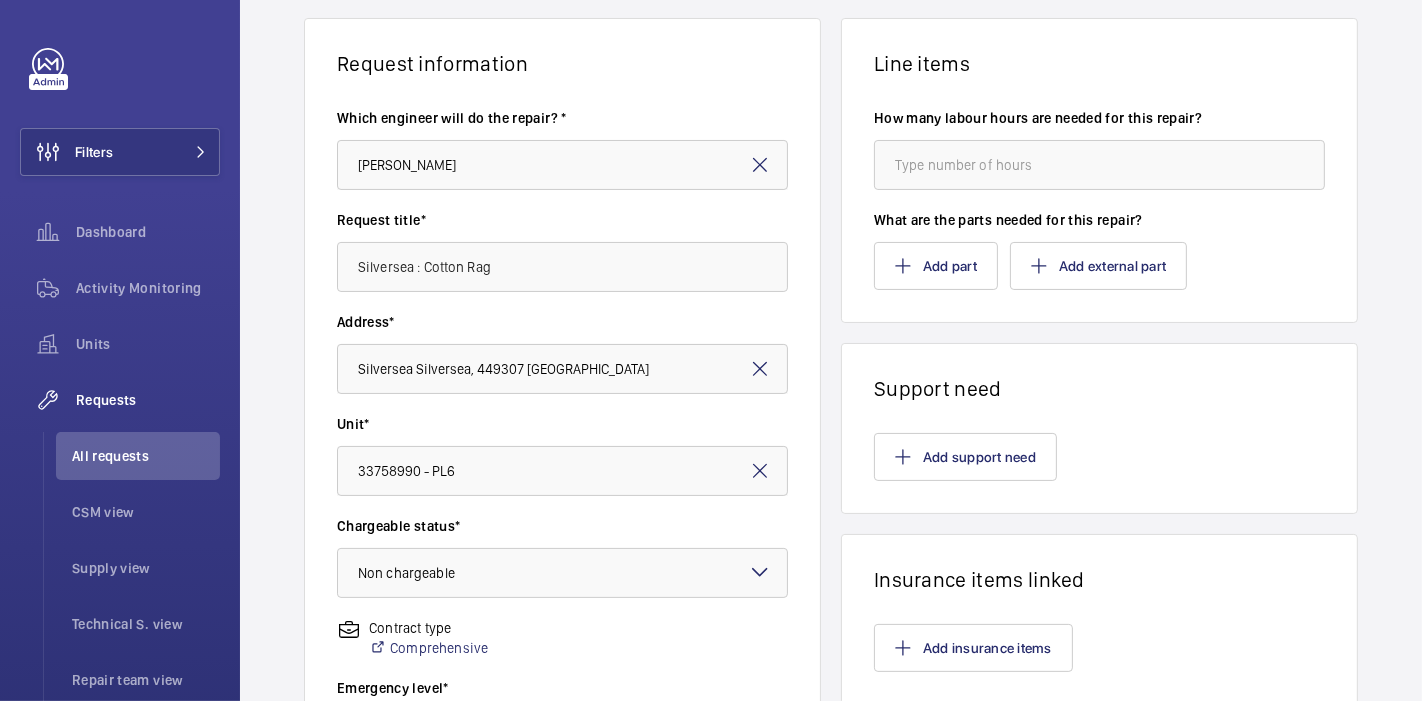 scroll, scrollTop: 0, scrollLeft: 0, axis: both 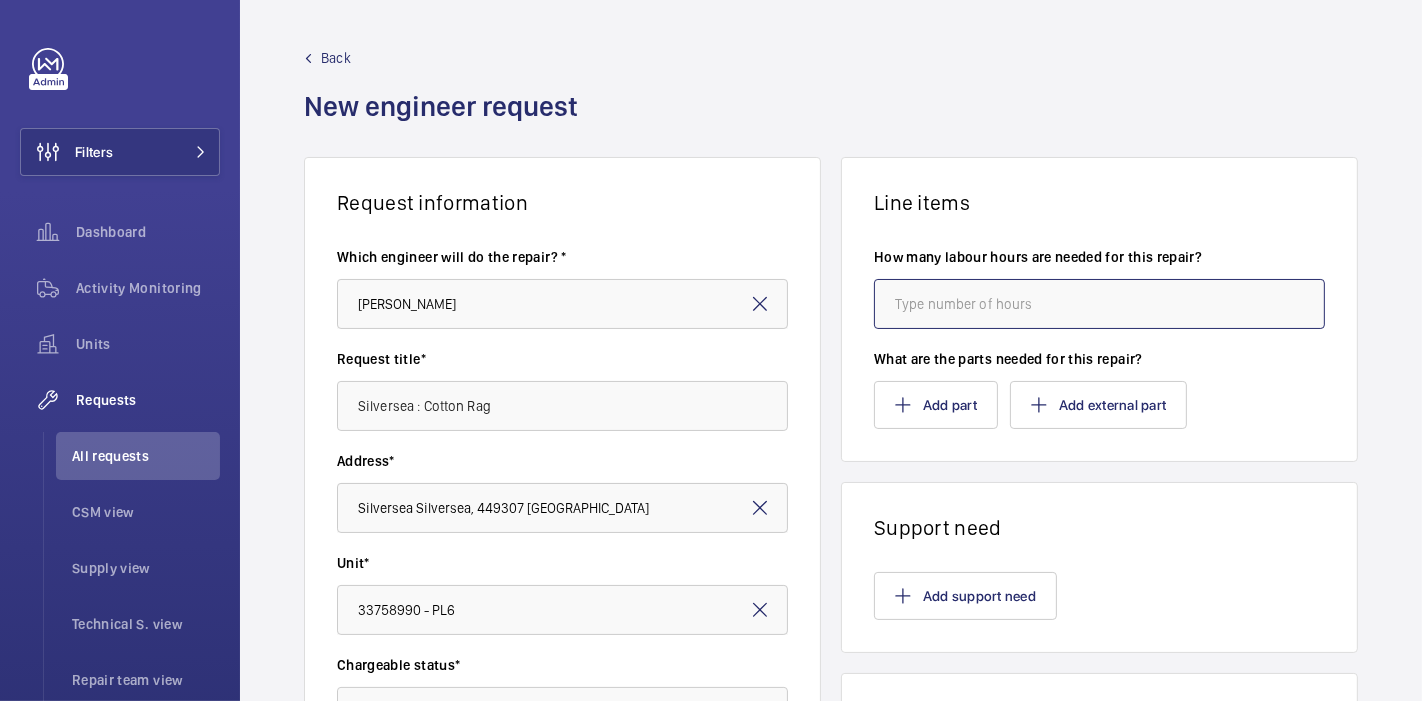 click 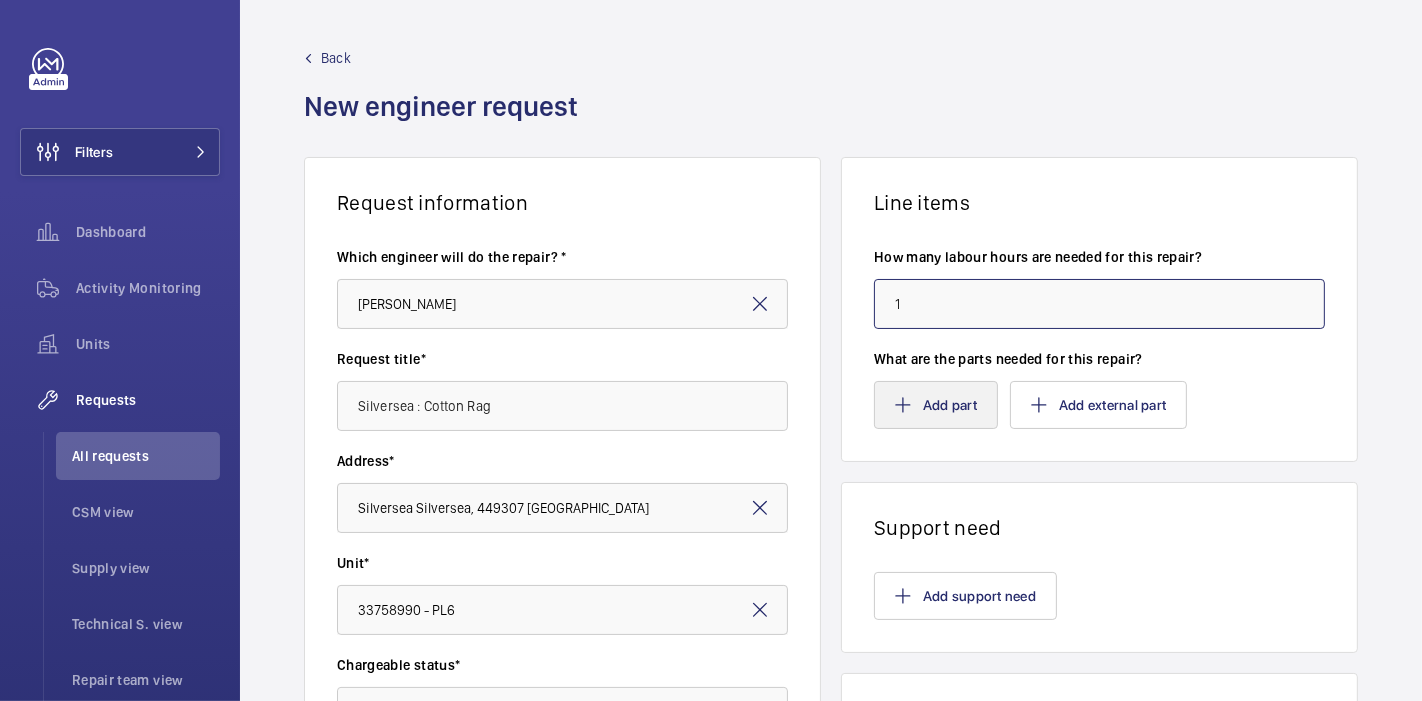 type on "1" 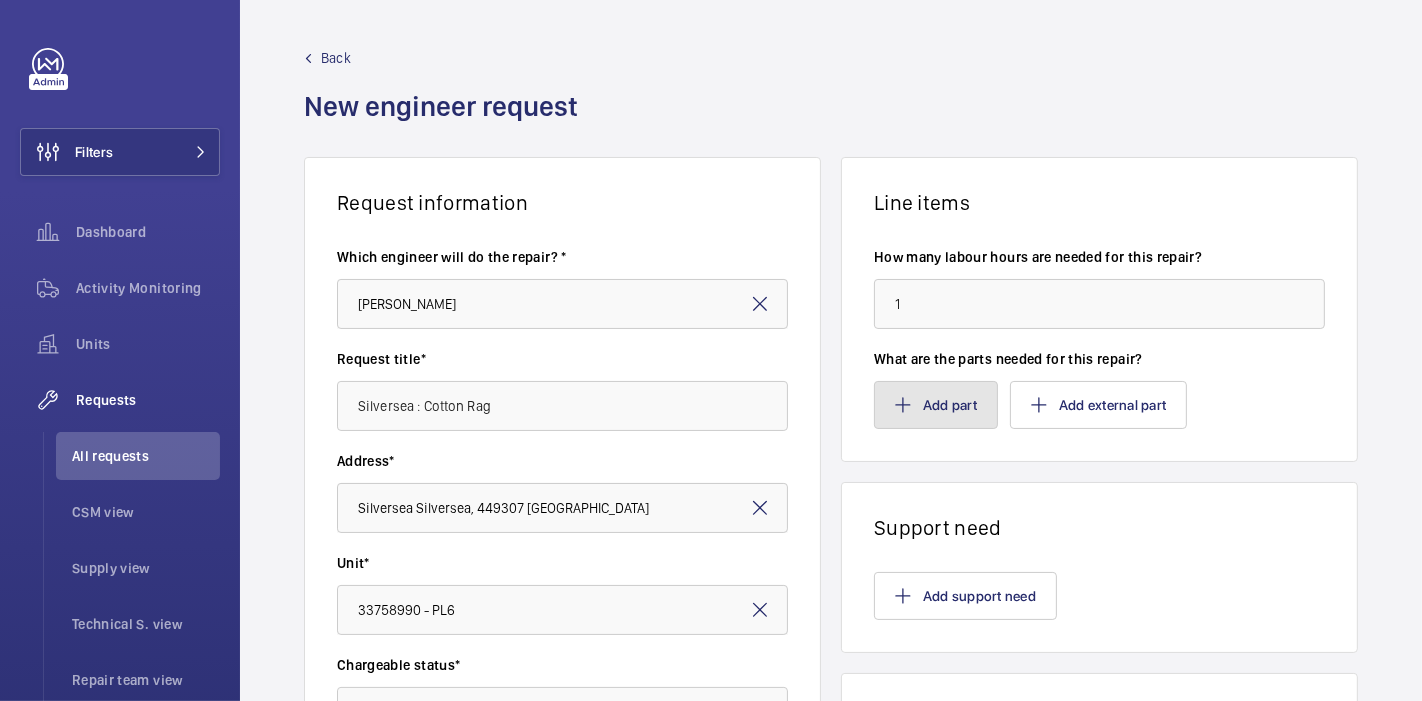 click on "Add part" 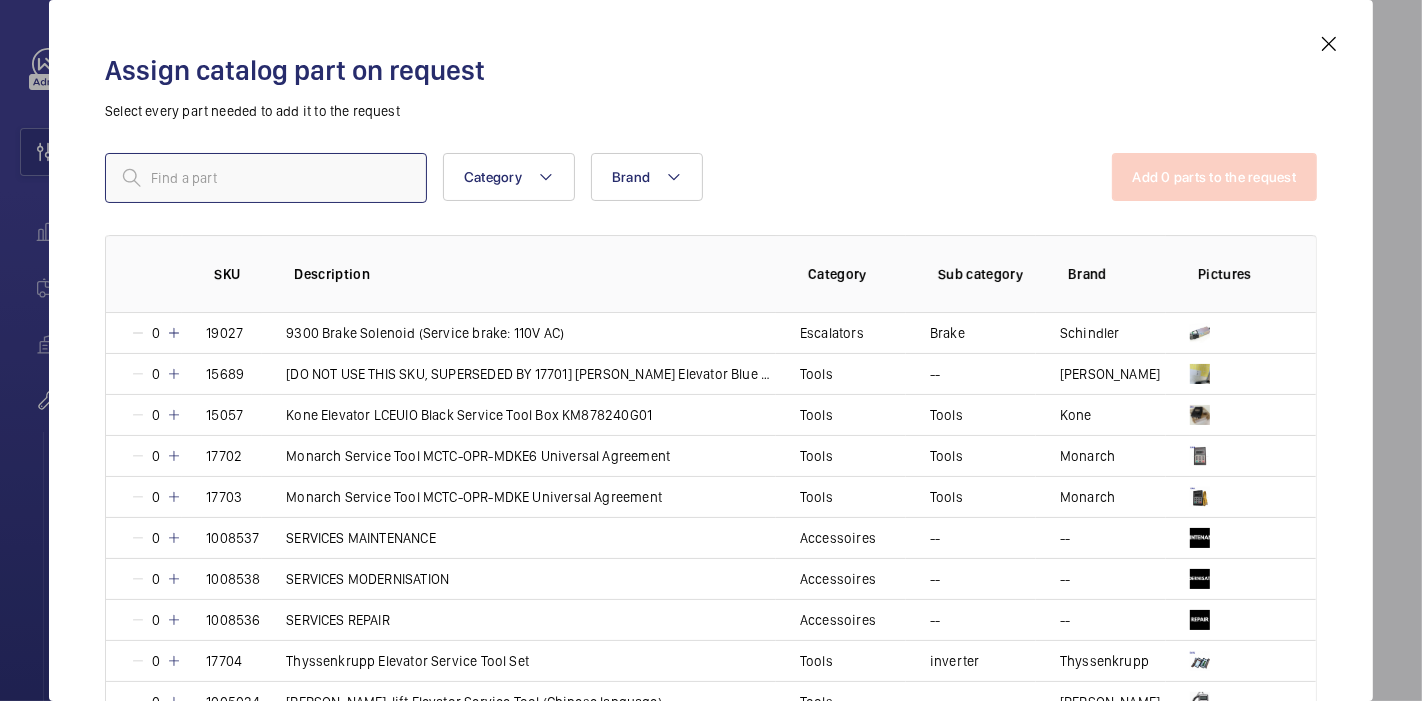 click at bounding box center [266, 178] 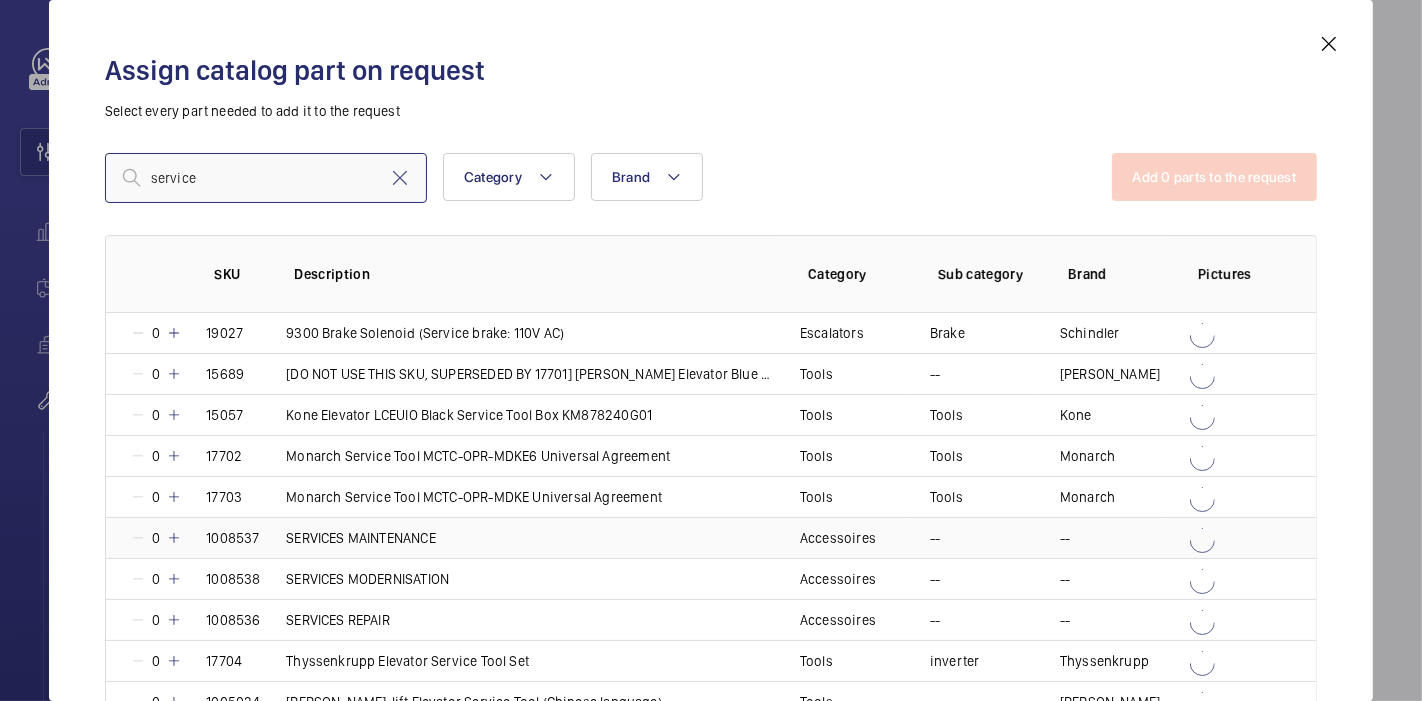 type on "service" 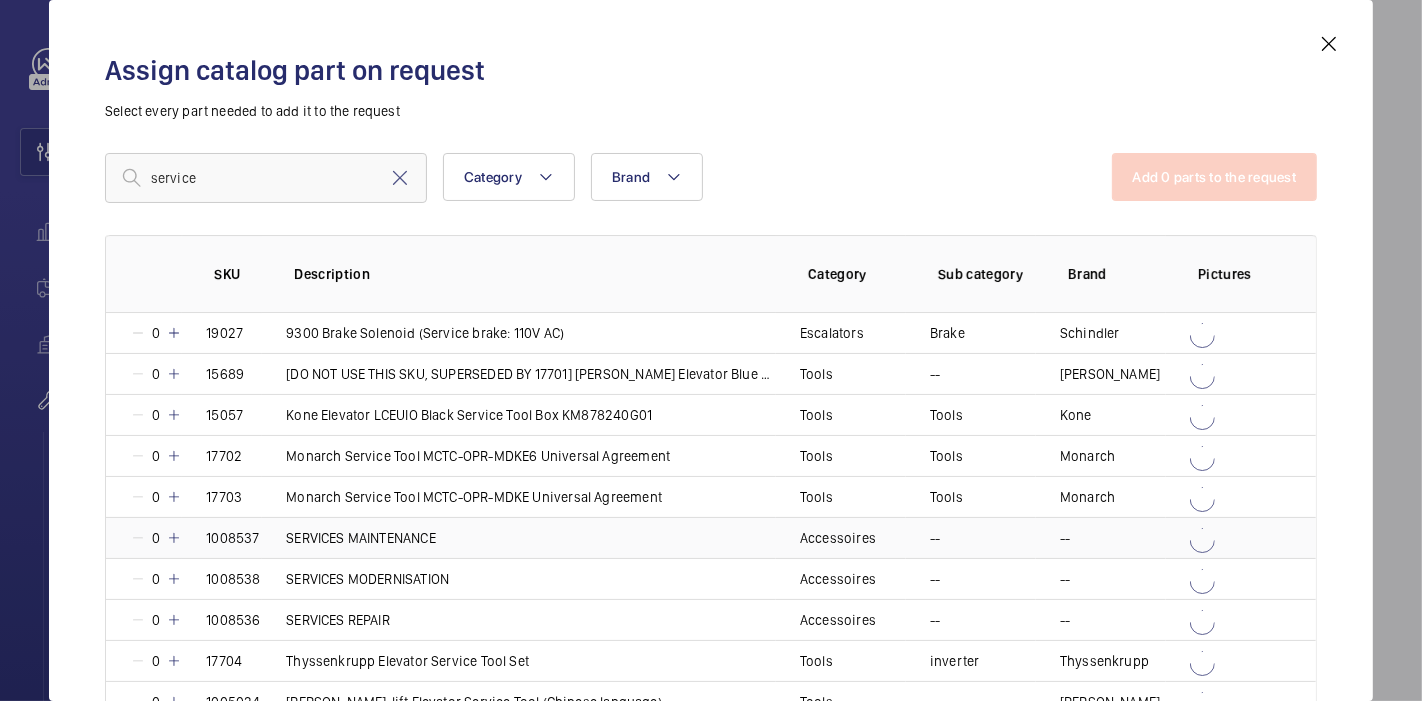click at bounding box center (174, 538) 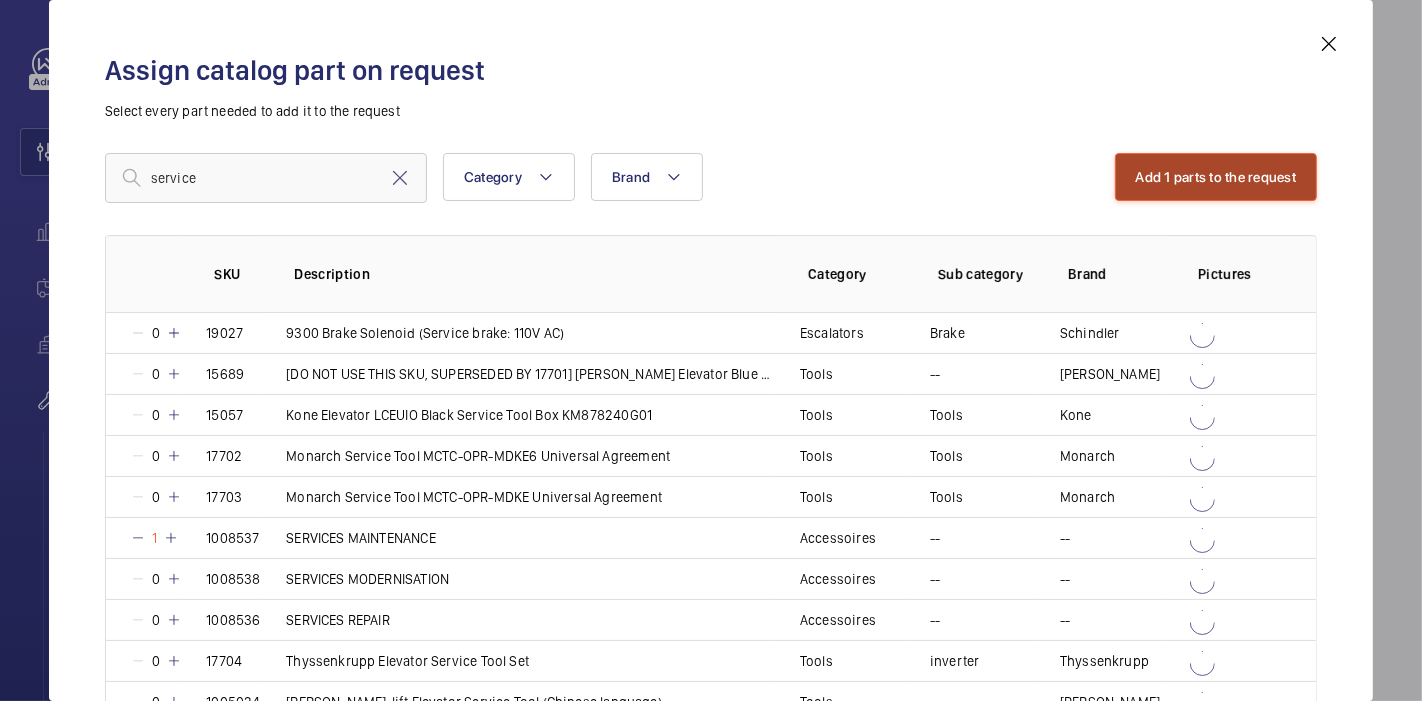 click on "Add 1 parts to the request" at bounding box center [1216, 177] 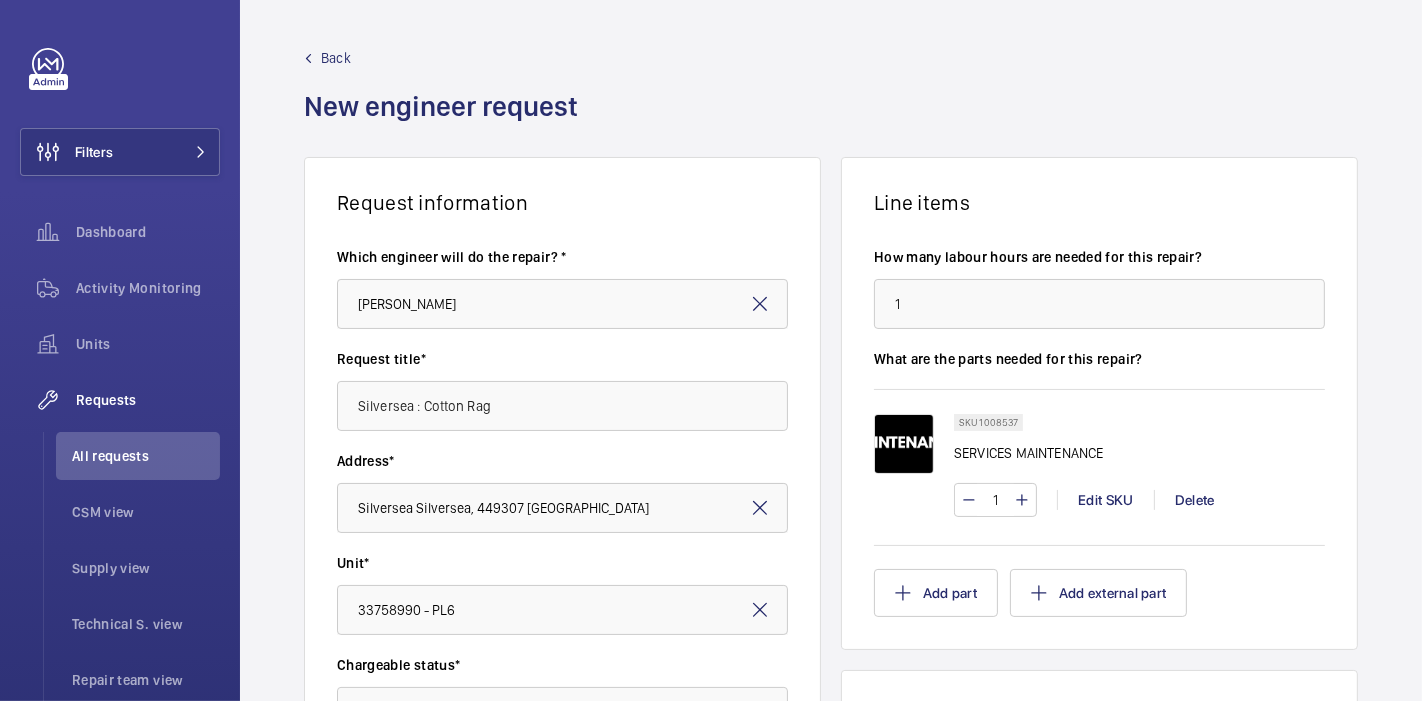 click on "Choose level of emergency × Next visit ×" at bounding box center [562, 874] 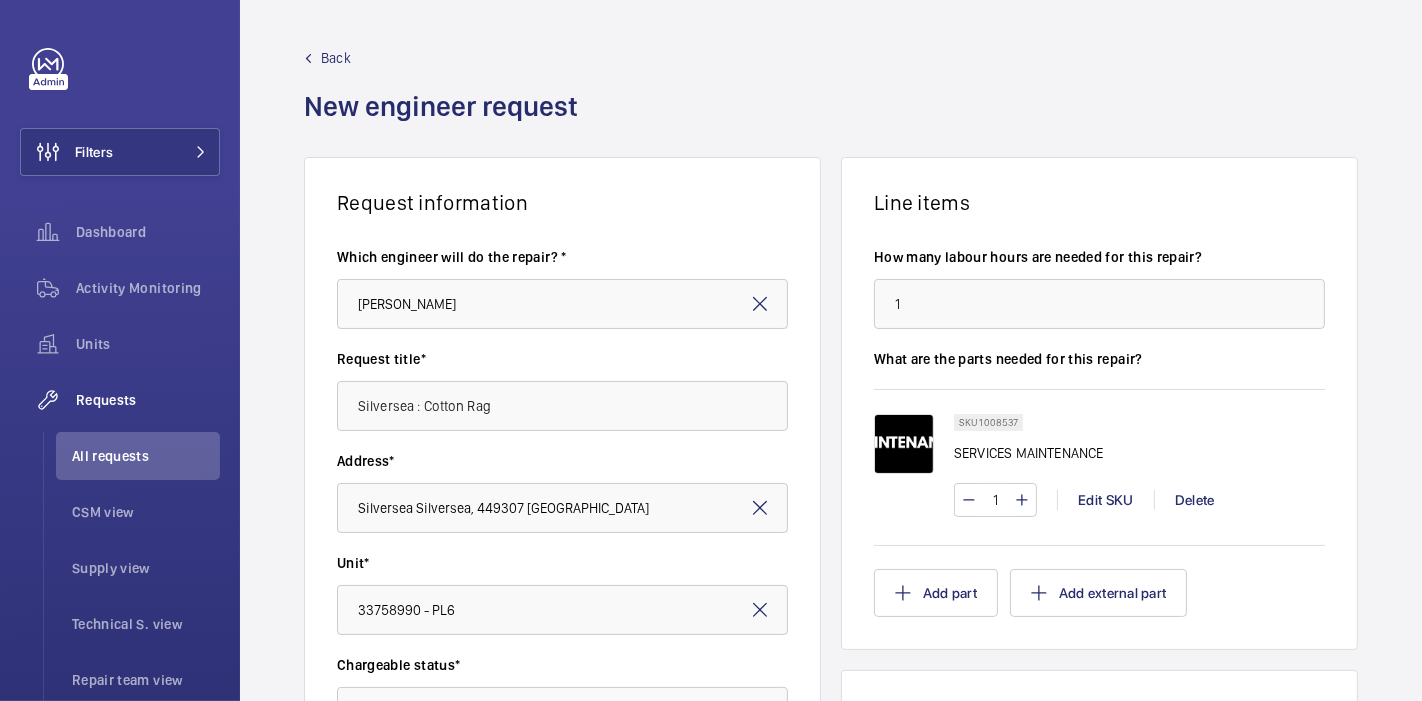 scroll, scrollTop: 661, scrollLeft: 0, axis: vertical 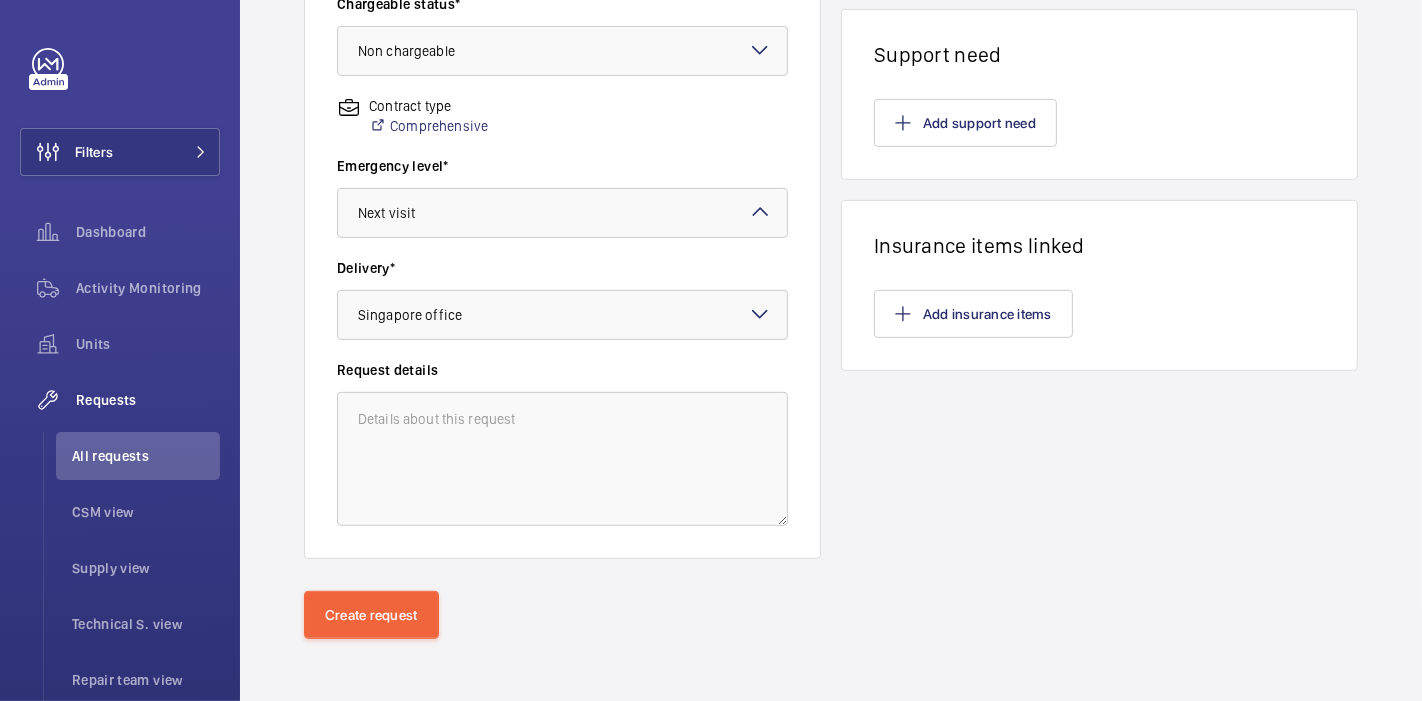 click on "Line items How many labour hours are needed for this repair? 1 What are the parts needed for this repair? SKU 1008537 SERVICES MAINTENANCE 1 Edit SKU Delete  Add part  Add external part  Support need  Add support need   Insurance items linked   Add insurance items" 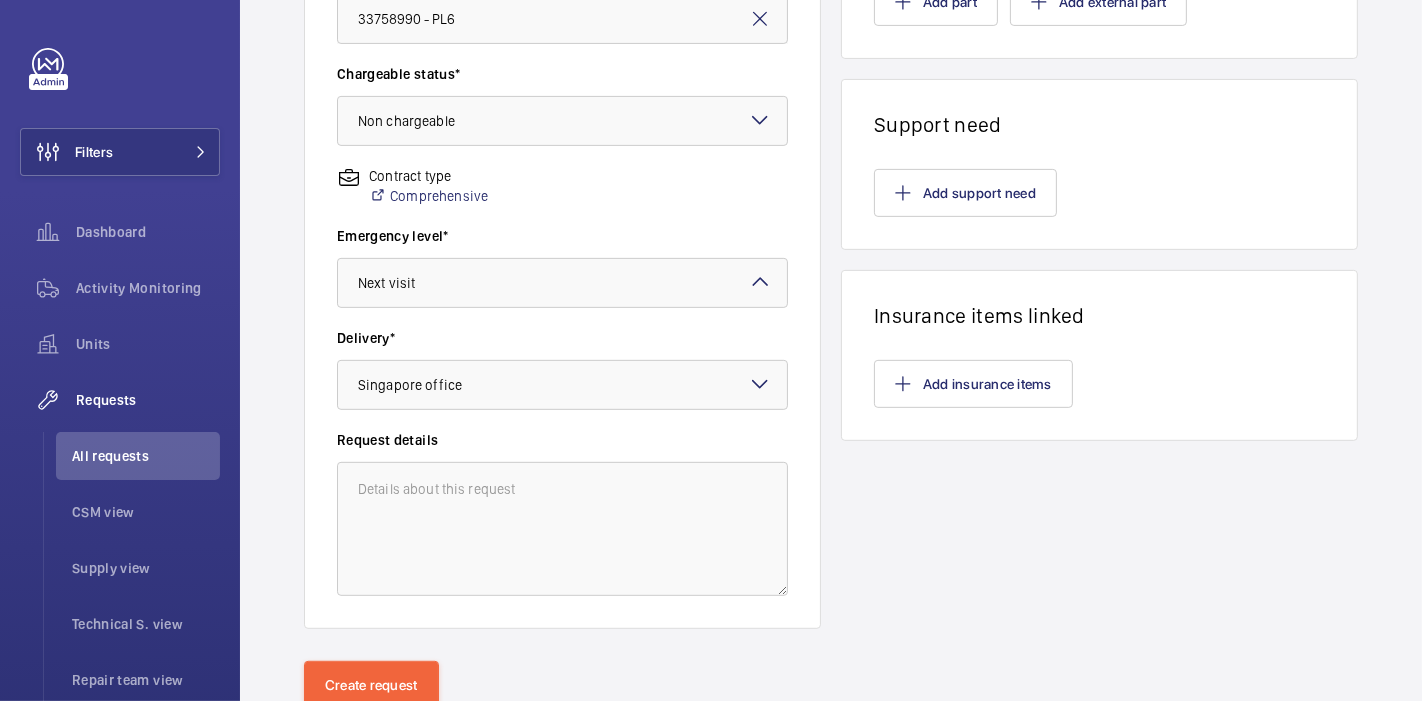 scroll, scrollTop: 592, scrollLeft: 0, axis: vertical 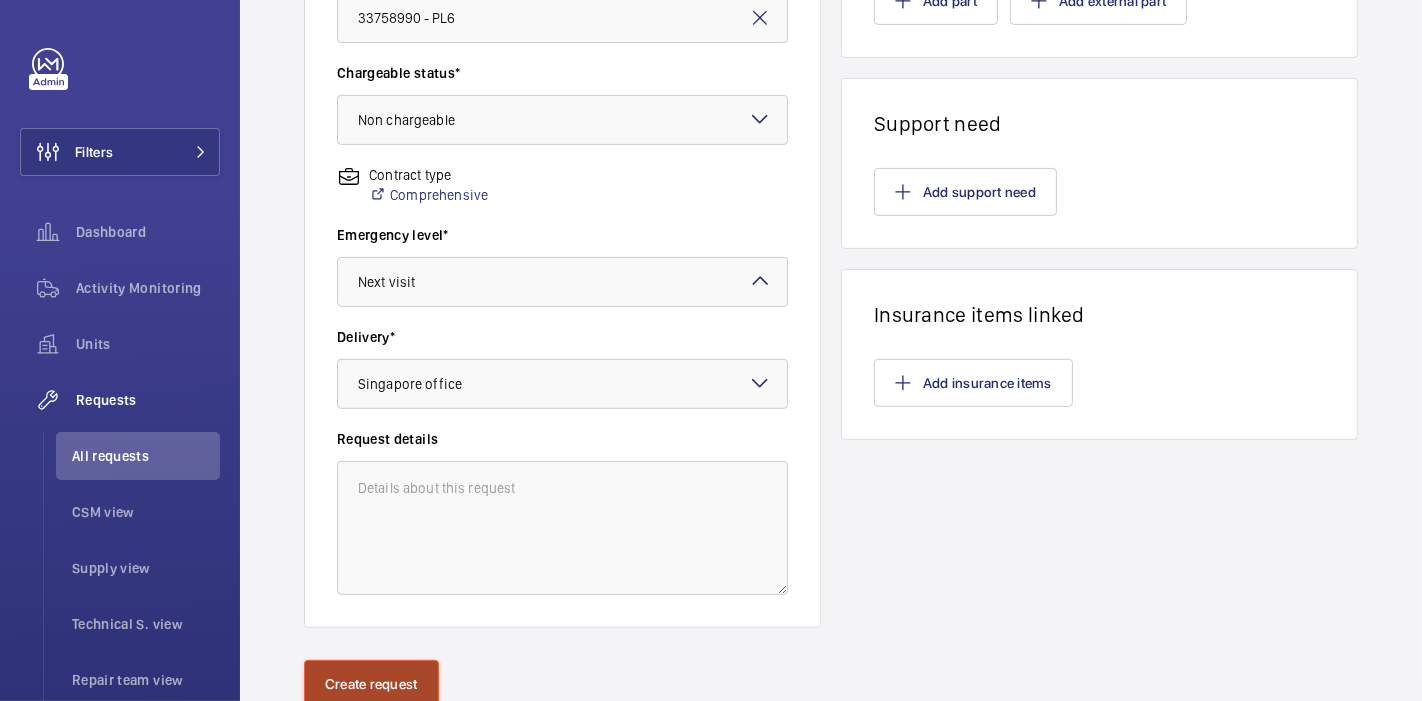click on "Create request" 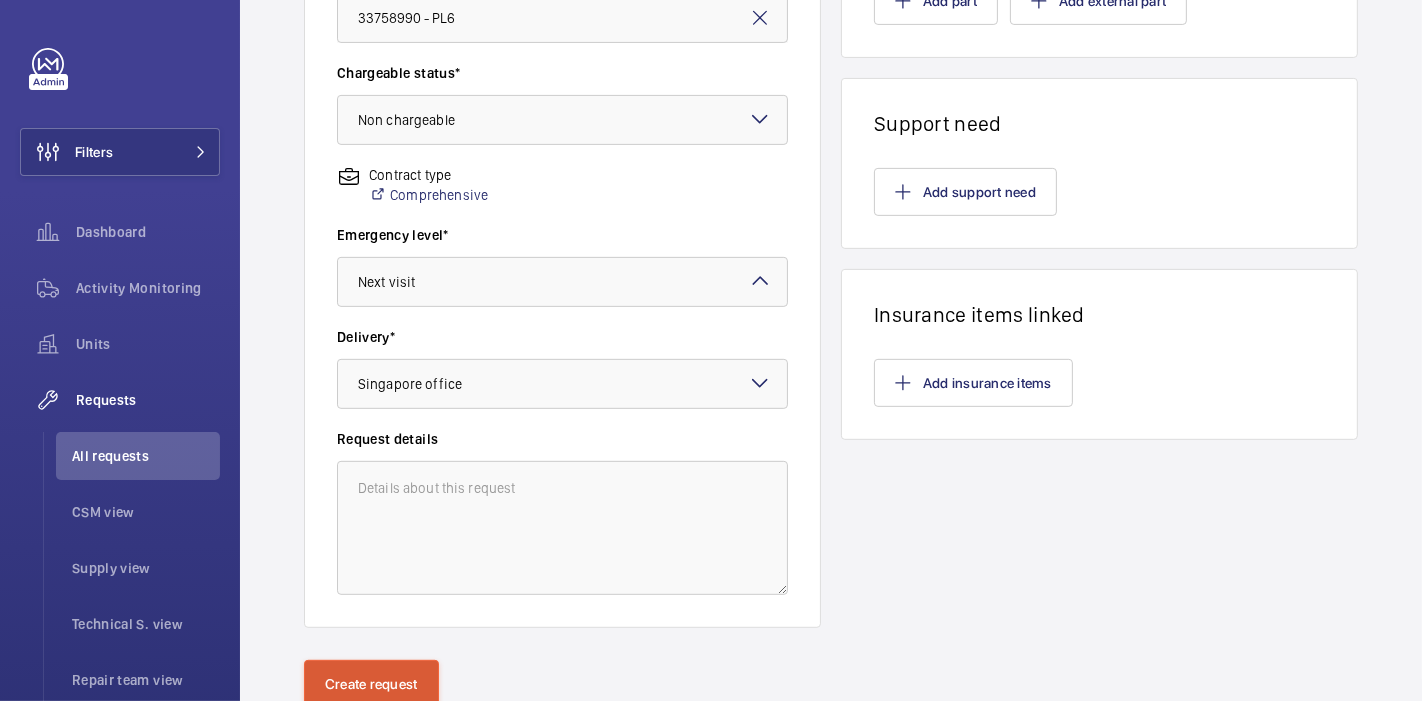 scroll, scrollTop: 0, scrollLeft: 0, axis: both 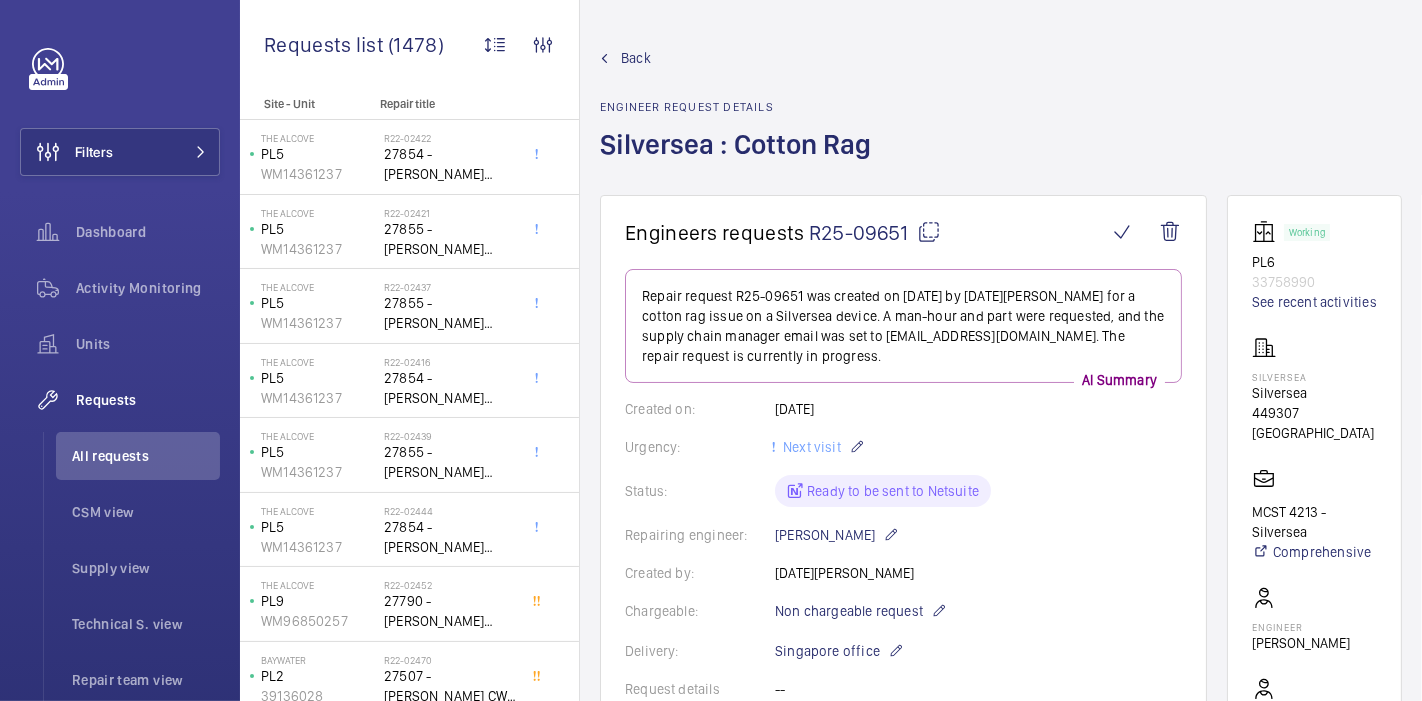 click 